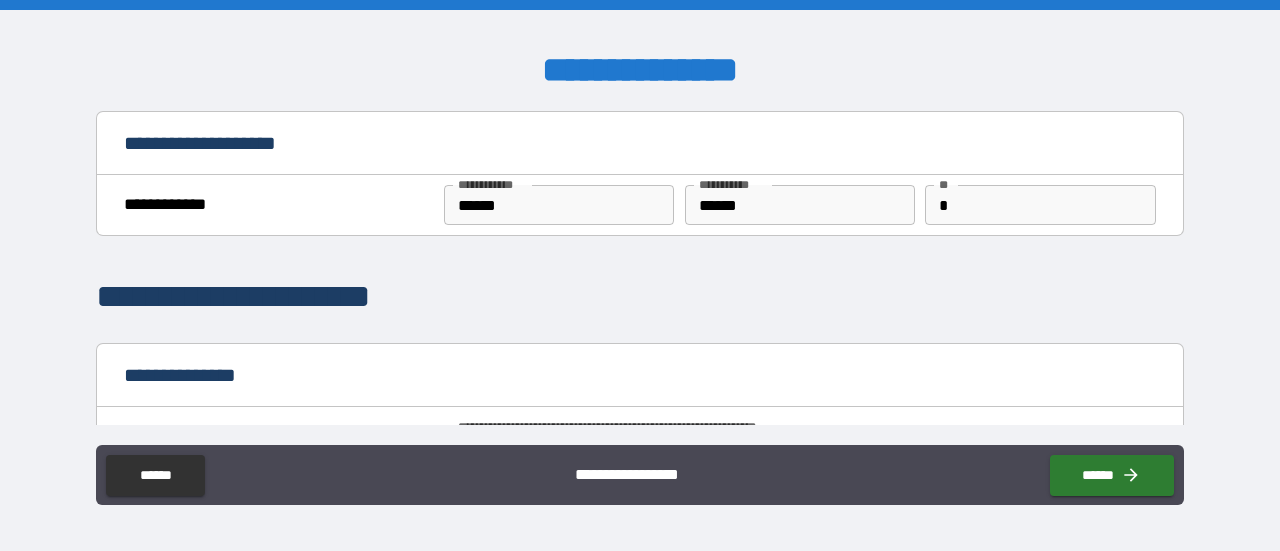 scroll, scrollTop: 0, scrollLeft: 0, axis: both 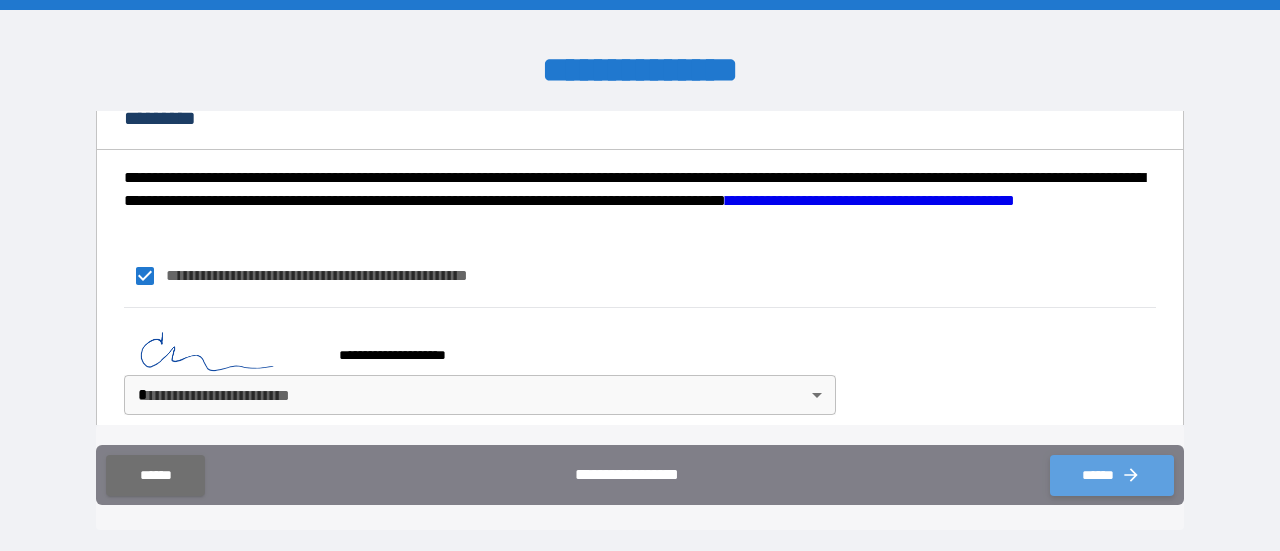 click 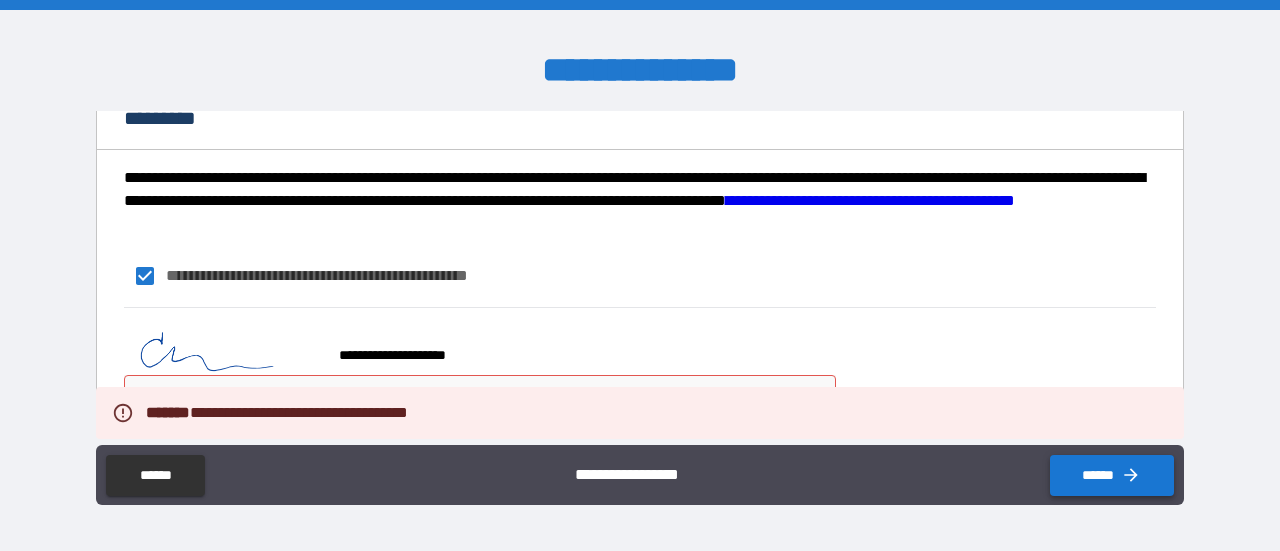scroll, scrollTop: 434, scrollLeft: 0, axis: vertical 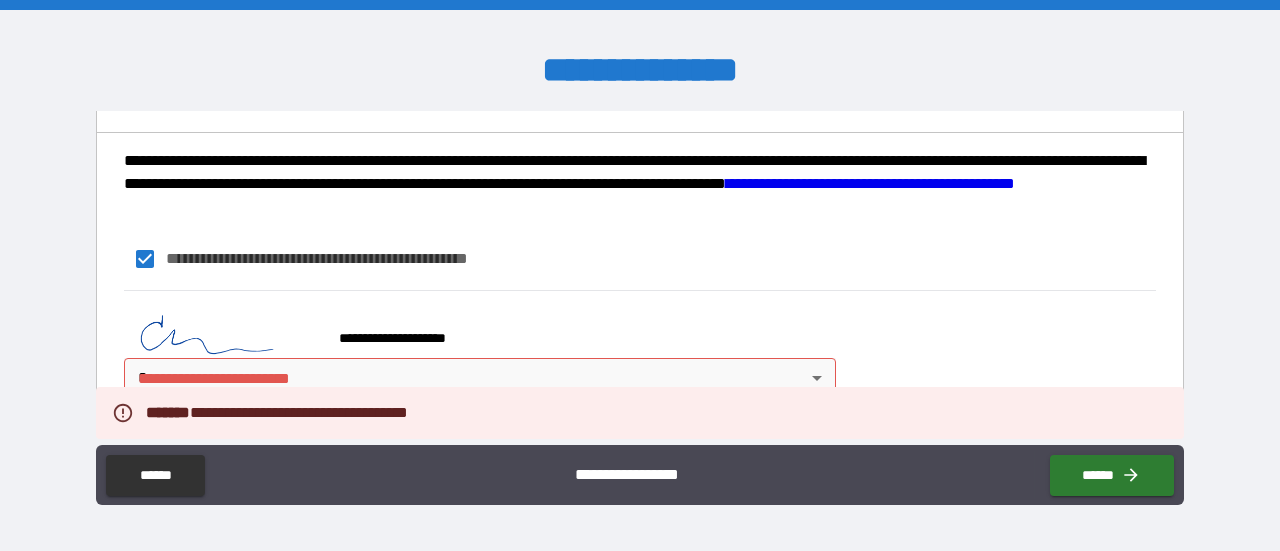click on "**********" at bounding box center [640, 275] 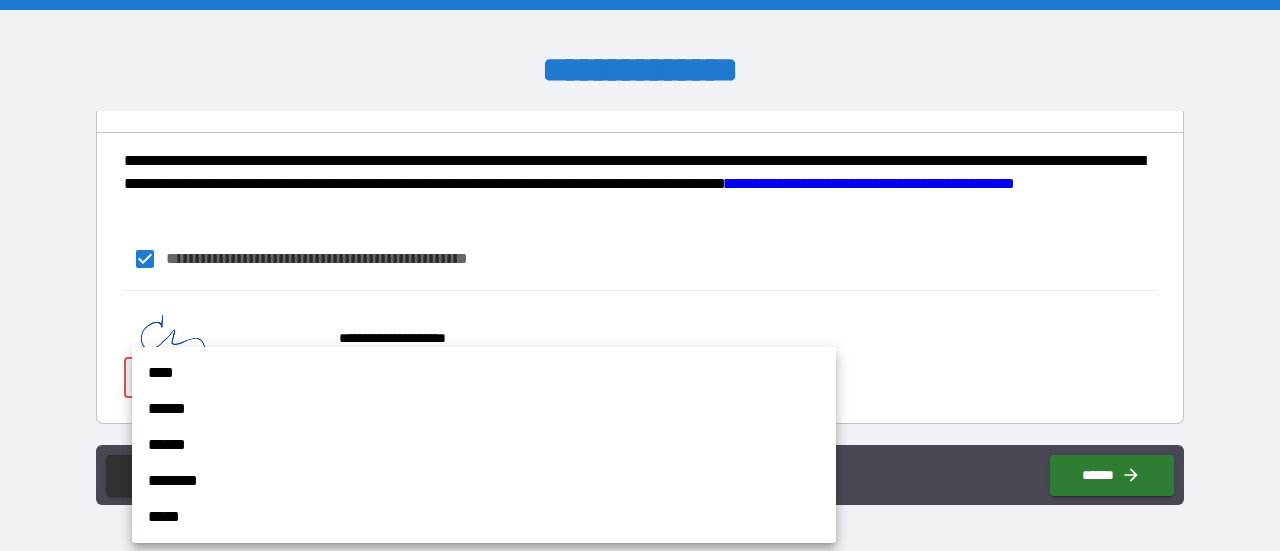 click on "****" at bounding box center (484, 373) 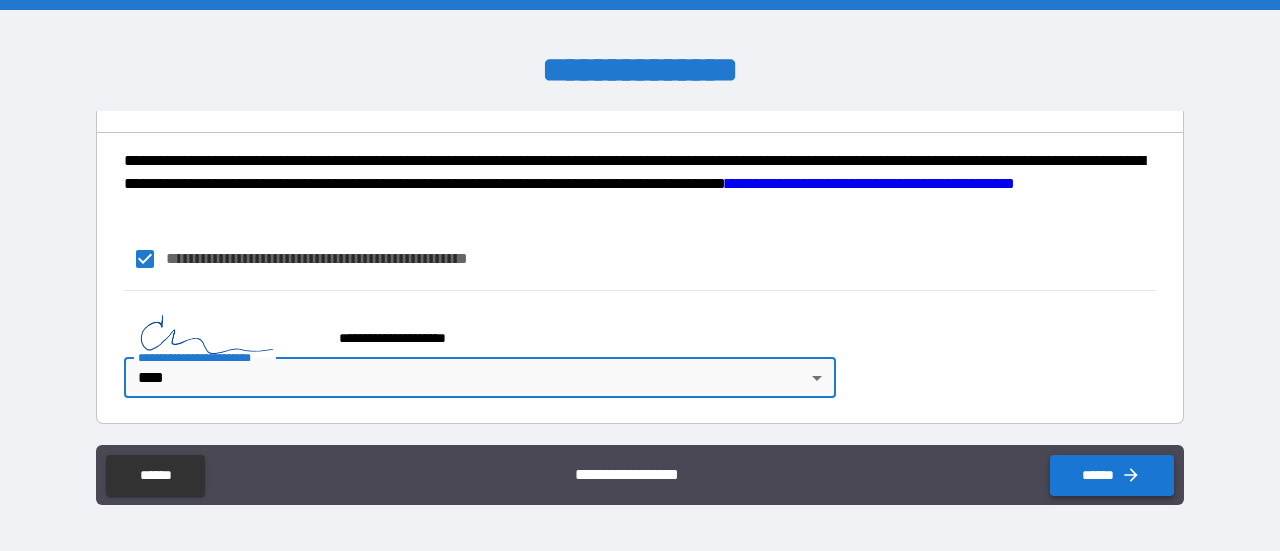 click on "******" at bounding box center [1112, 475] 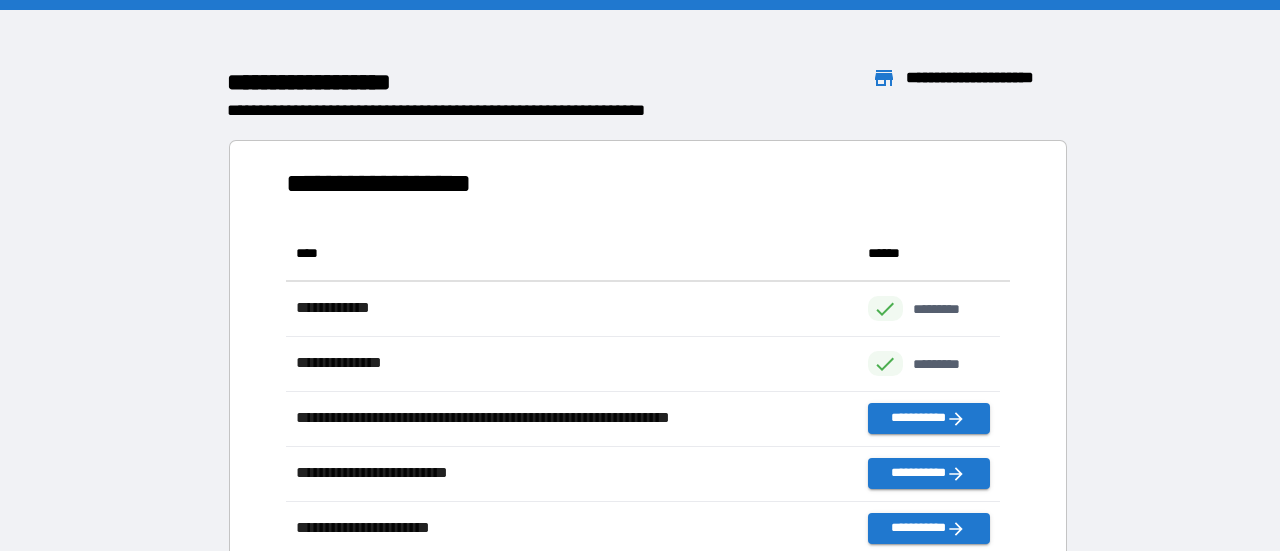 scroll, scrollTop: 16, scrollLeft: 16, axis: both 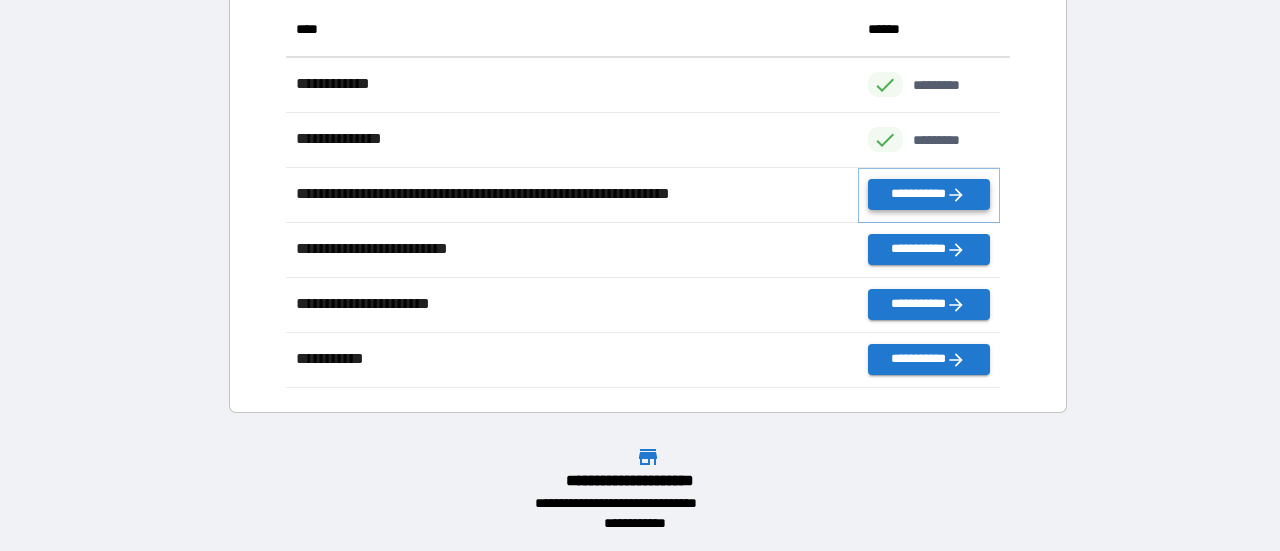 click on "**********" at bounding box center [929, 194] 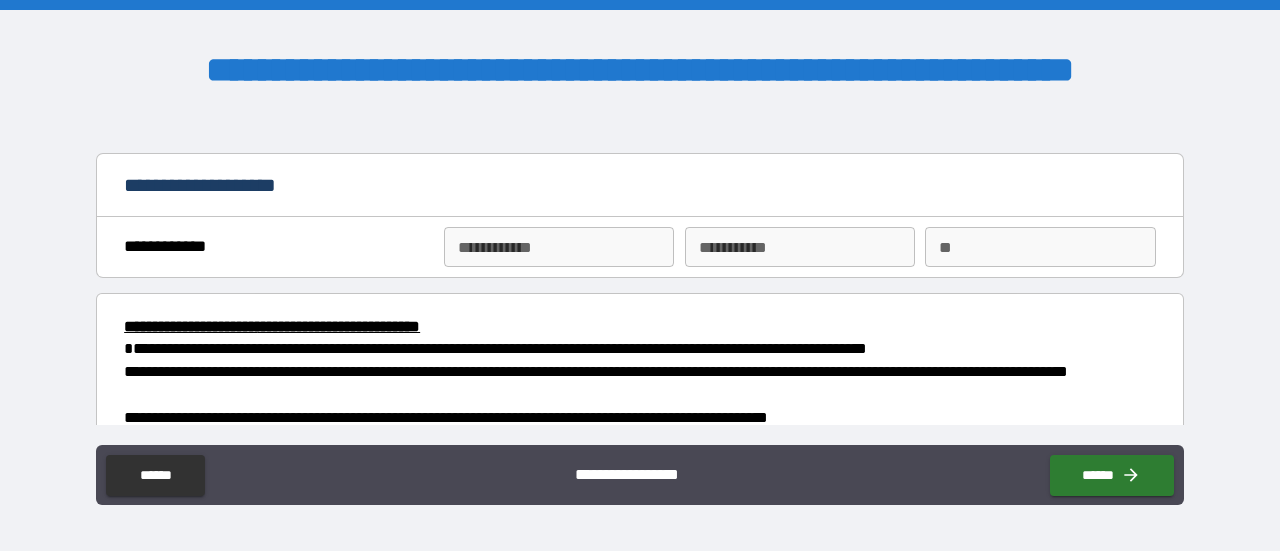 click on "**********" at bounding box center (559, 247) 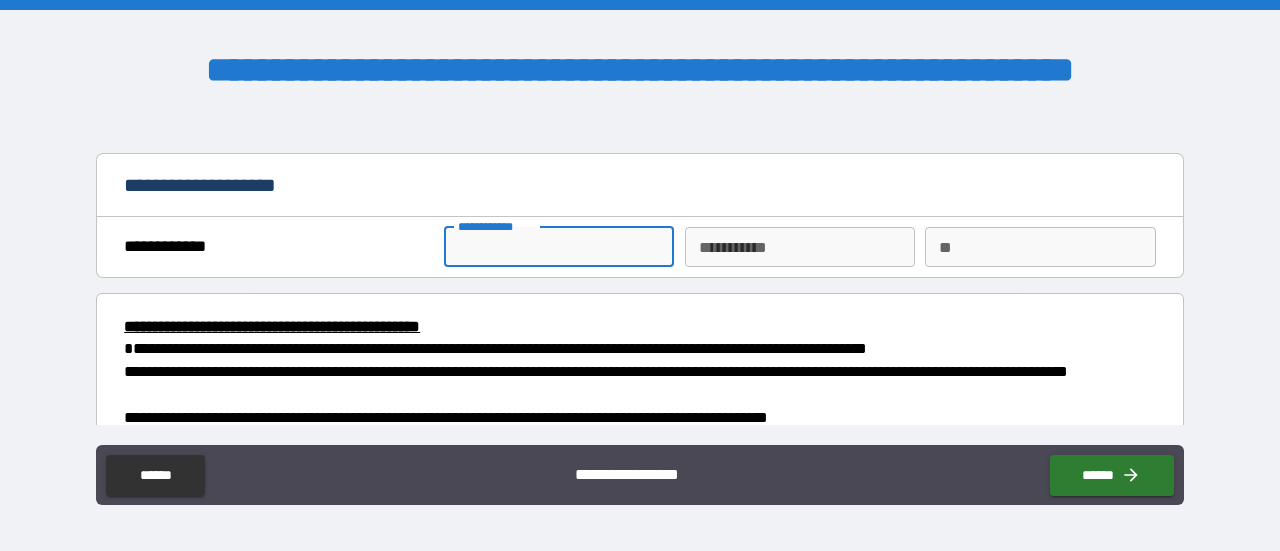 type on "******" 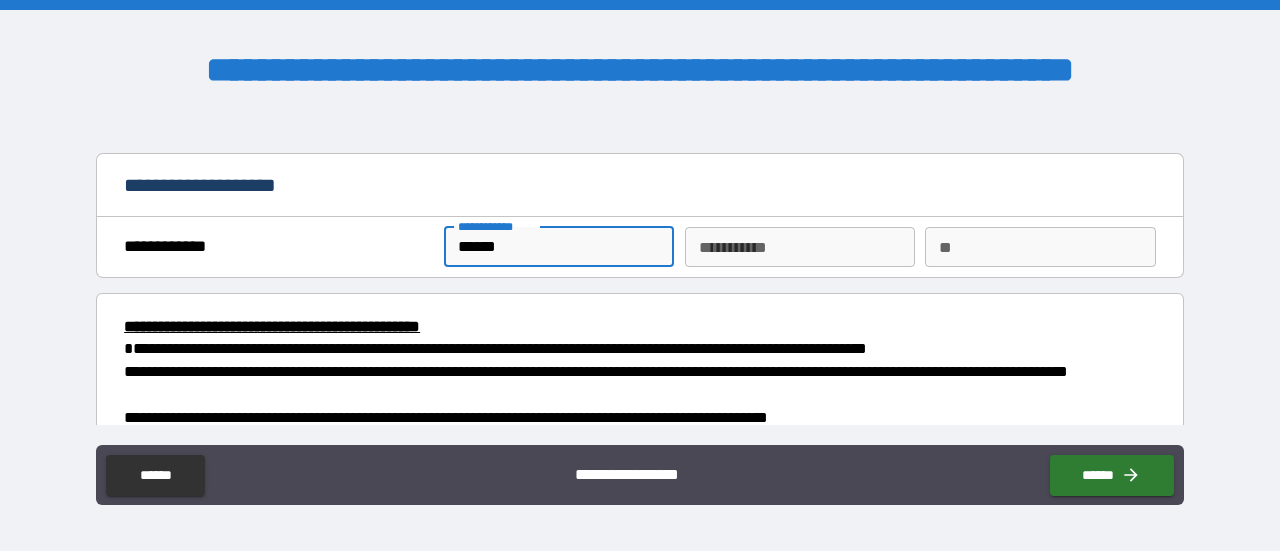 type on "******" 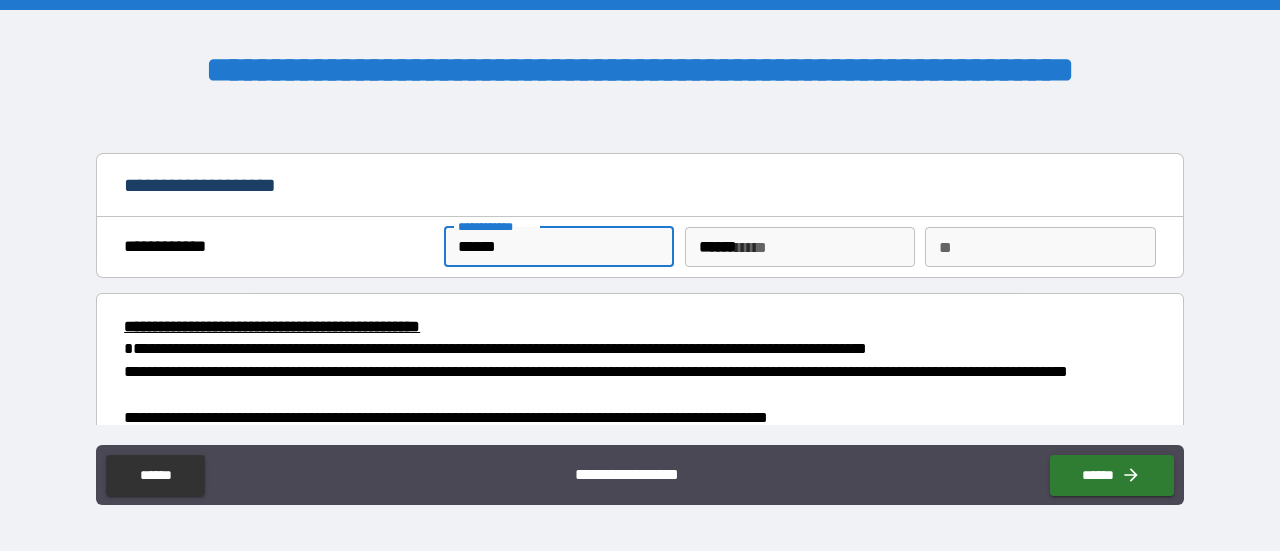 type on "*" 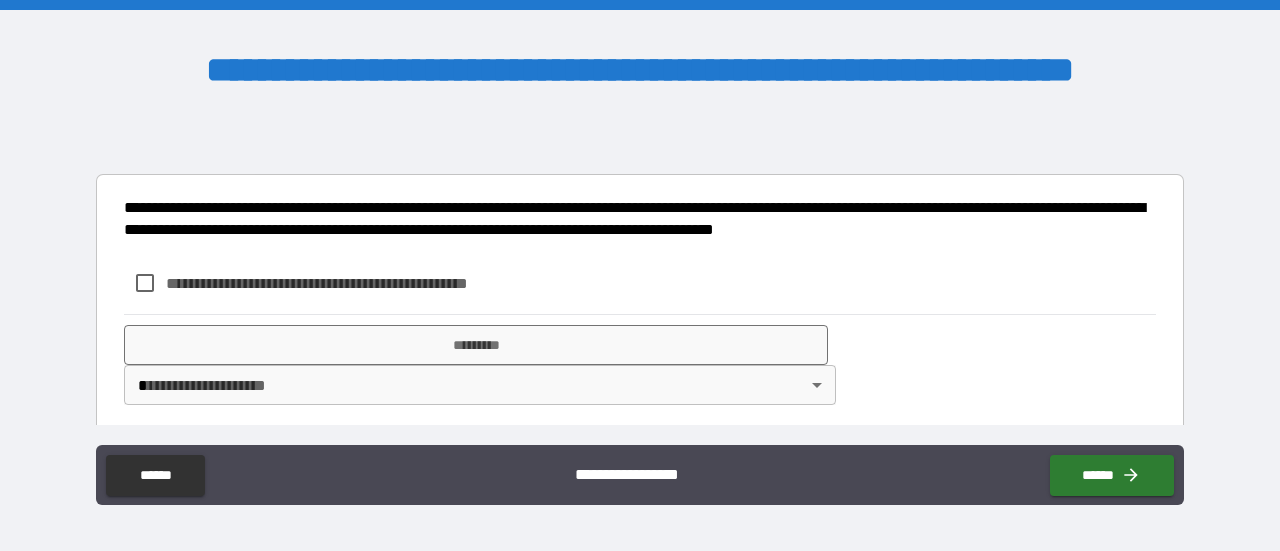 scroll, scrollTop: 597, scrollLeft: 0, axis: vertical 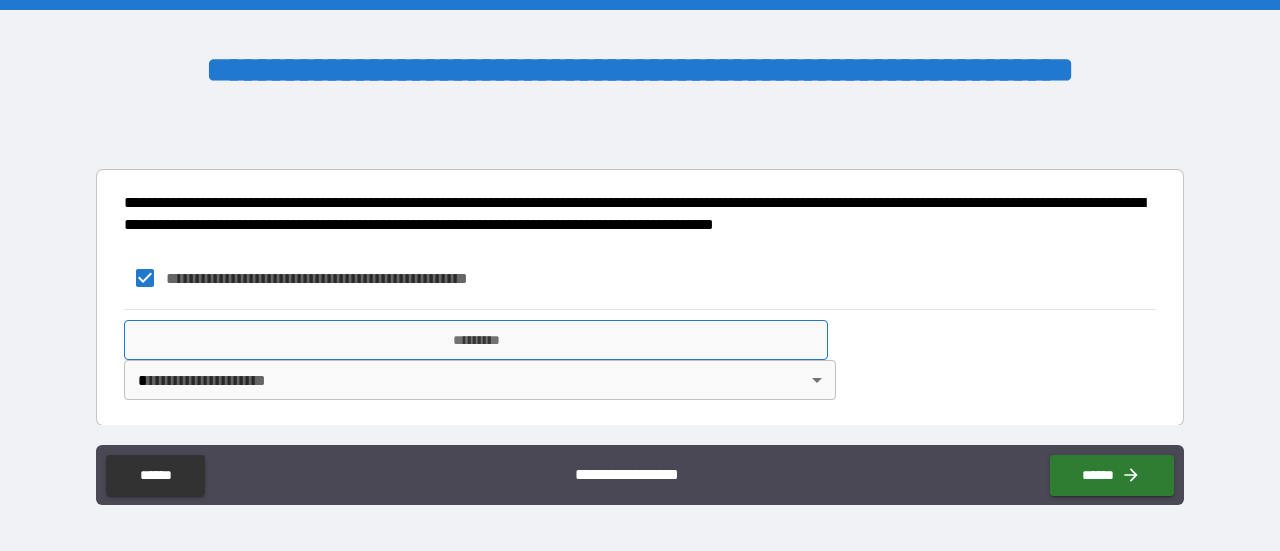 click on "*********" at bounding box center (476, 340) 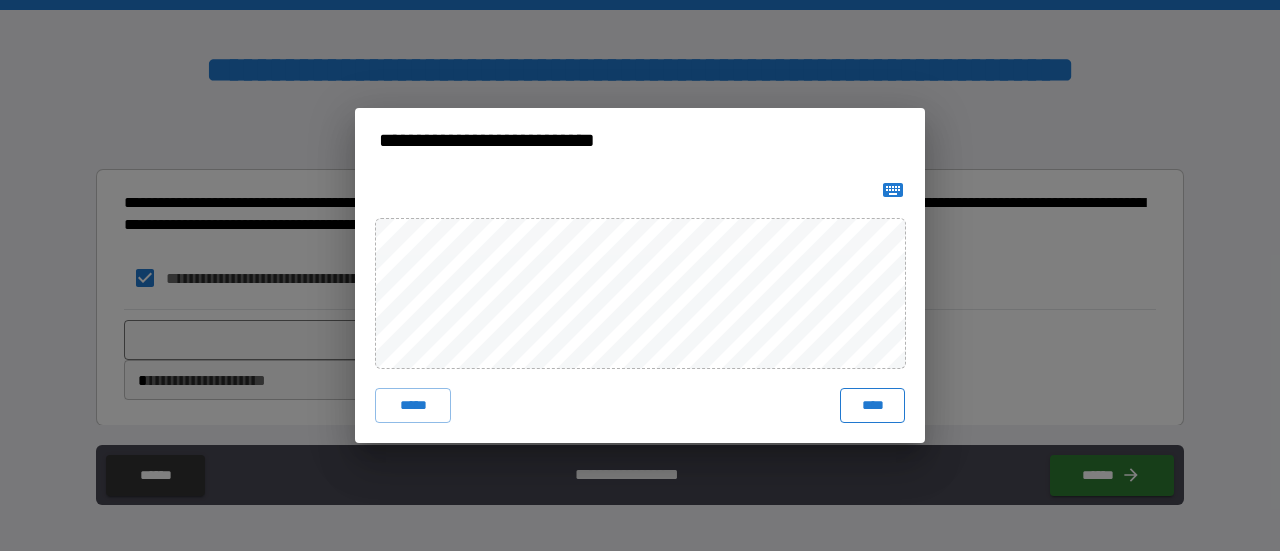 click on "****" at bounding box center (872, 406) 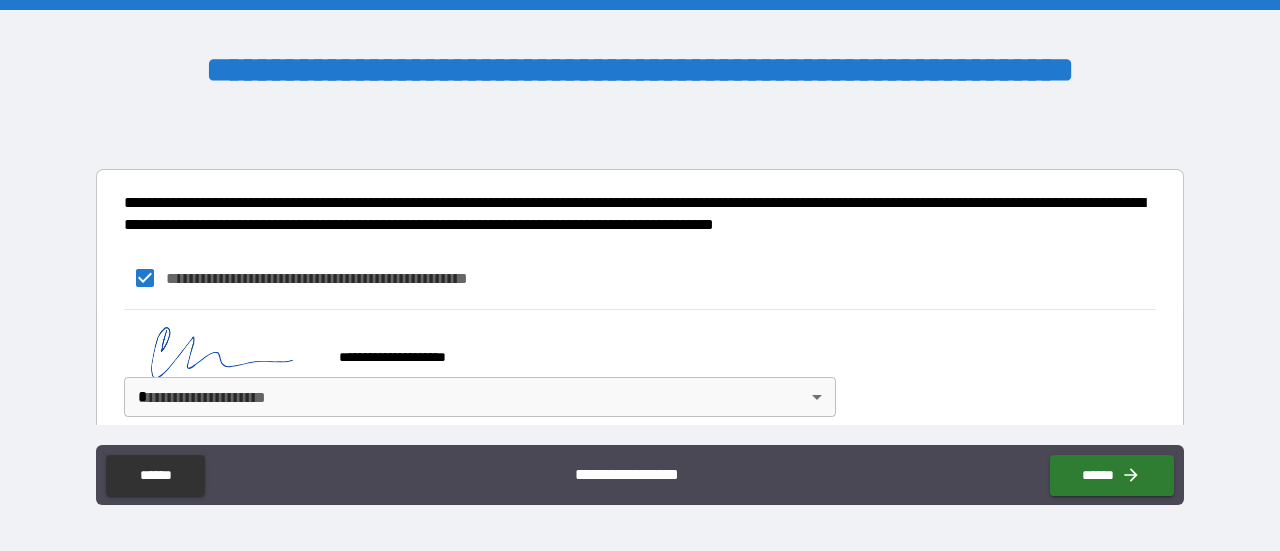 scroll, scrollTop: 614, scrollLeft: 0, axis: vertical 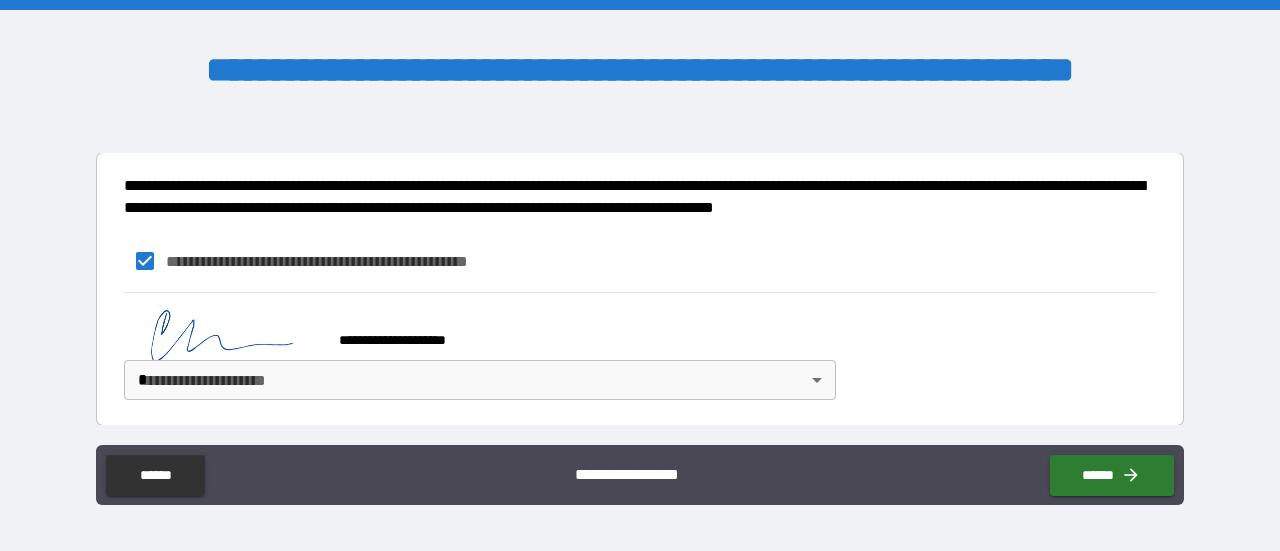click on "**********" at bounding box center (640, 275) 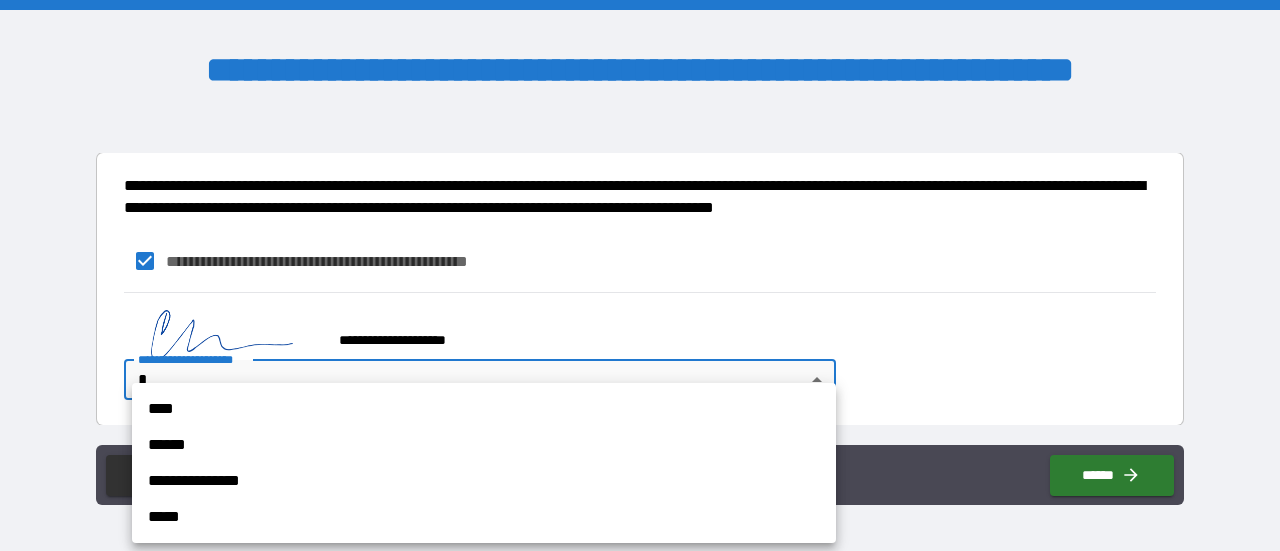 click on "****" at bounding box center [484, 409] 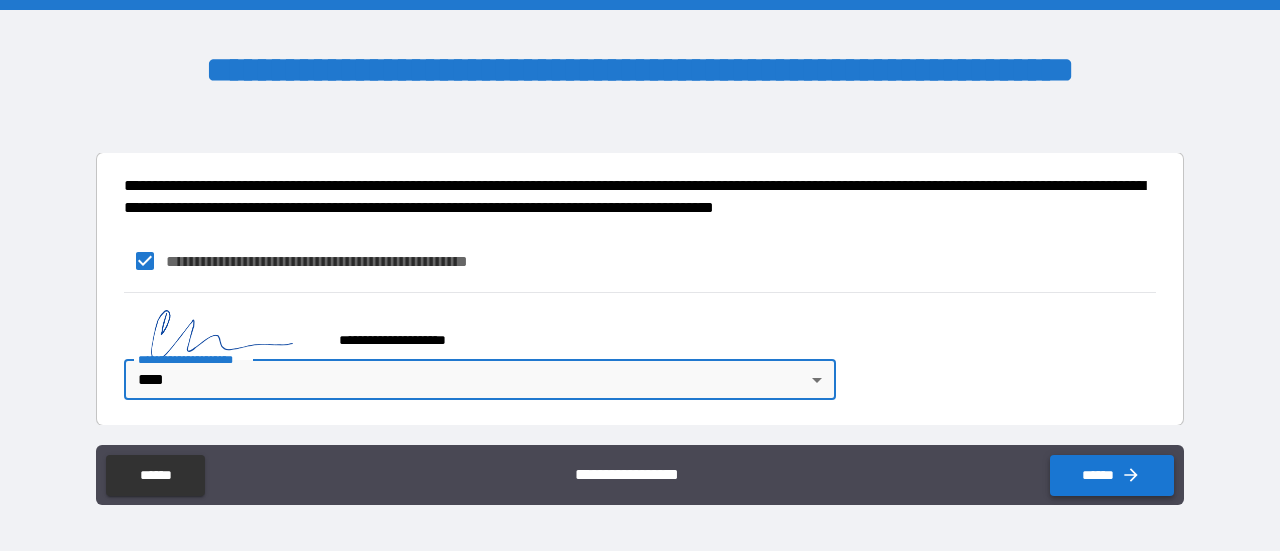 click on "******" at bounding box center (1112, 475) 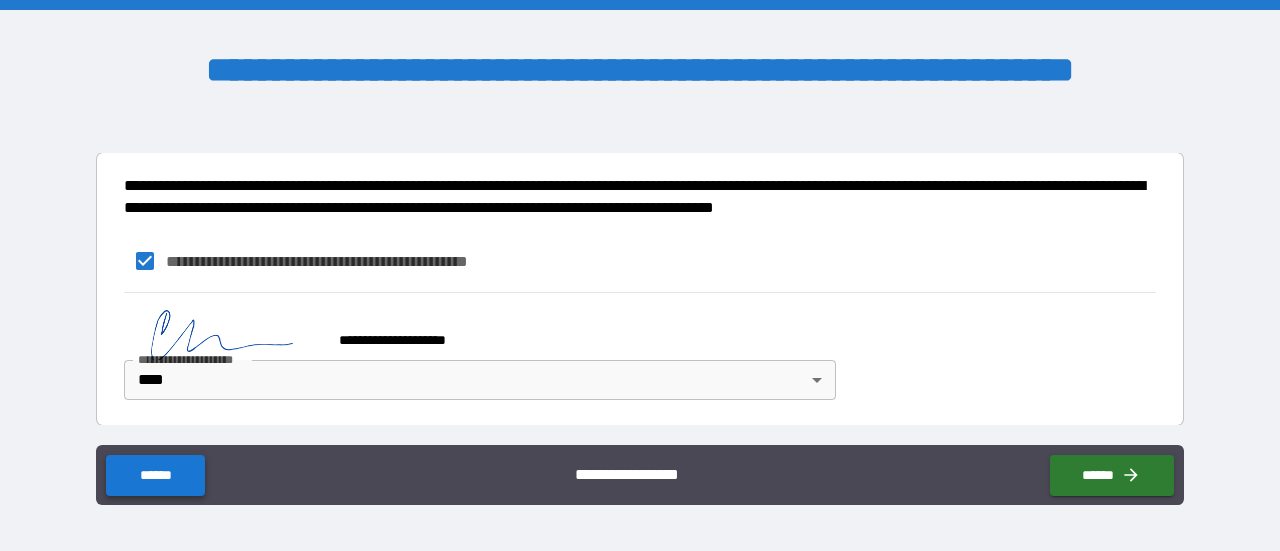 click on "******" at bounding box center (155, 475) 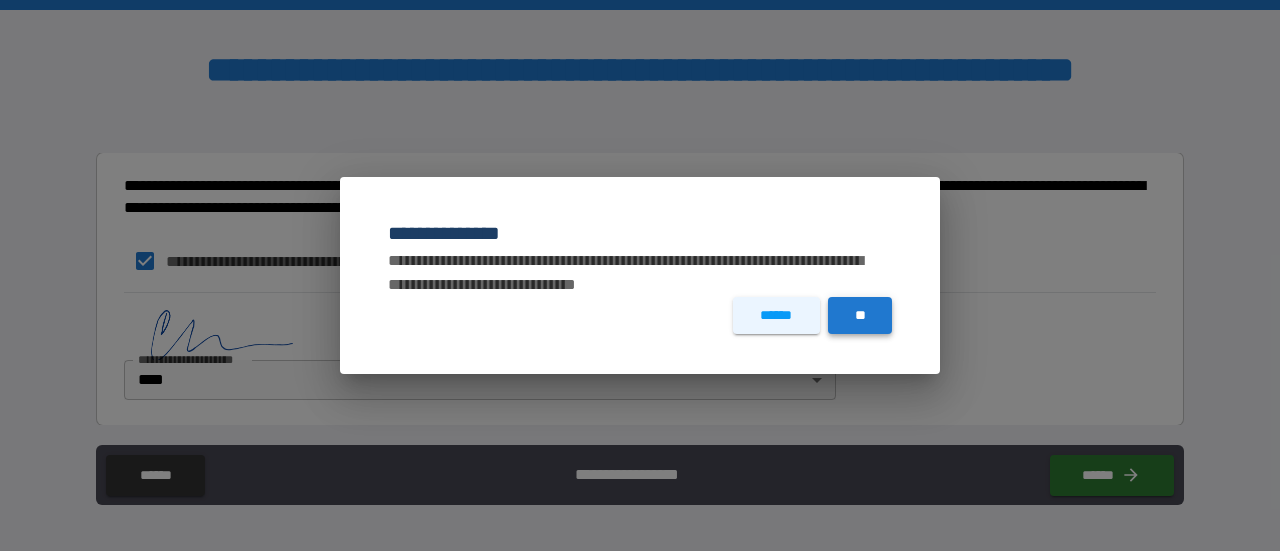 click on "**" at bounding box center (860, 315) 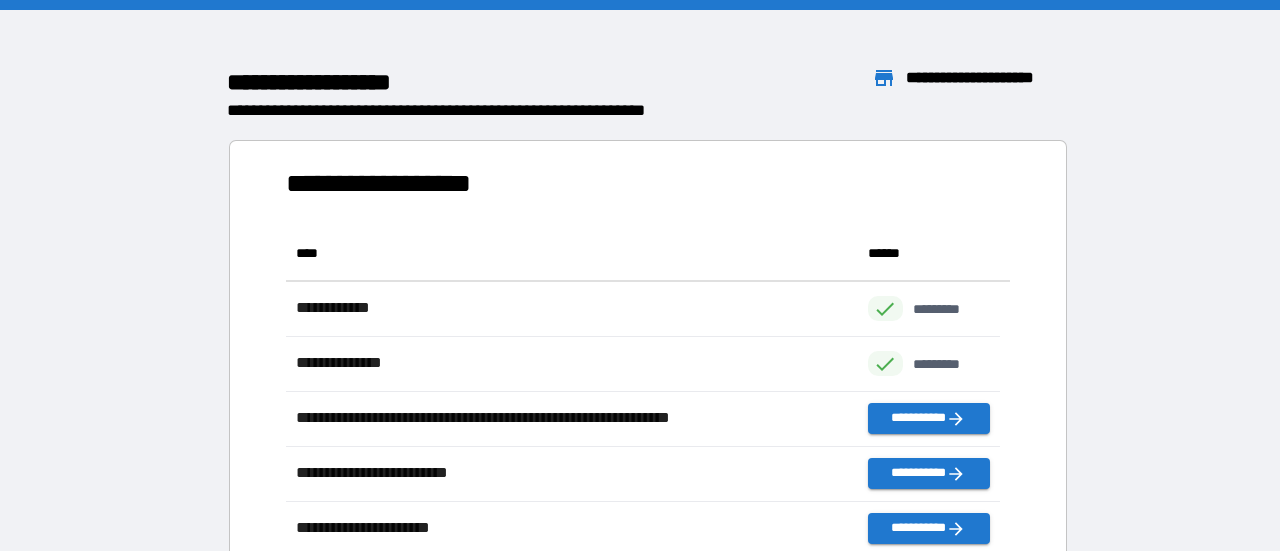 scroll, scrollTop: 16, scrollLeft: 16, axis: both 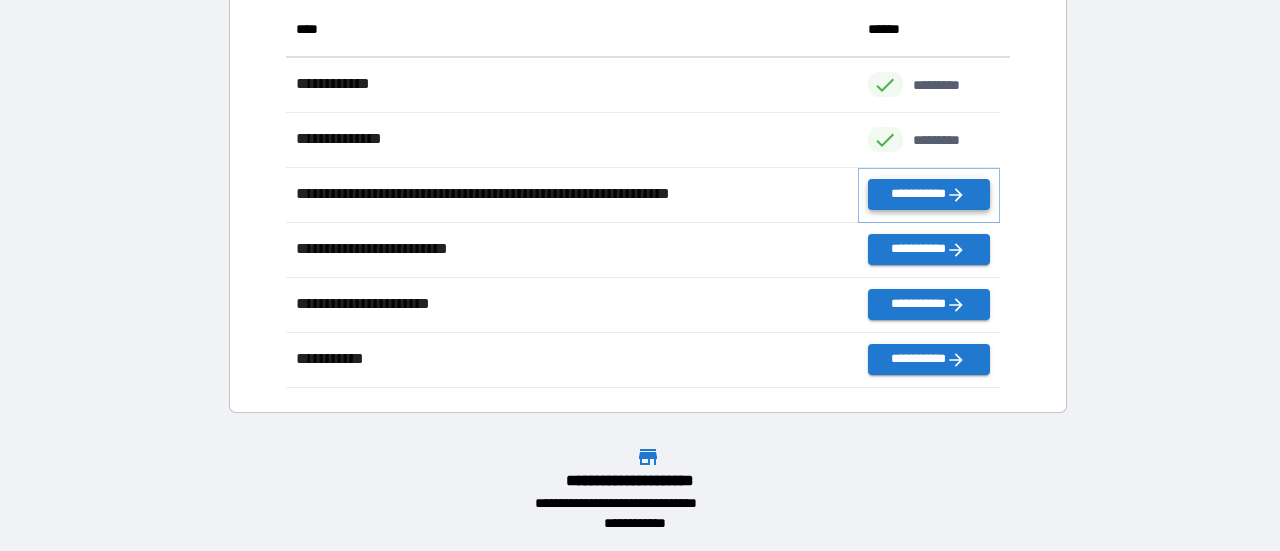 click on "**********" at bounding box center [929, 194] 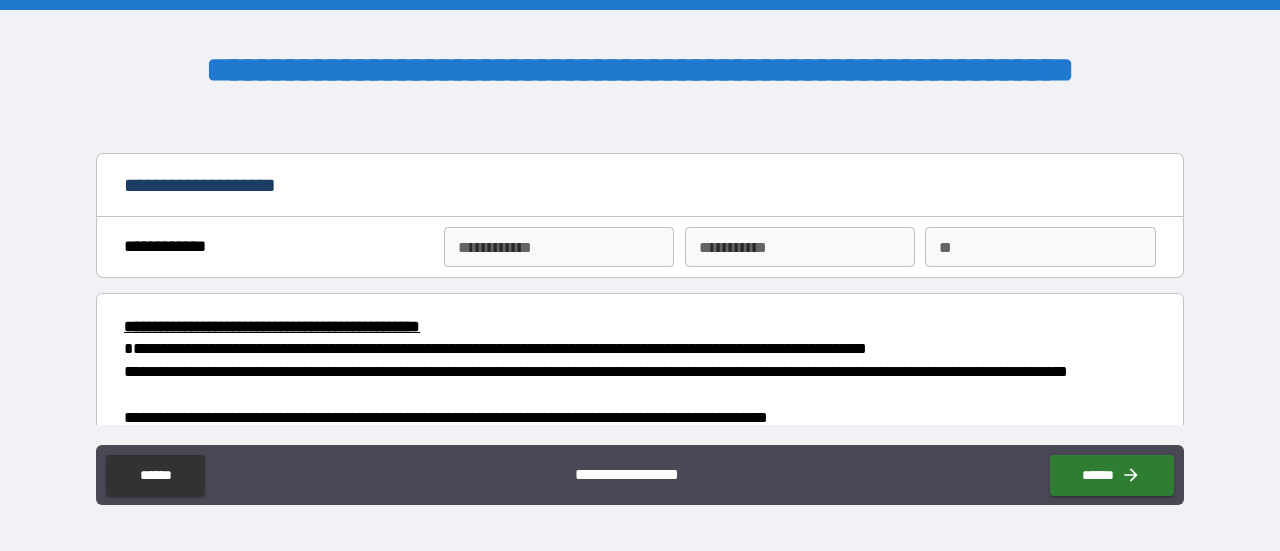 click on "**********" at bounding box center [559, 247] 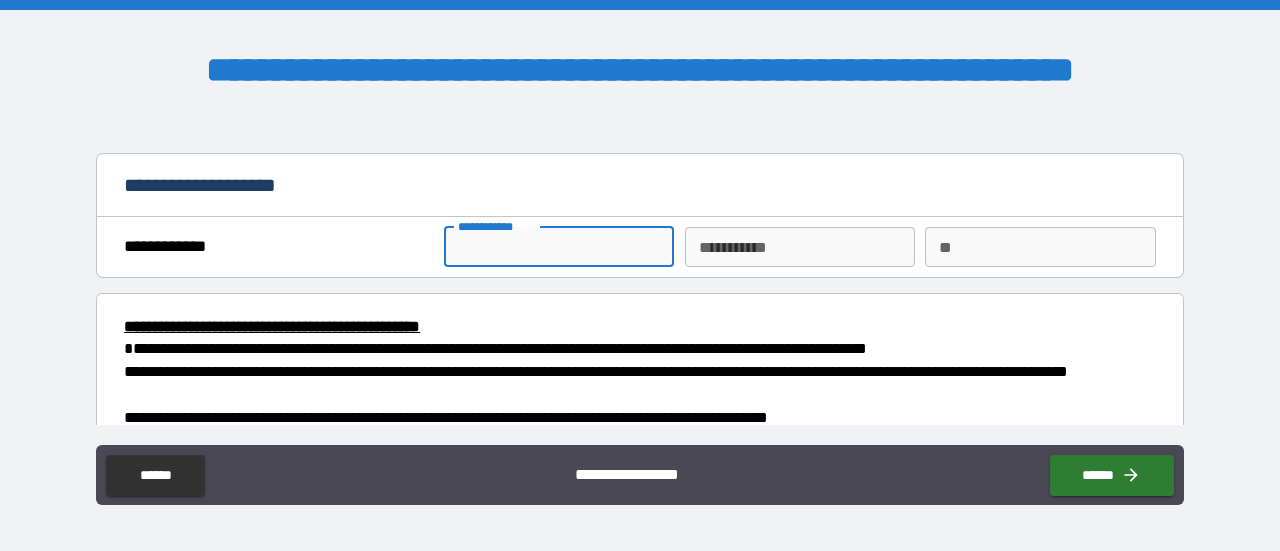 type on "******" 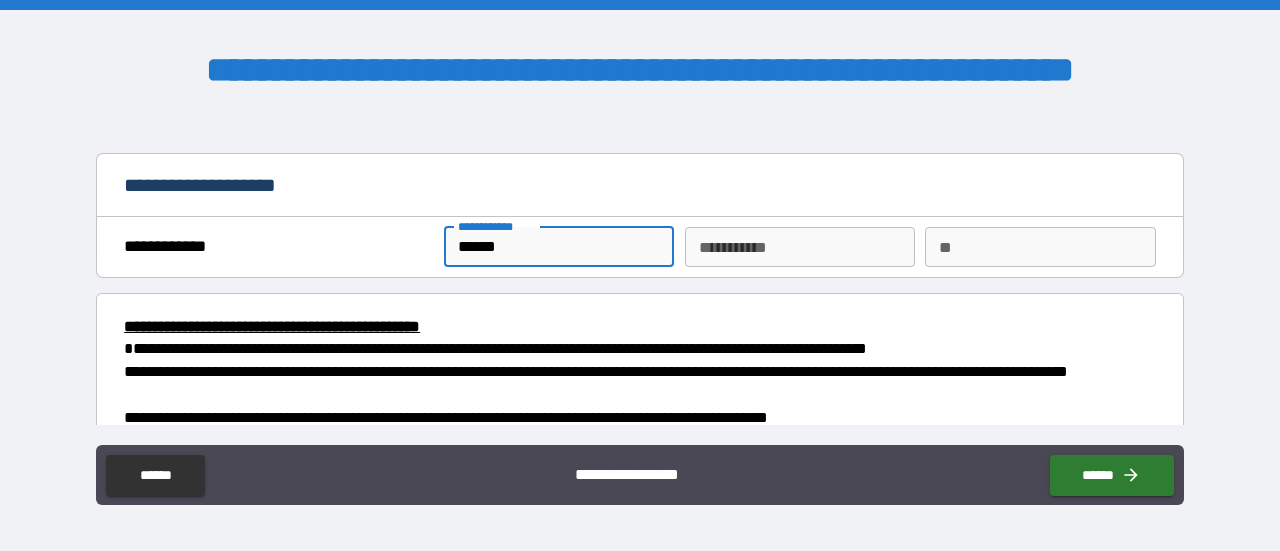type on "******" 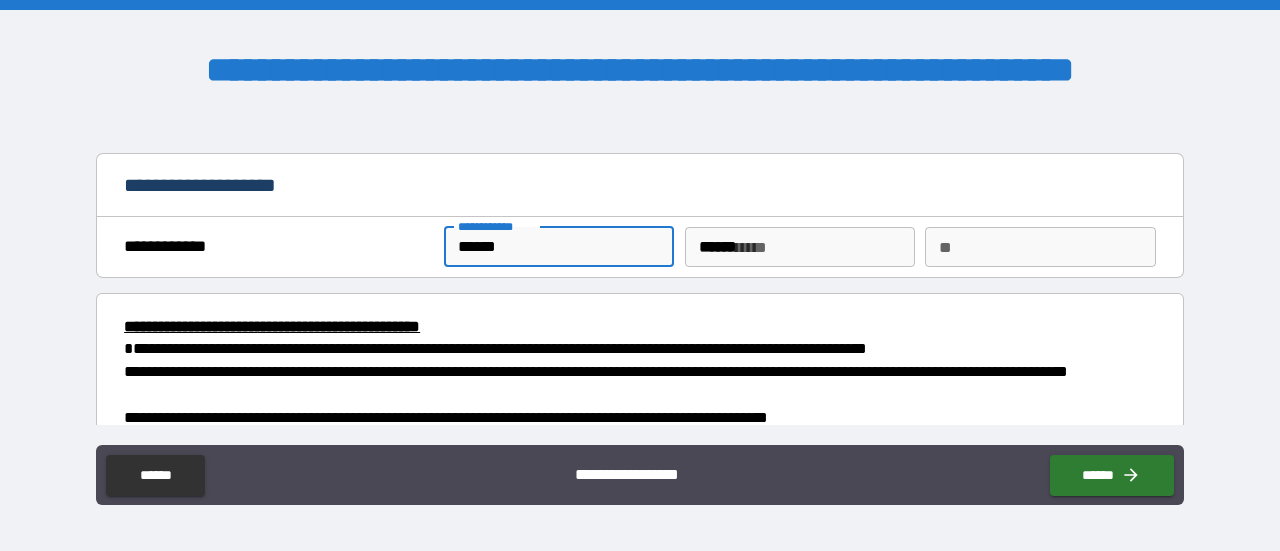 type on "*" 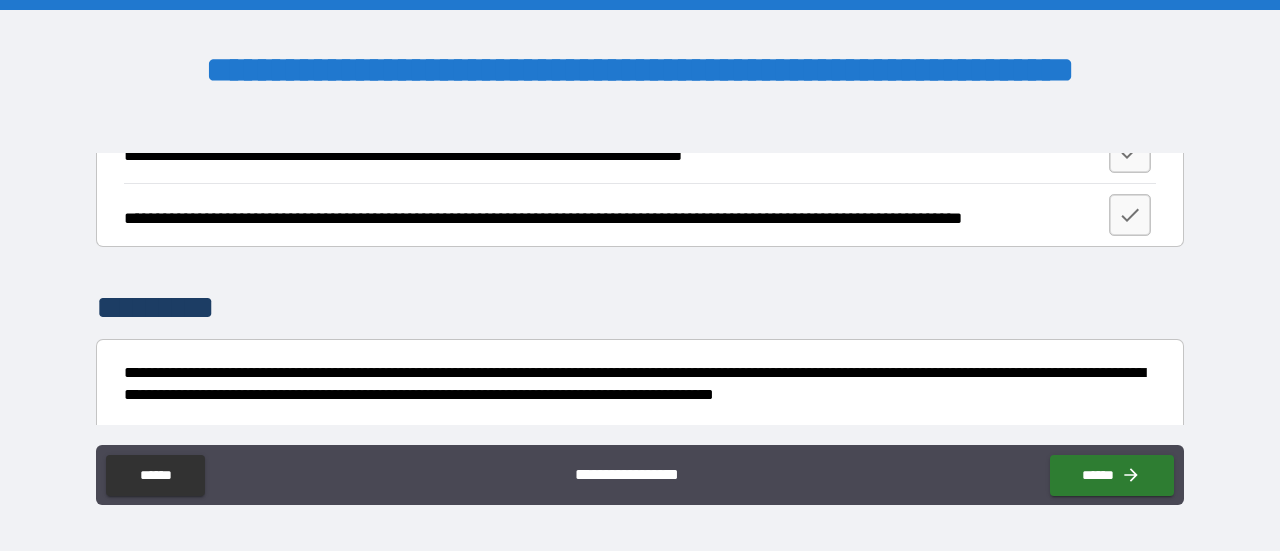 scroll, scrollTop: 597, scrollLeft: 0, axis: vertical 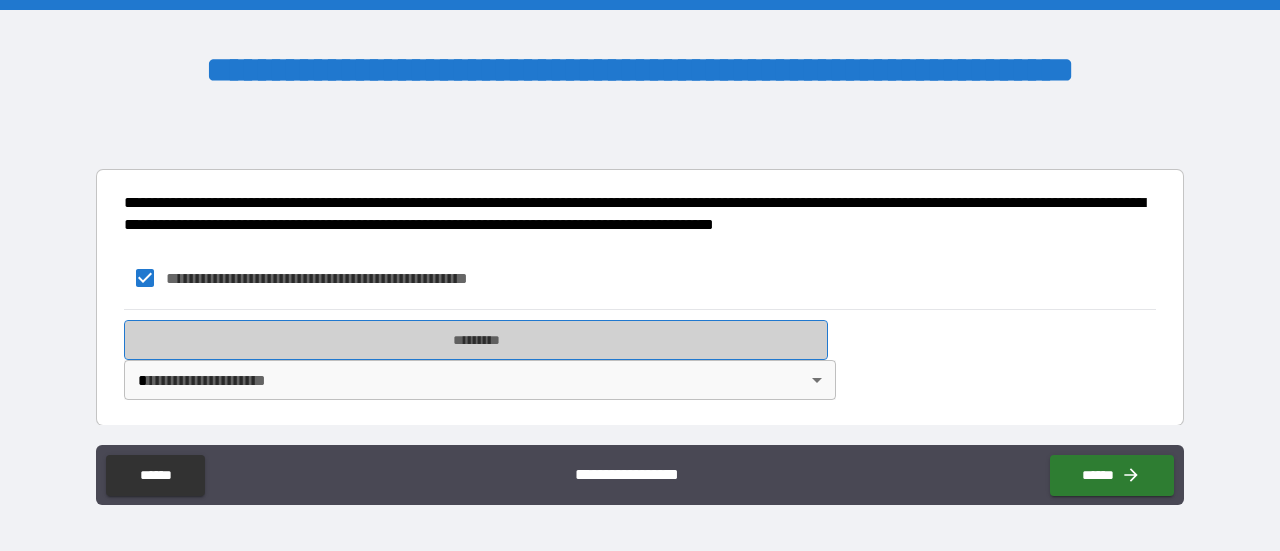 click on "*********" at bounding box center [476, 340] 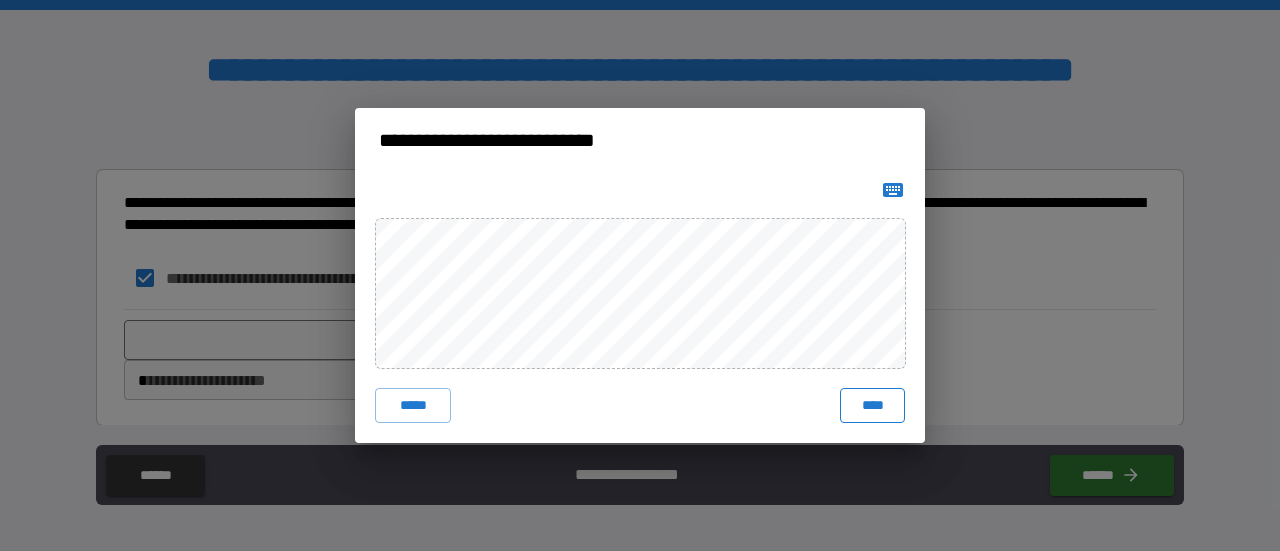 click on "****" at bounding box center (872, 406) 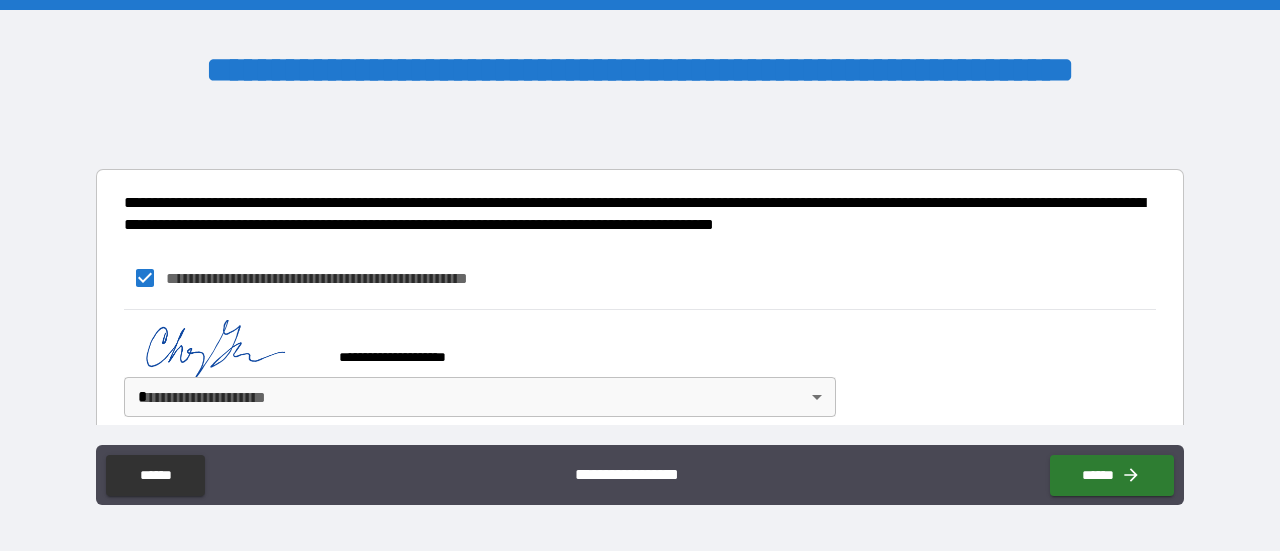 click on "**********" at bounding box center [640, 275] 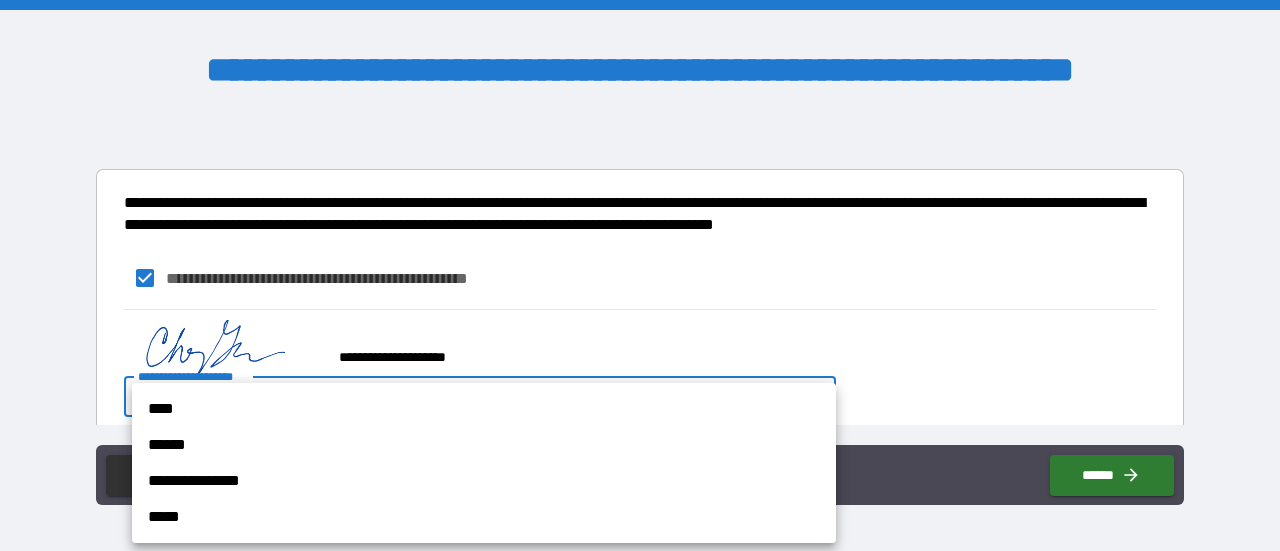 click on "****" at bounding box center (484, 409) 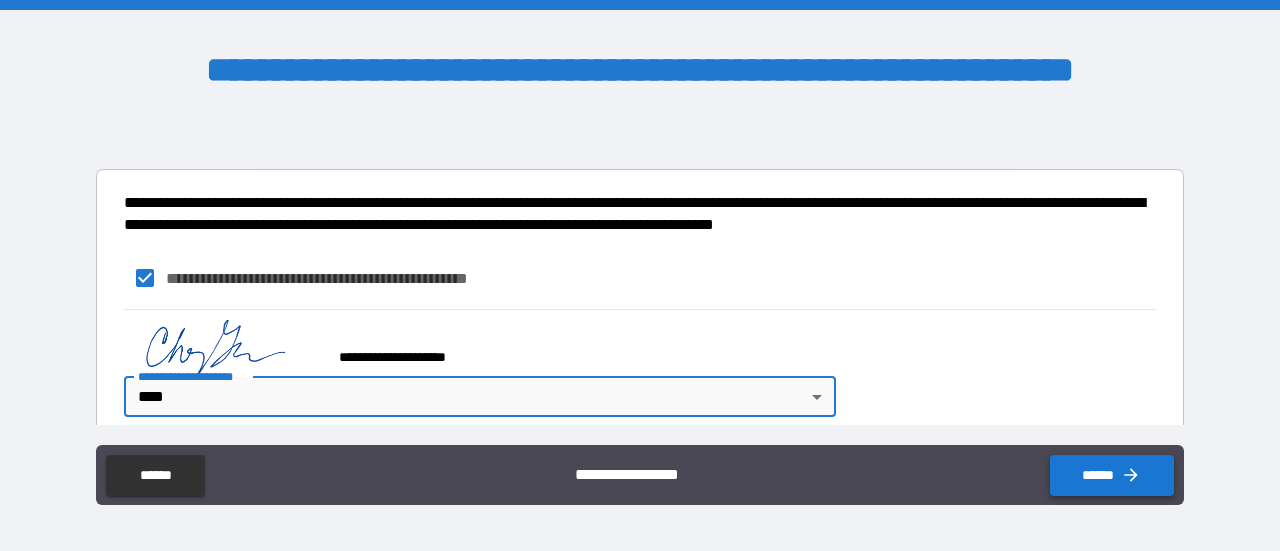 click on "******" at bounding box center [1112, 475] 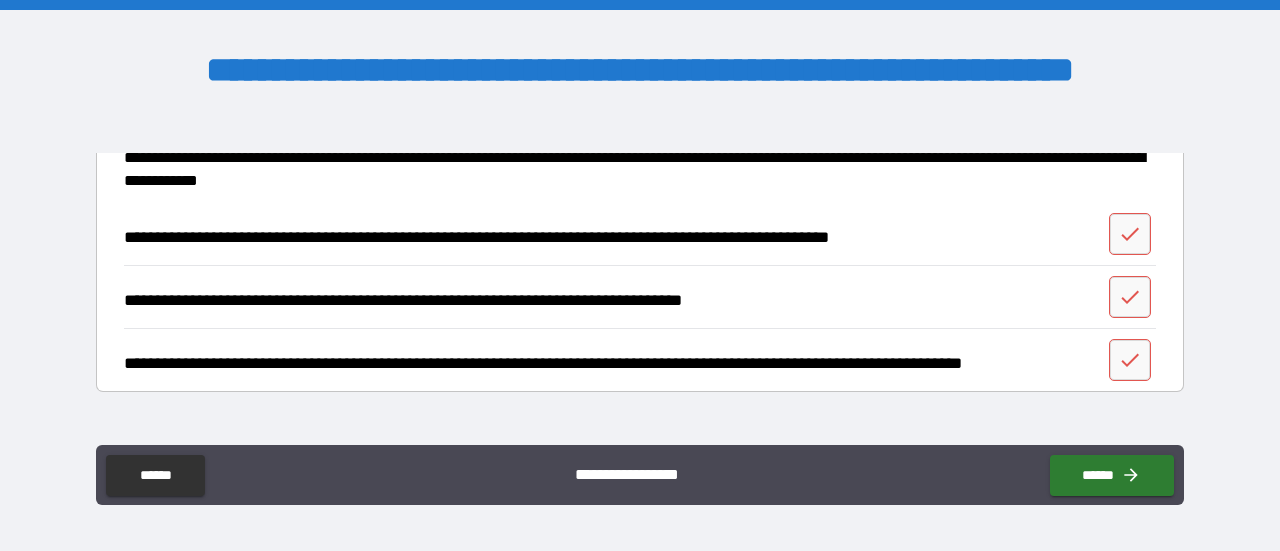 scroll, scrollTop: 286, scrollLeft: 0, axis: vertical 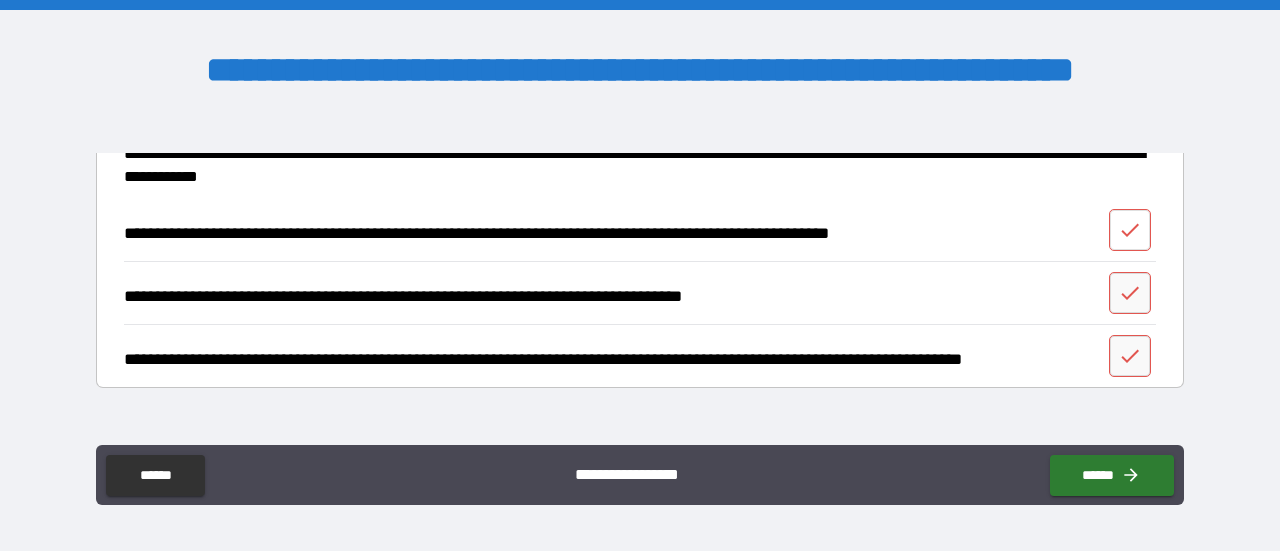 click 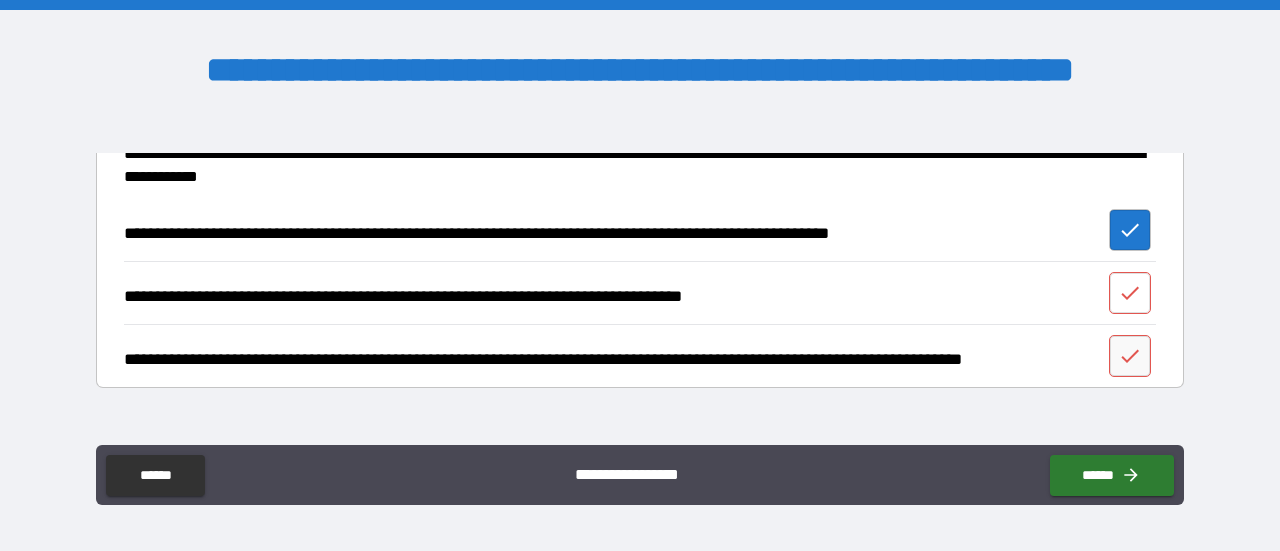 click 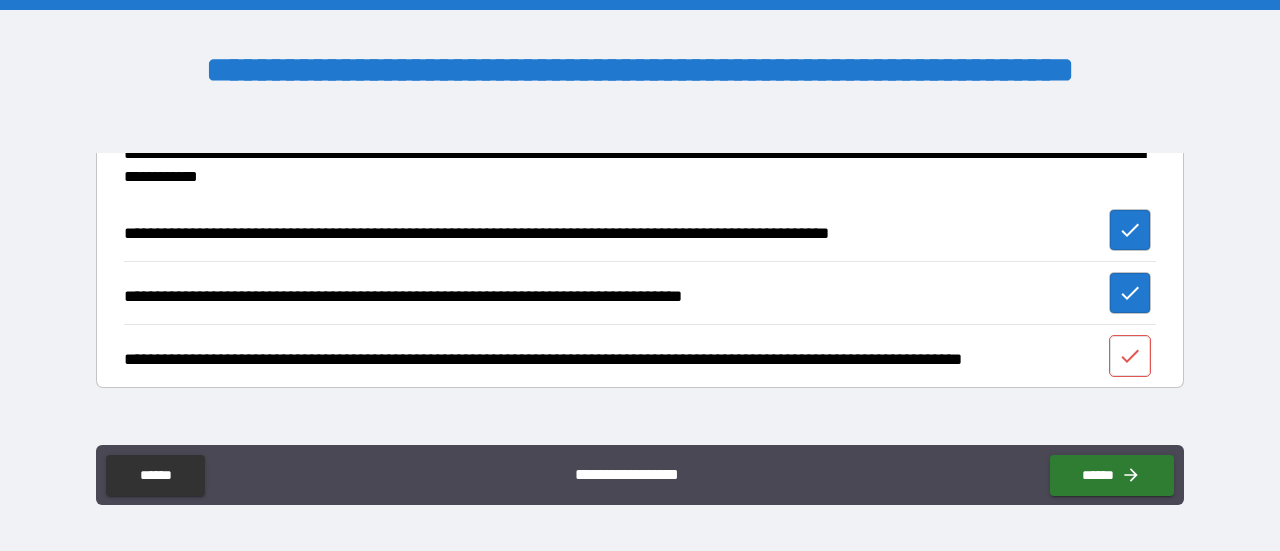 click at bounding box center (1130, 356) 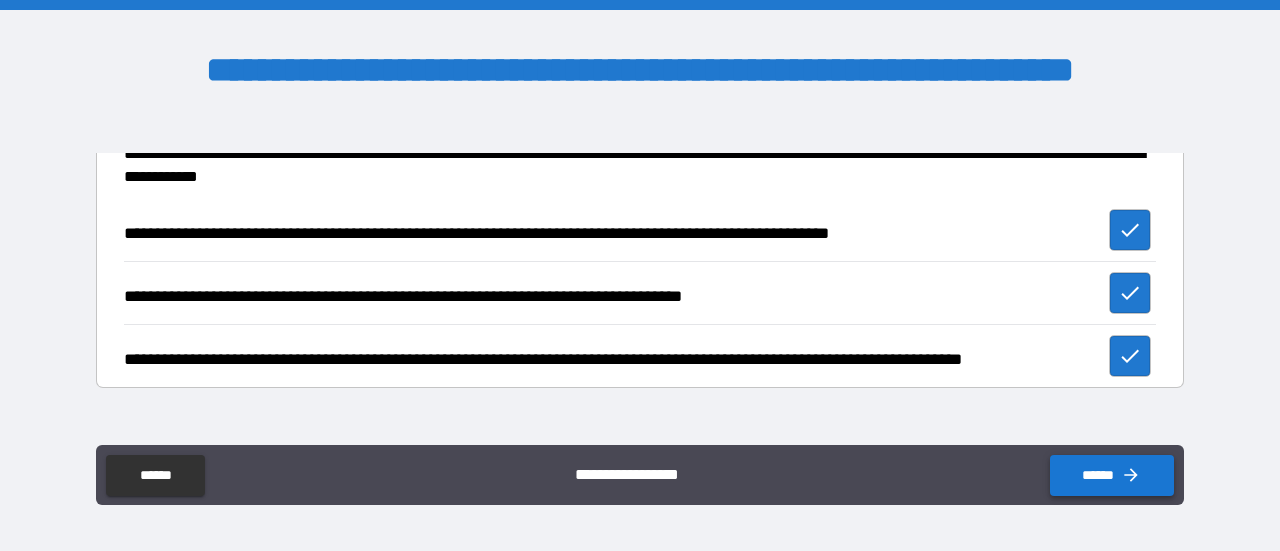 click on "******" at bounding box center [1112, 475] 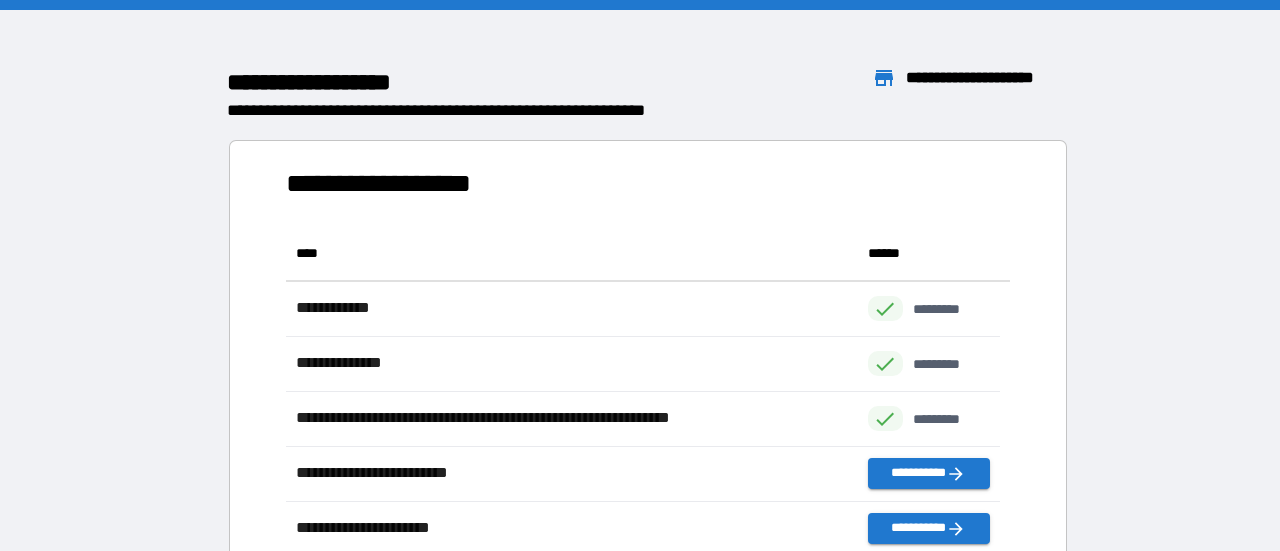 scroll, scrollTop: 16, scrollLeft: 16, axis: both 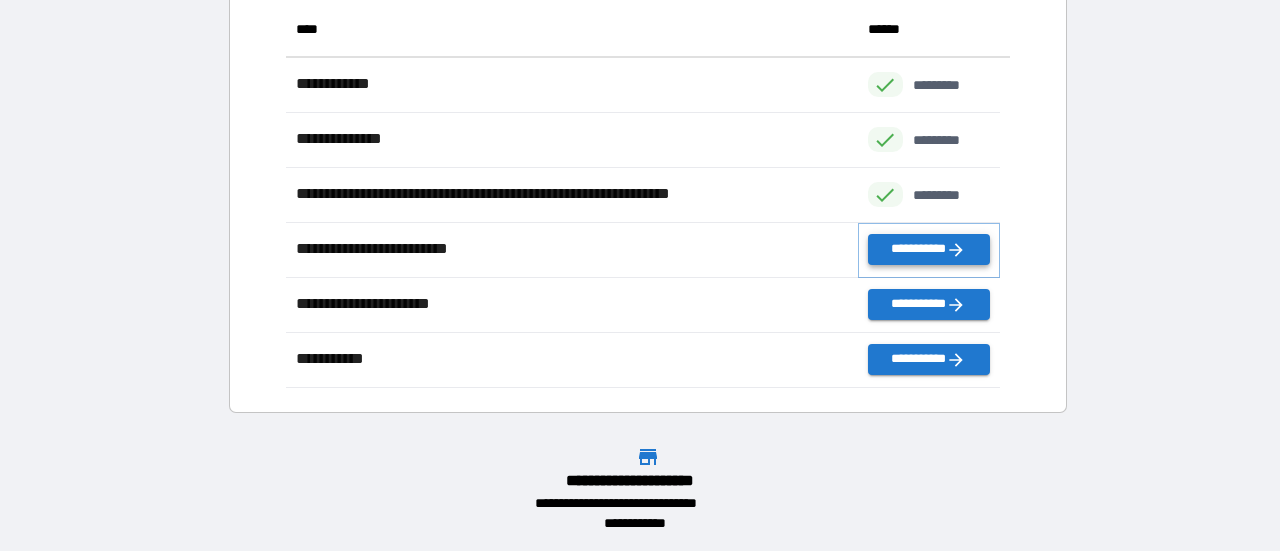 click on "**********" at bounding box center (929, 249) 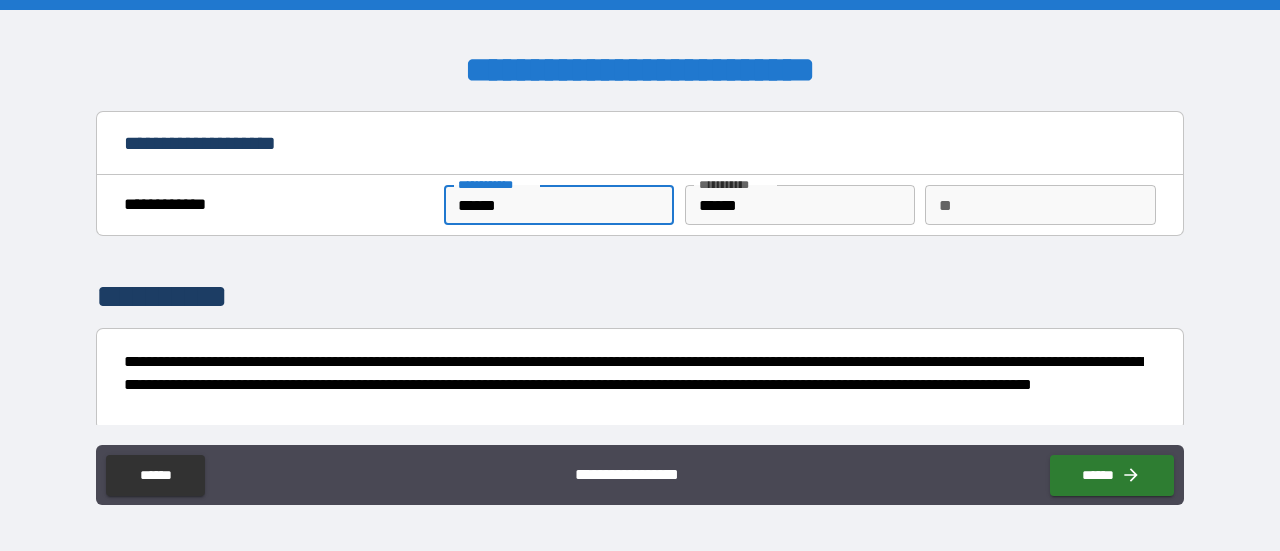 click on "******" at bounding box center [559, 205] 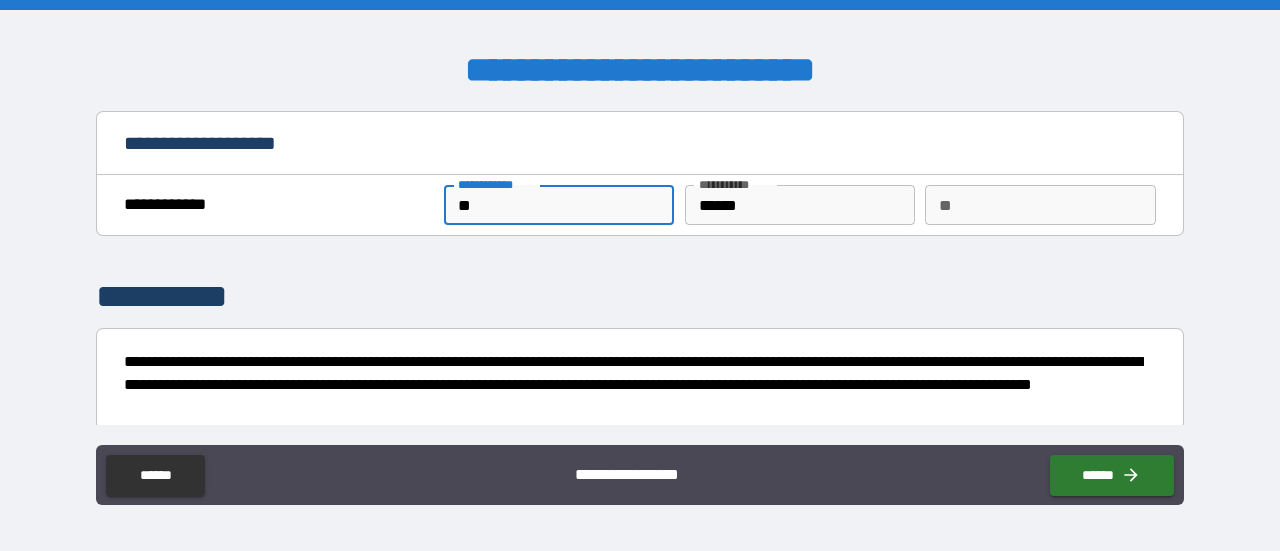 type on "*" 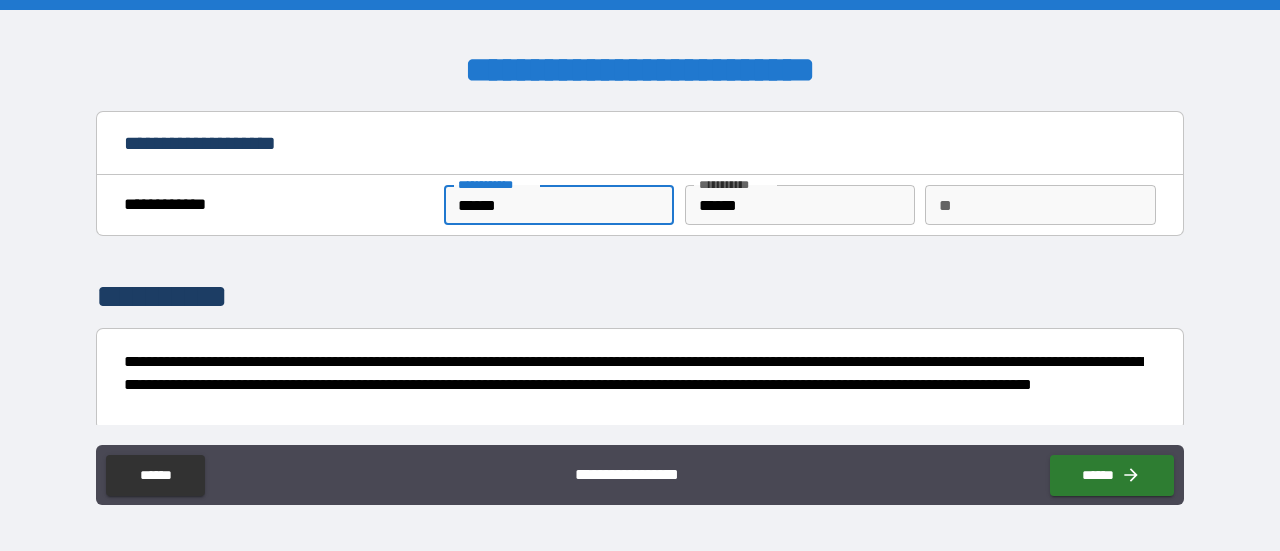 type on "******" 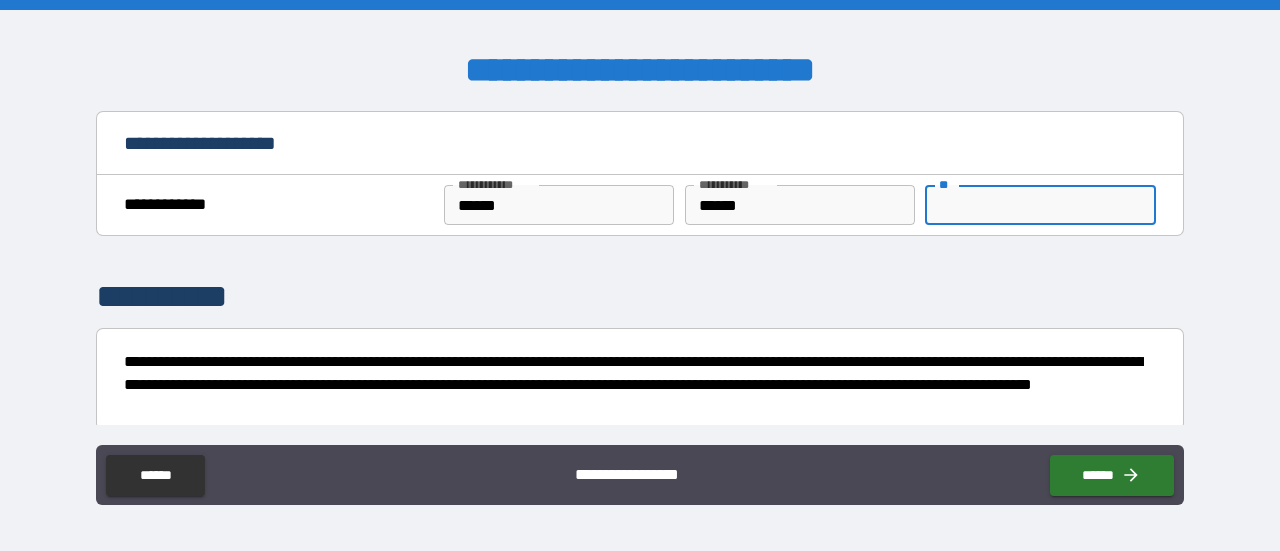 type on "*" 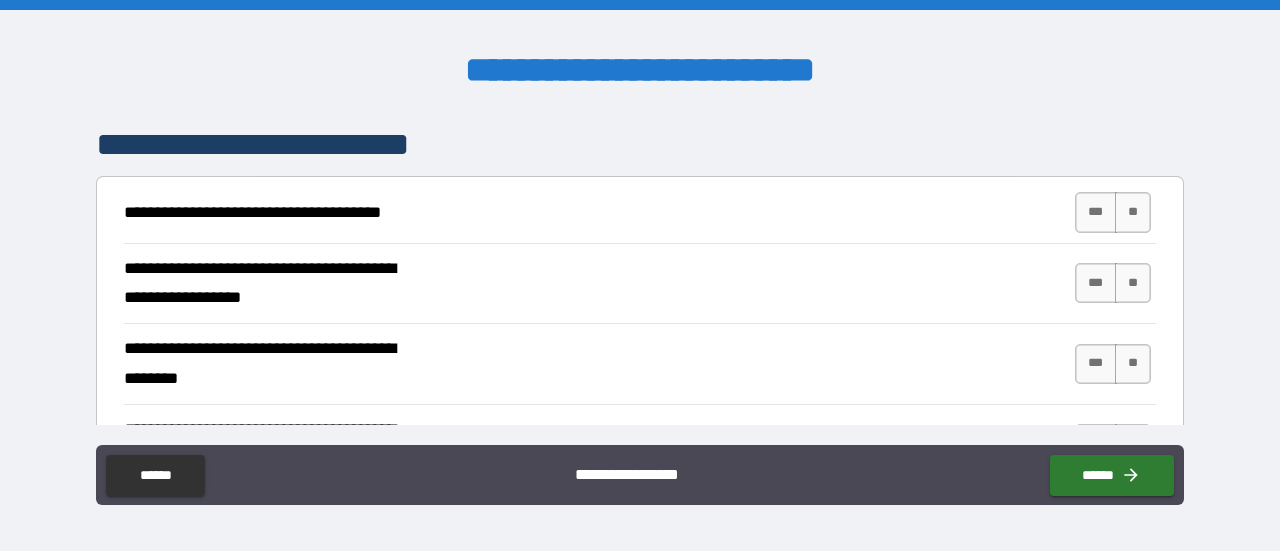 scroll, scrollTop: 347, scrollLeft: 0, axis: vertical 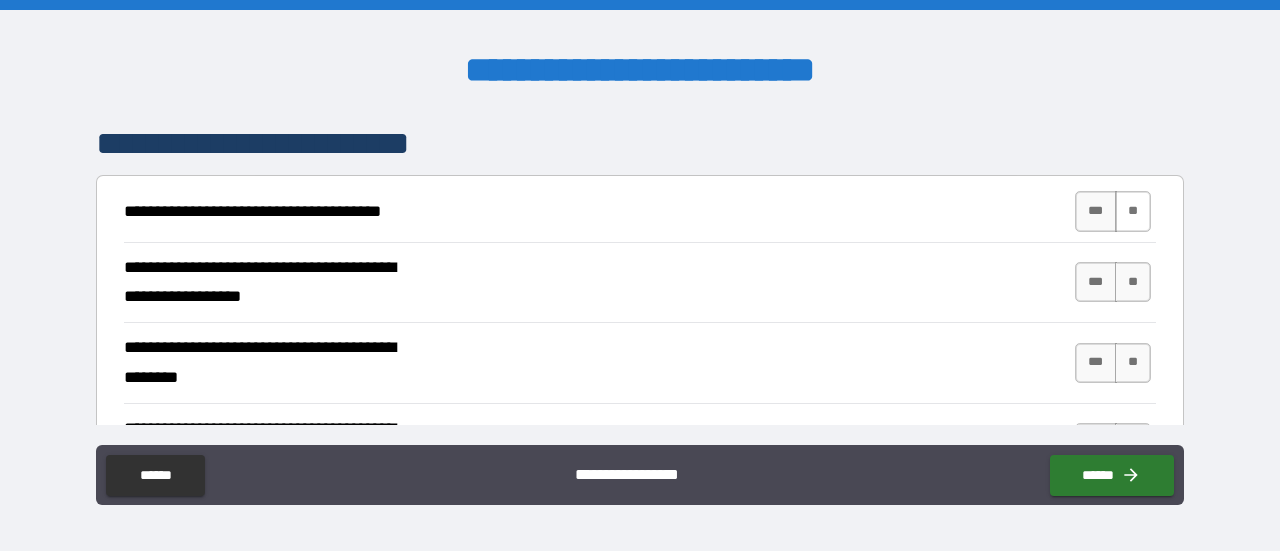 type on "*" 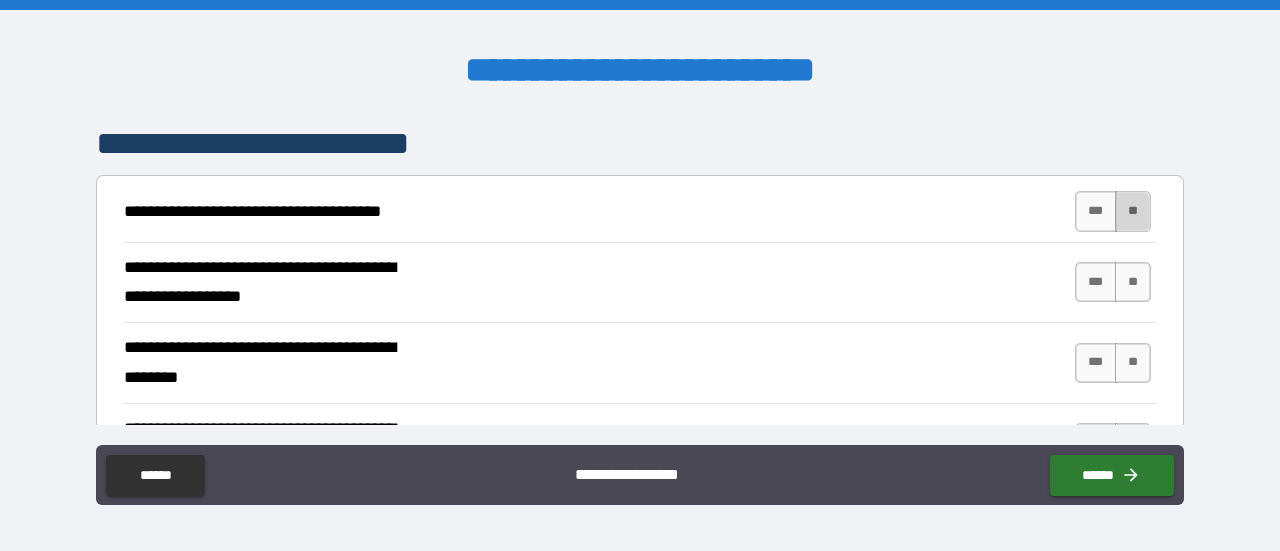 click on "**" at bounding box center (1133, 211) 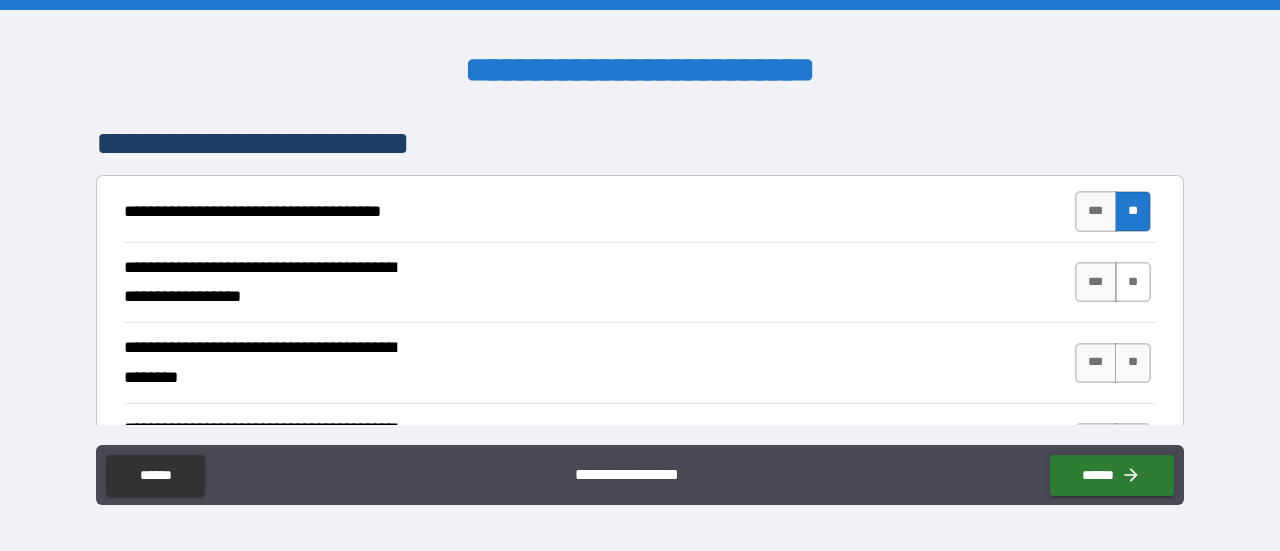 click on "**" at bounding box center [1133, 282] 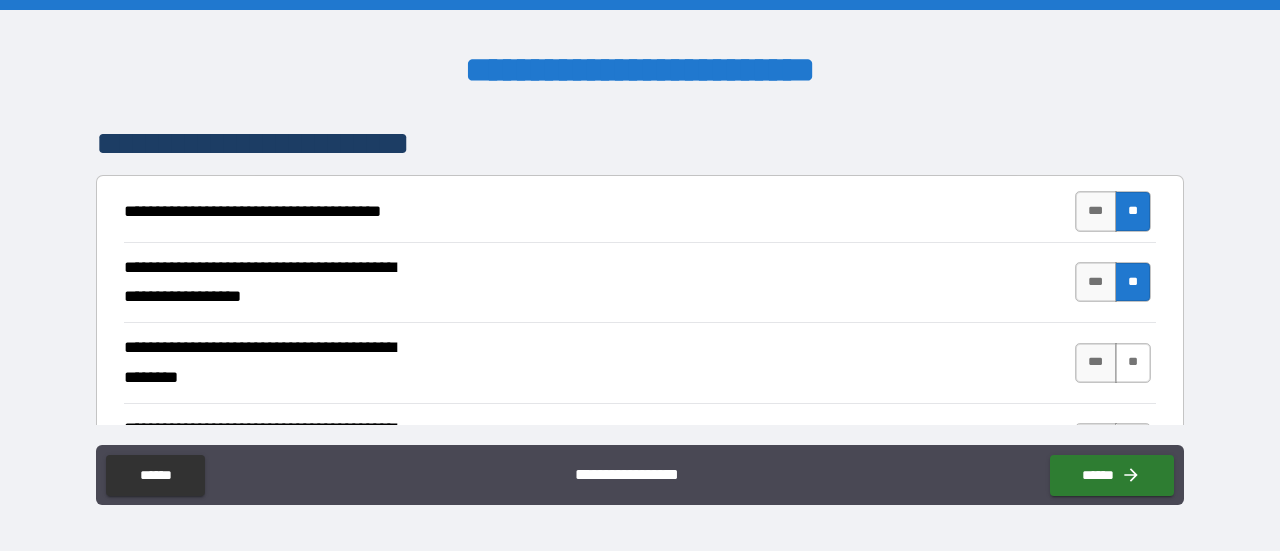 click on "**" at bounding box center (1133, 363) 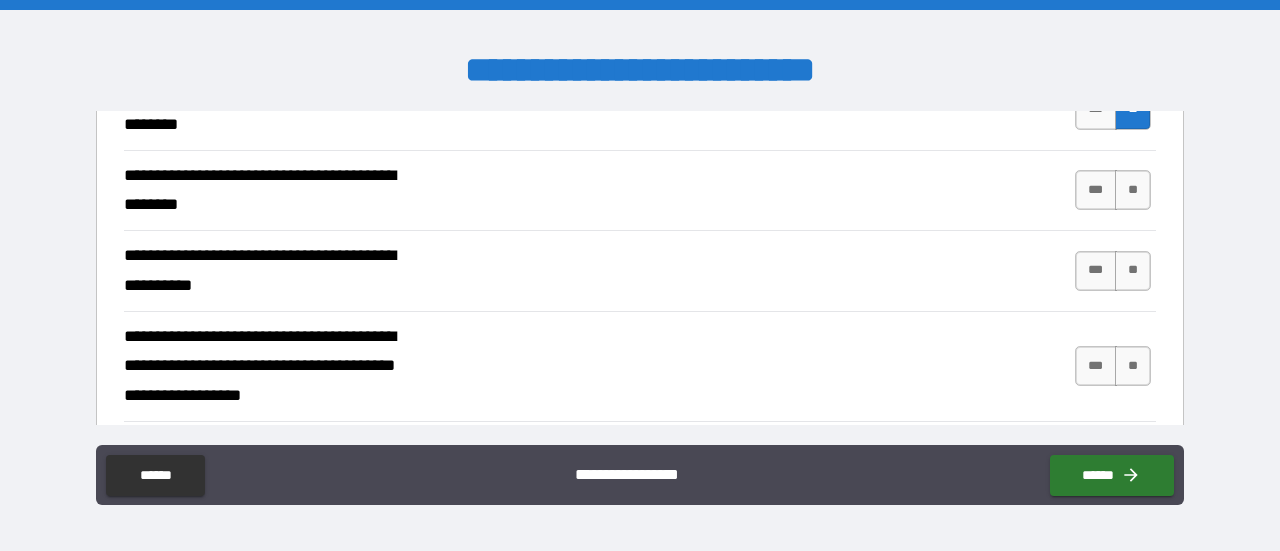 scroll, scrollTop: 600, scrollLeft: 0, axis: vertical 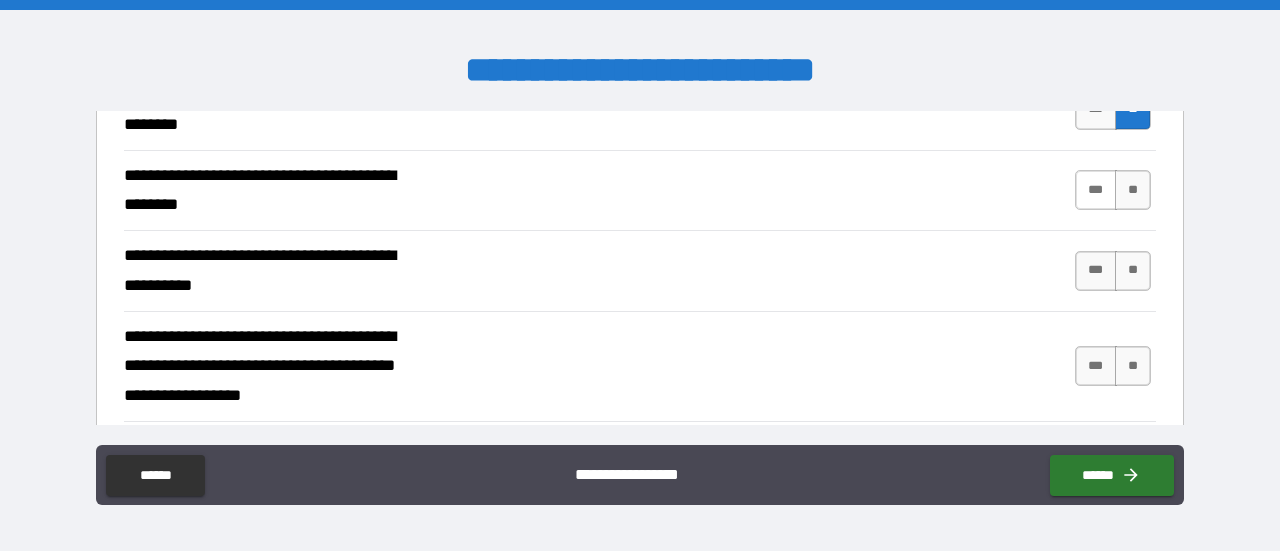 click on "***" at bounding box center [1096, 190] 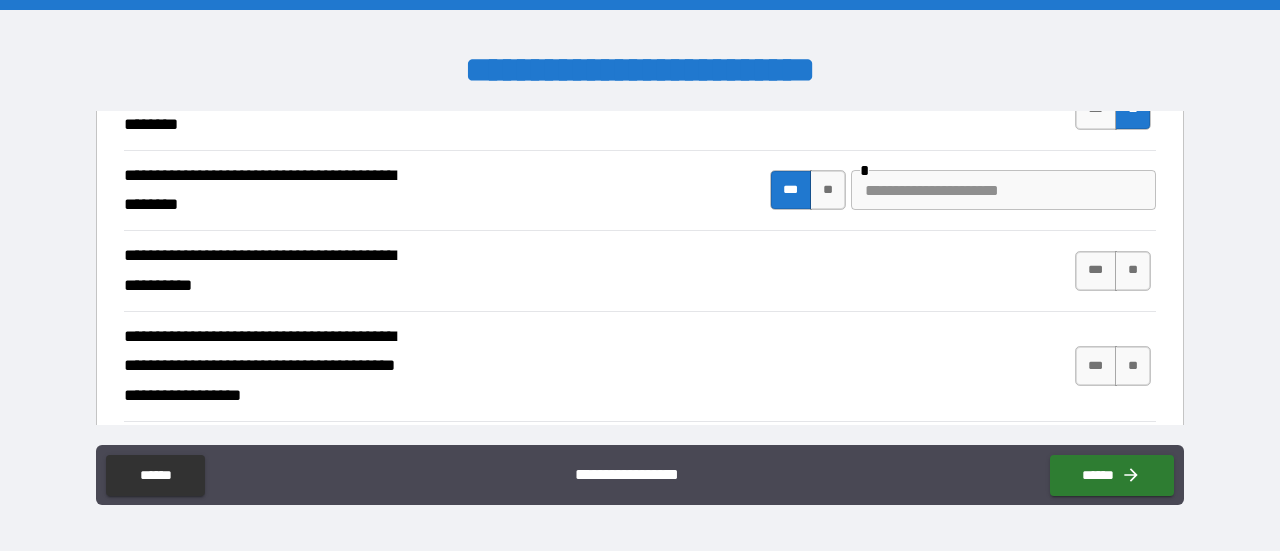 click at bounding box center (1003, 190) 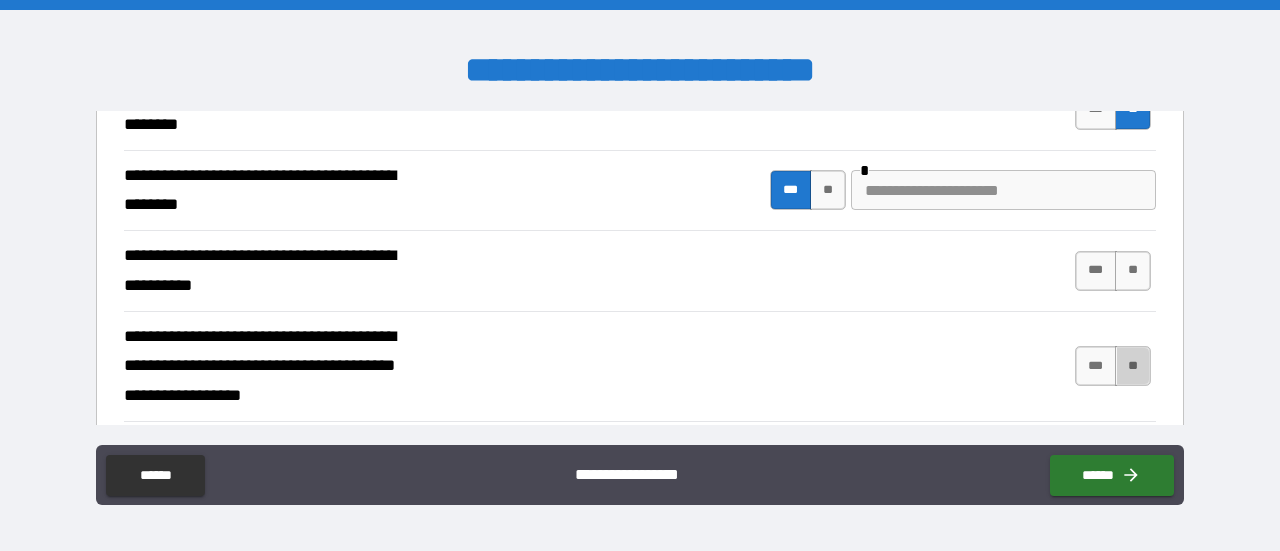 click on "**" at bounding box center [1133, 366] 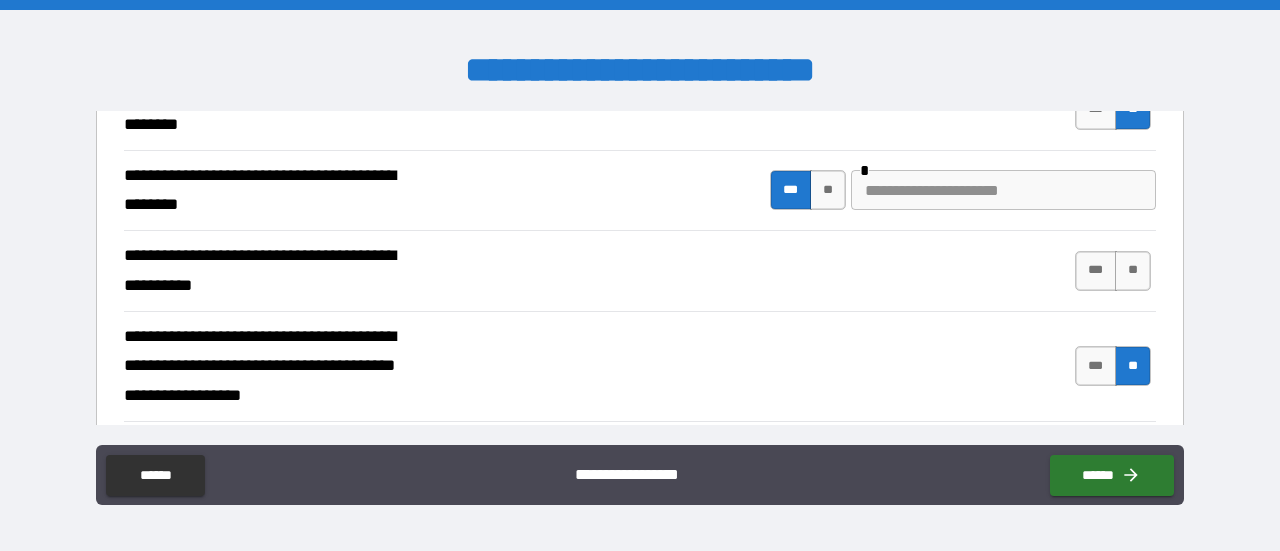 type on "*****" 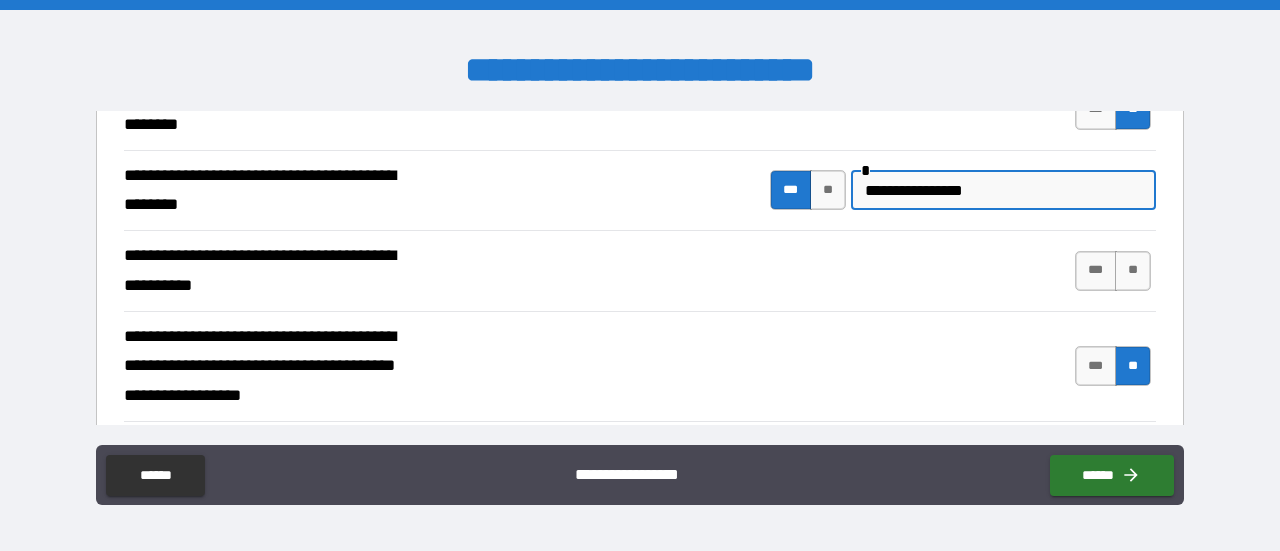 type on "**********" 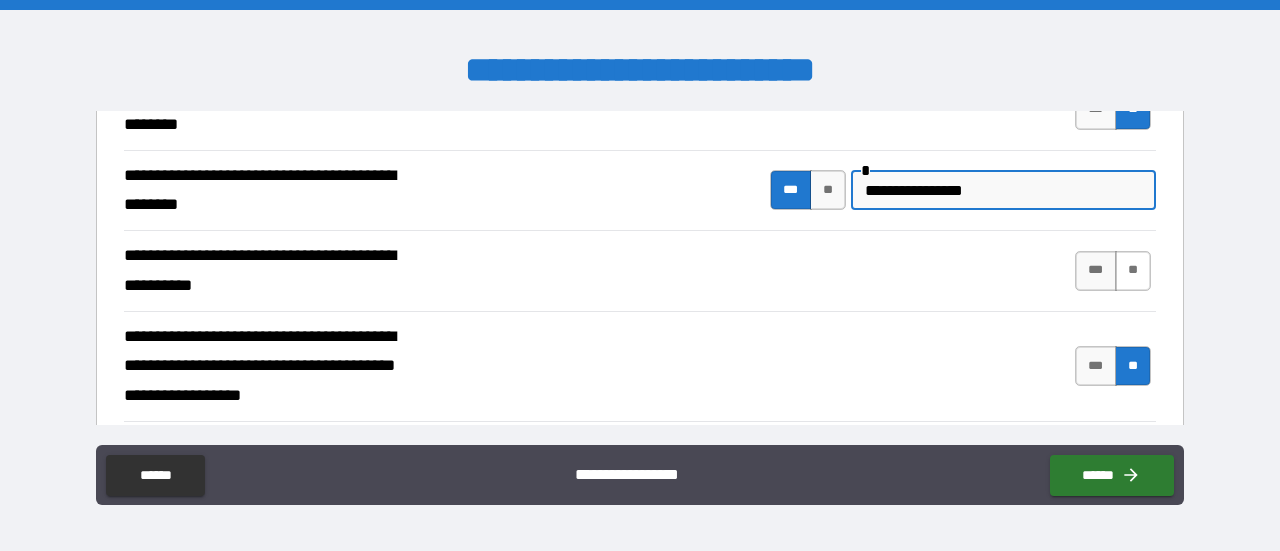 click on "**" at bounding box center [1133, 271] 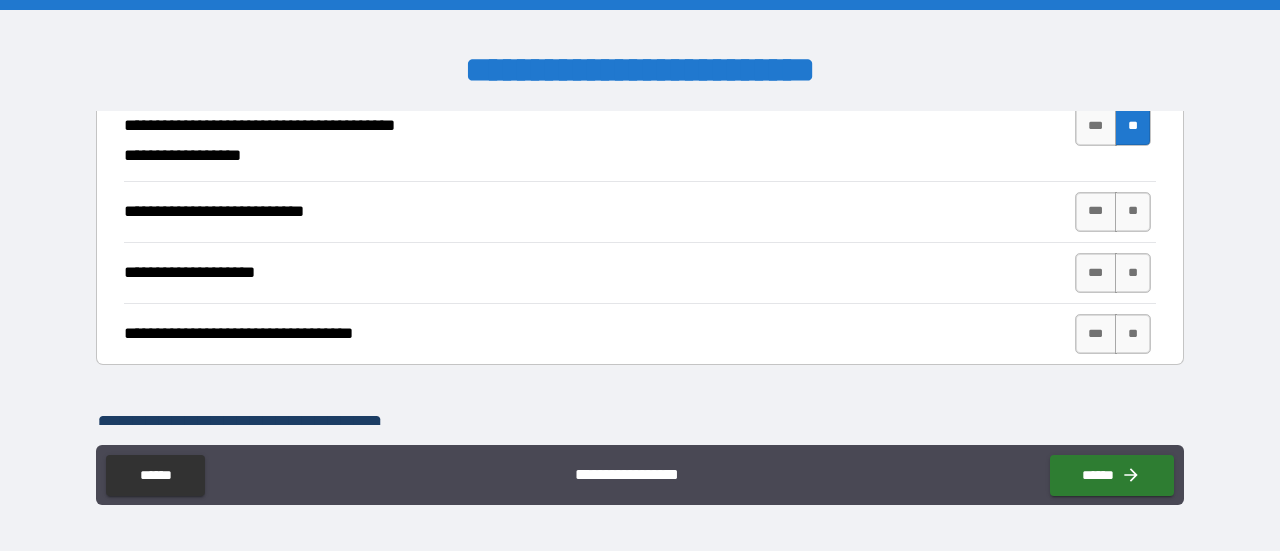 scroll, scrollTop: 840, scrollLeft: 0, axis: vertical 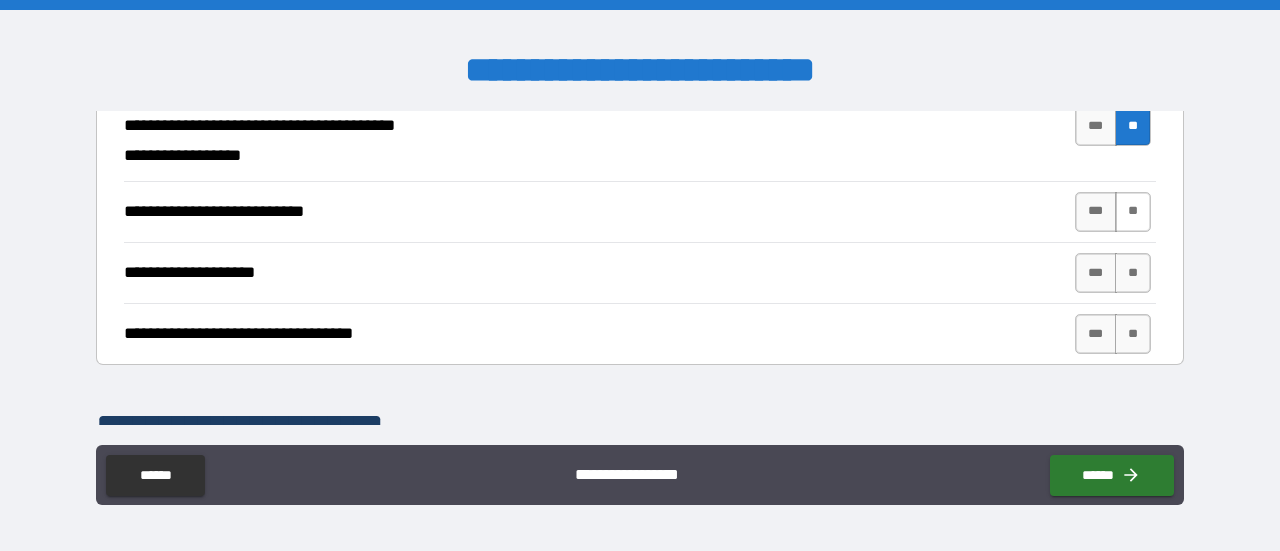 click on "**" at bounding box center [1133, 212] 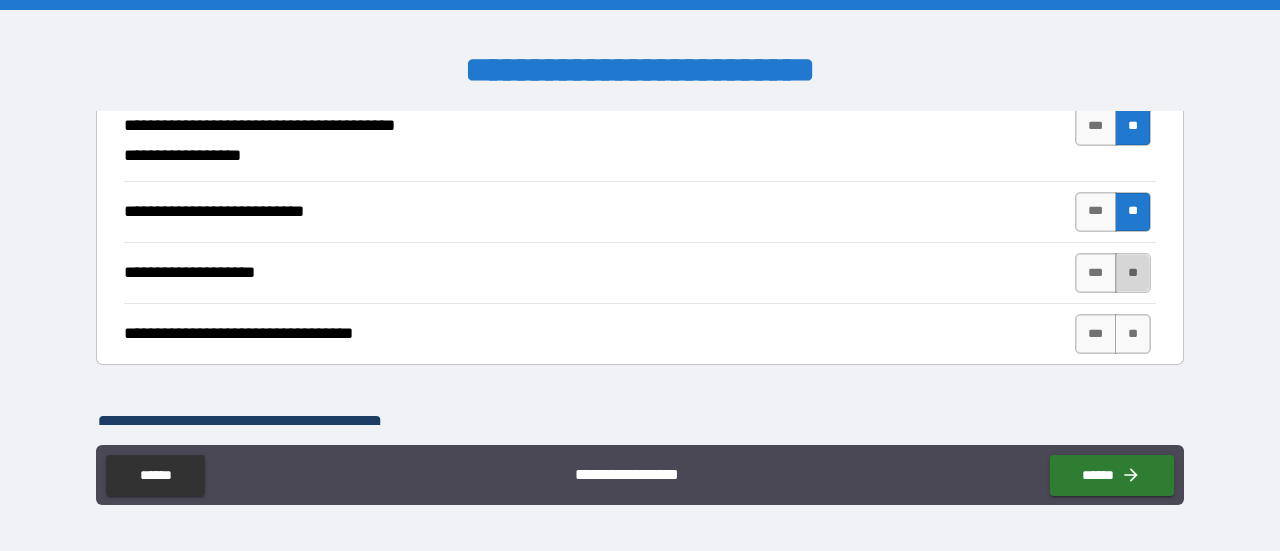 click on "**" at bounding box center (1133, 273) 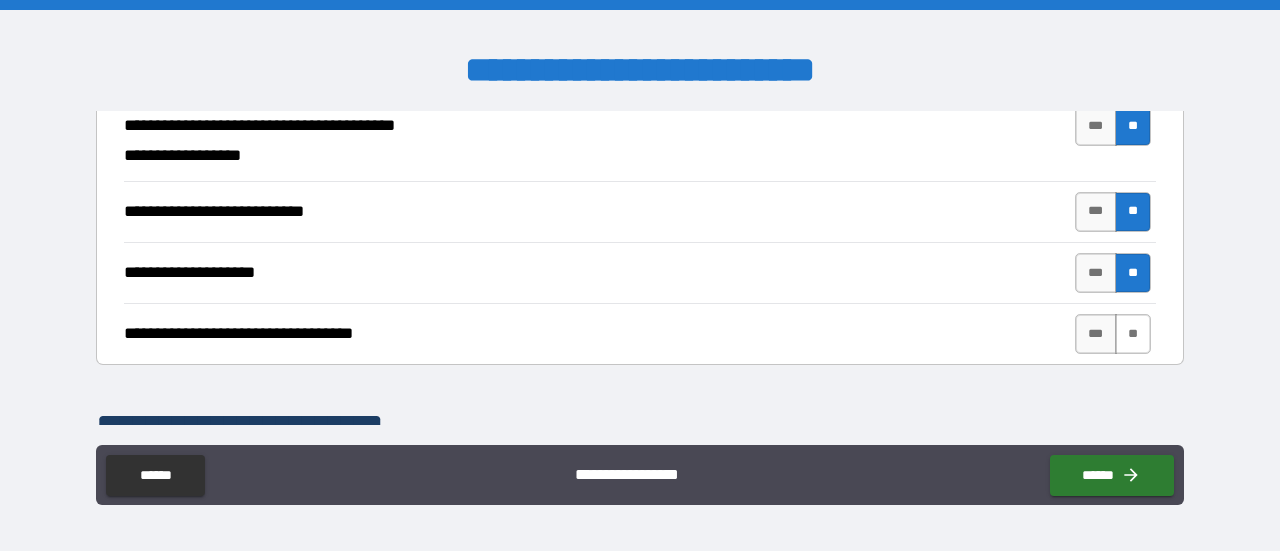 click on "**" at bounding box center [1133, 334] 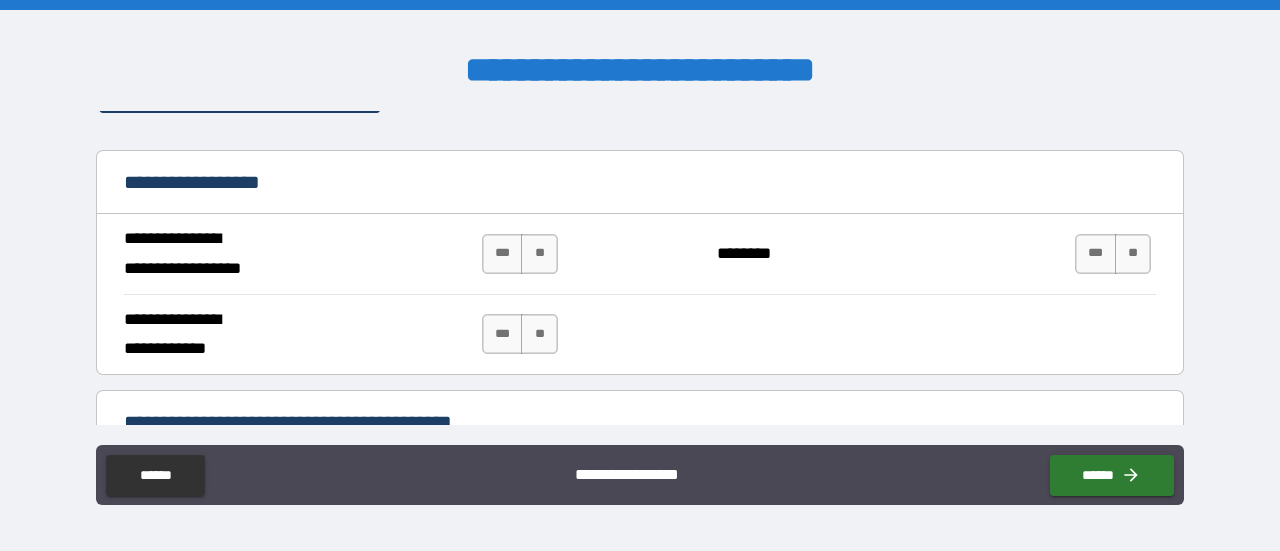 scroll, scrollTop: 1165, scrollLeft: 0, axis: vertical 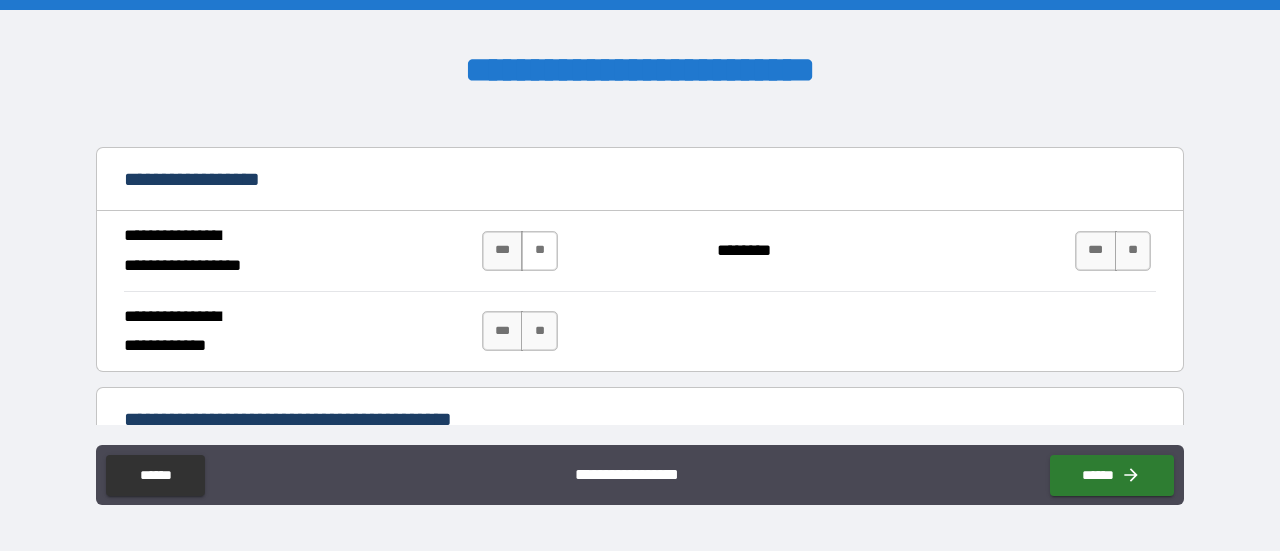 click on "**" at bounding box center [539, 251] 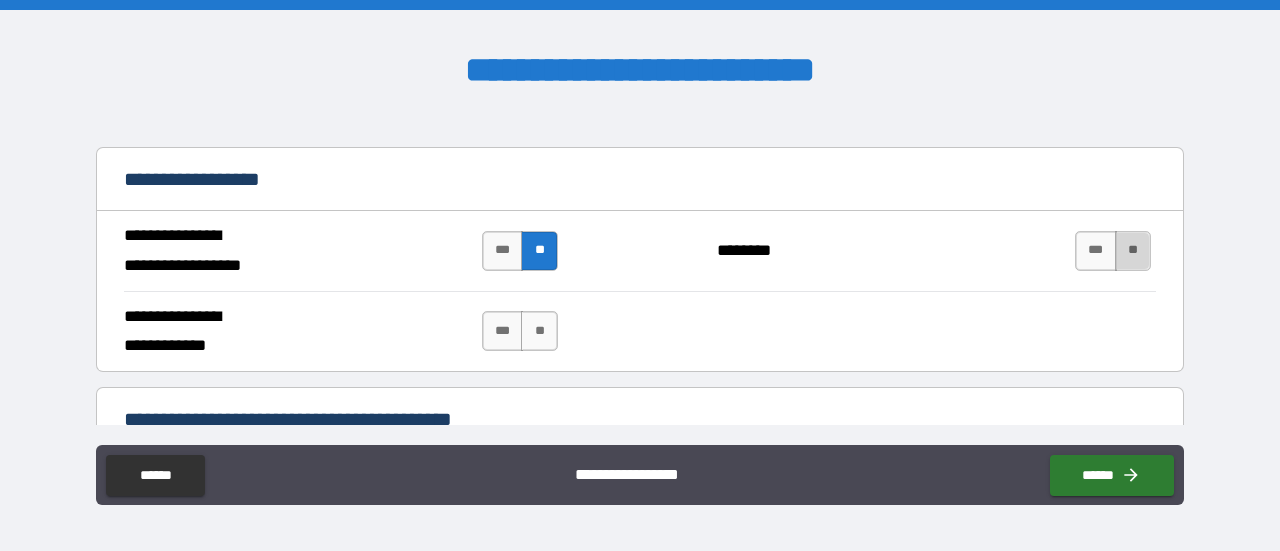 click on "**" at bounding box center [1133, 251] 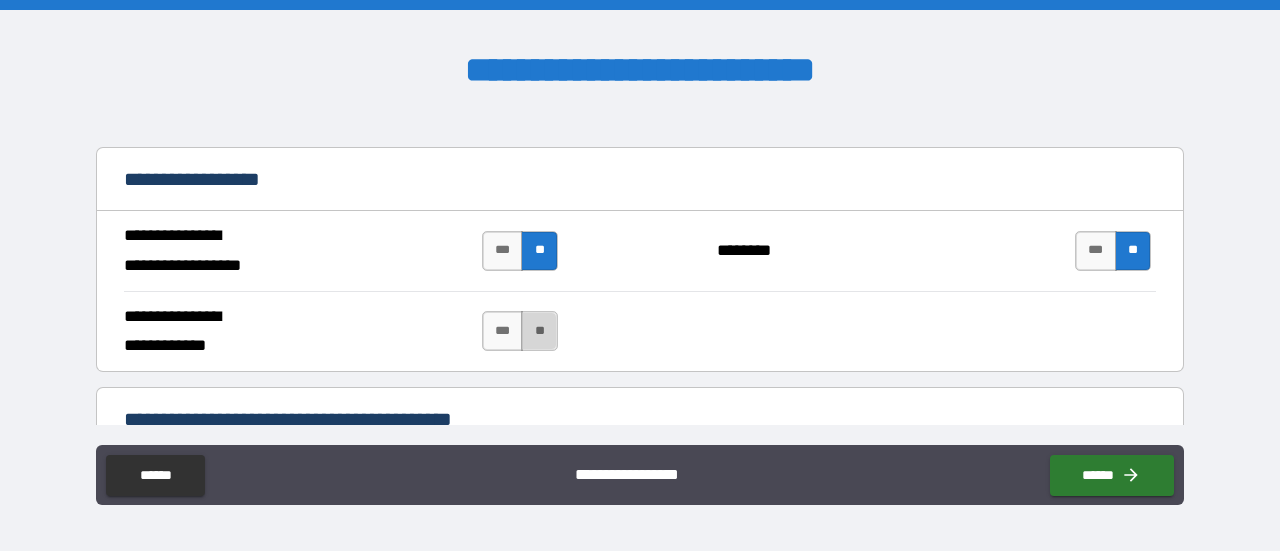 click on "**" at bounding box center (539, 331) 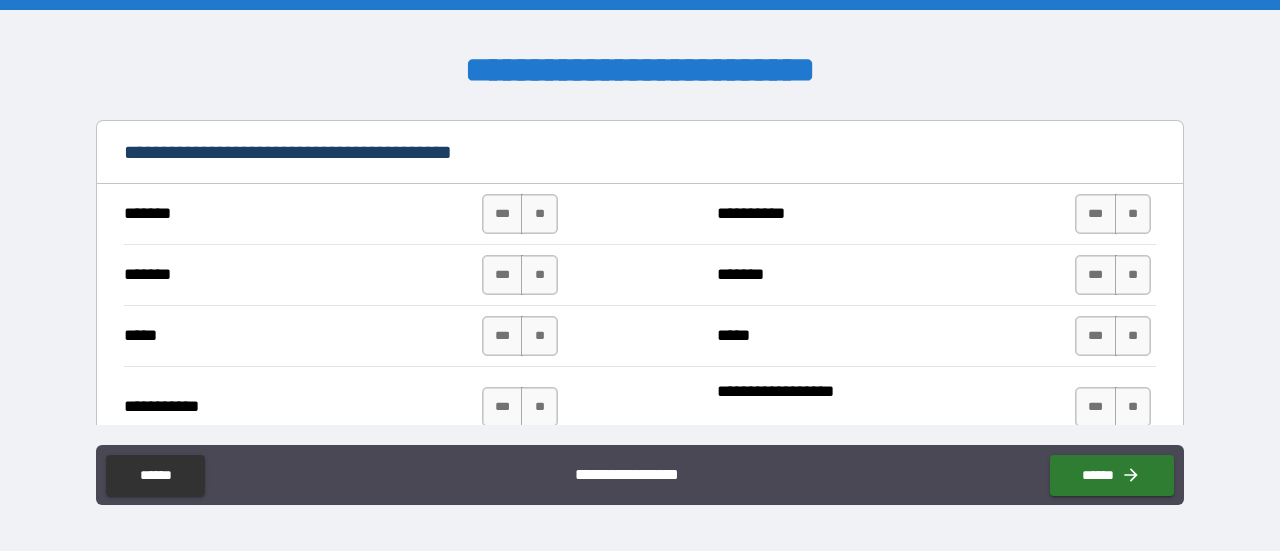 scroll, scrollTop: 1437, scrollLeft: 0, axis: vertical 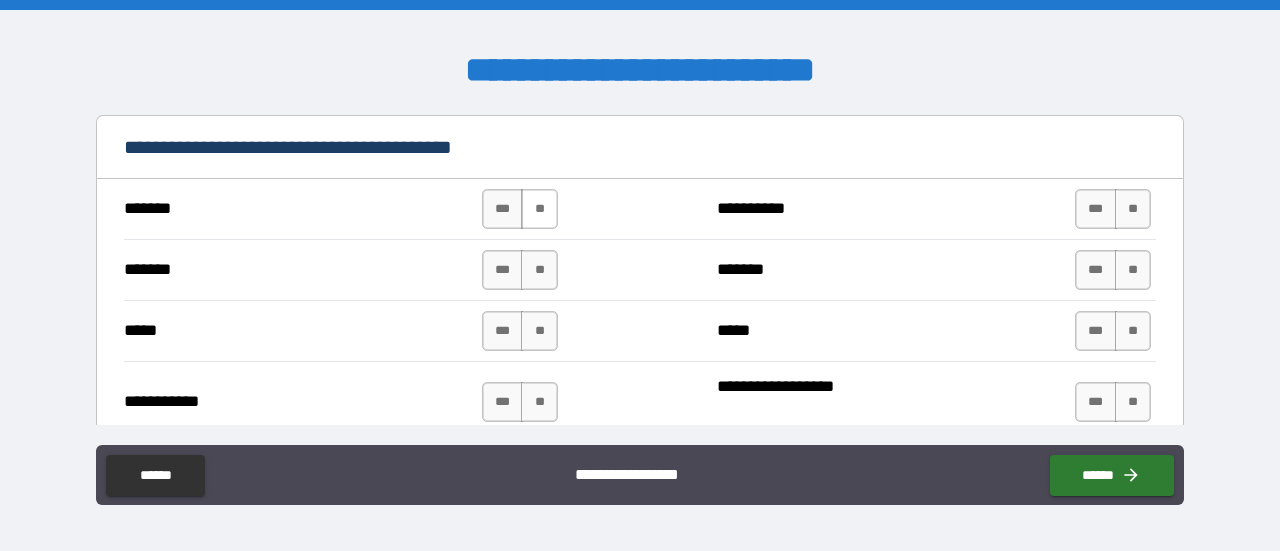 click on "**" at bounding box center (539, 209) 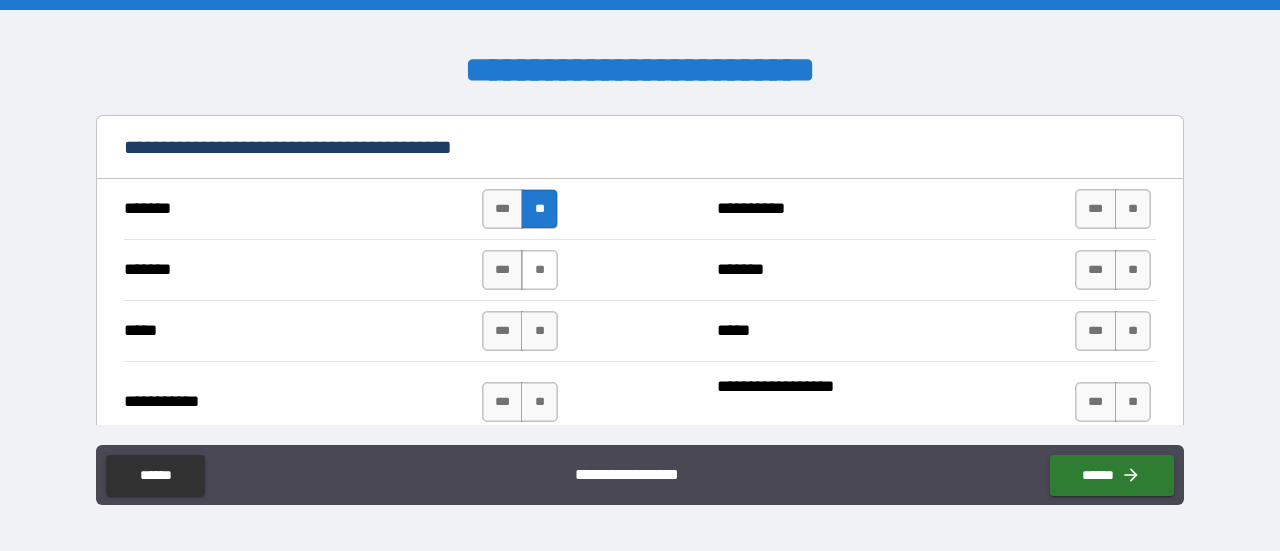 click on "**" at bounding box center (539, 270) 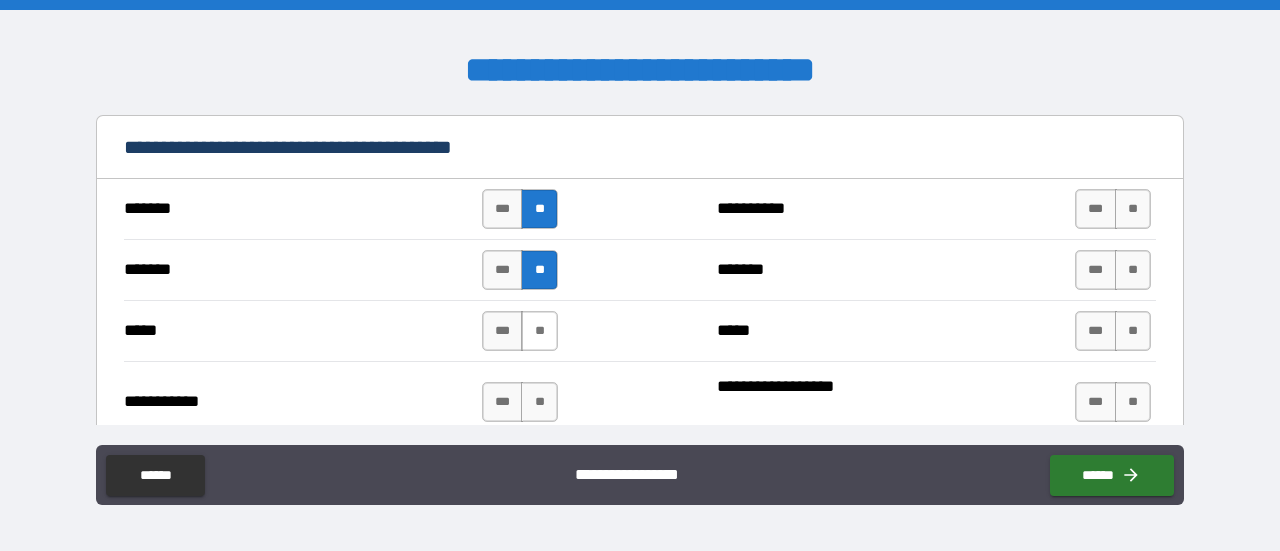 click on "**" at bounding box center [539, 331] 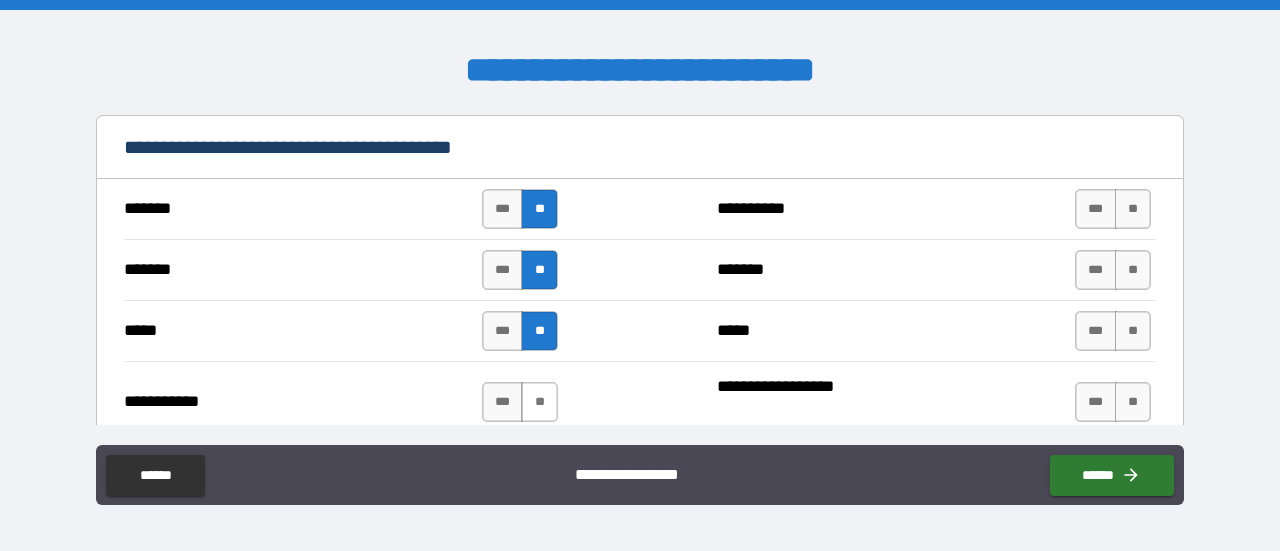 click on "**" at bounding box center (539, 402) 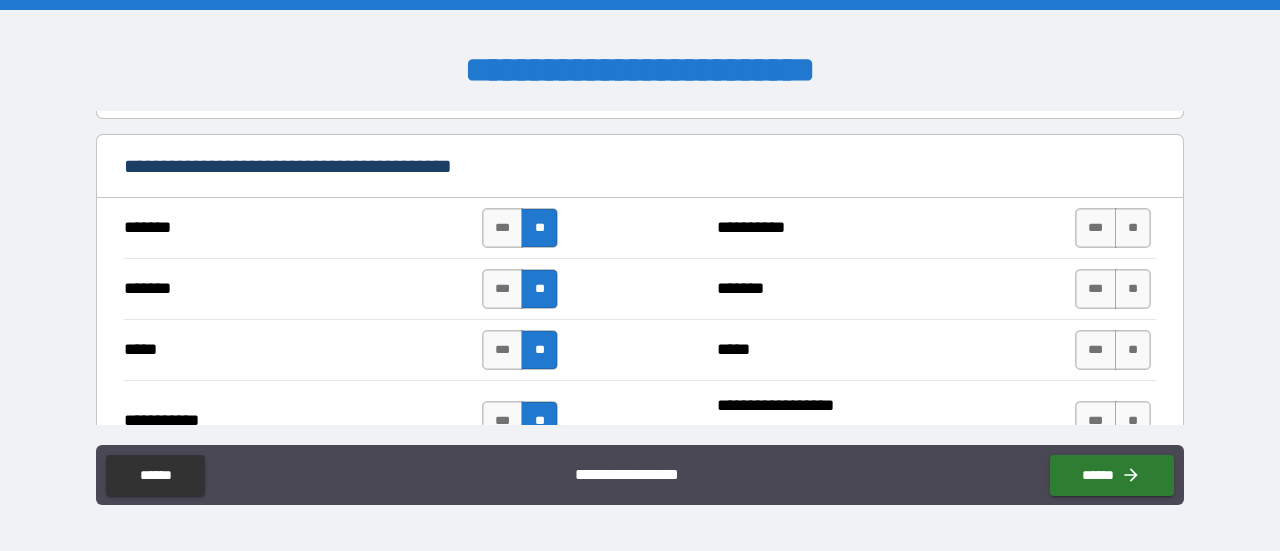 scroll, scrollTop: 1412, scrollLeft: 0, axis: vertical 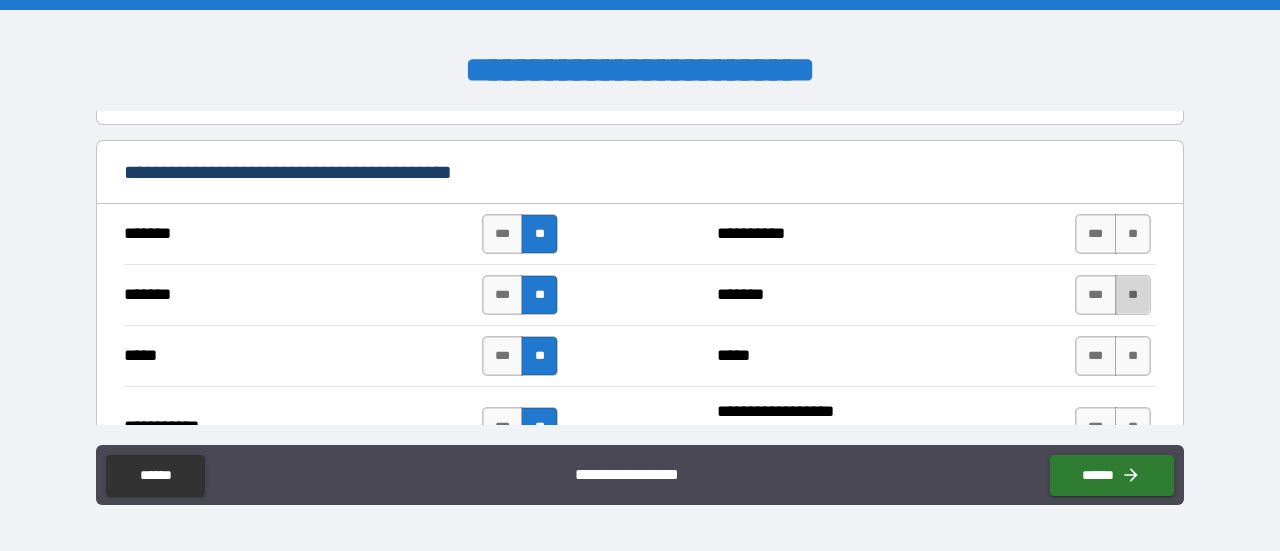 click on "**" at bounding box center [1133, 295] 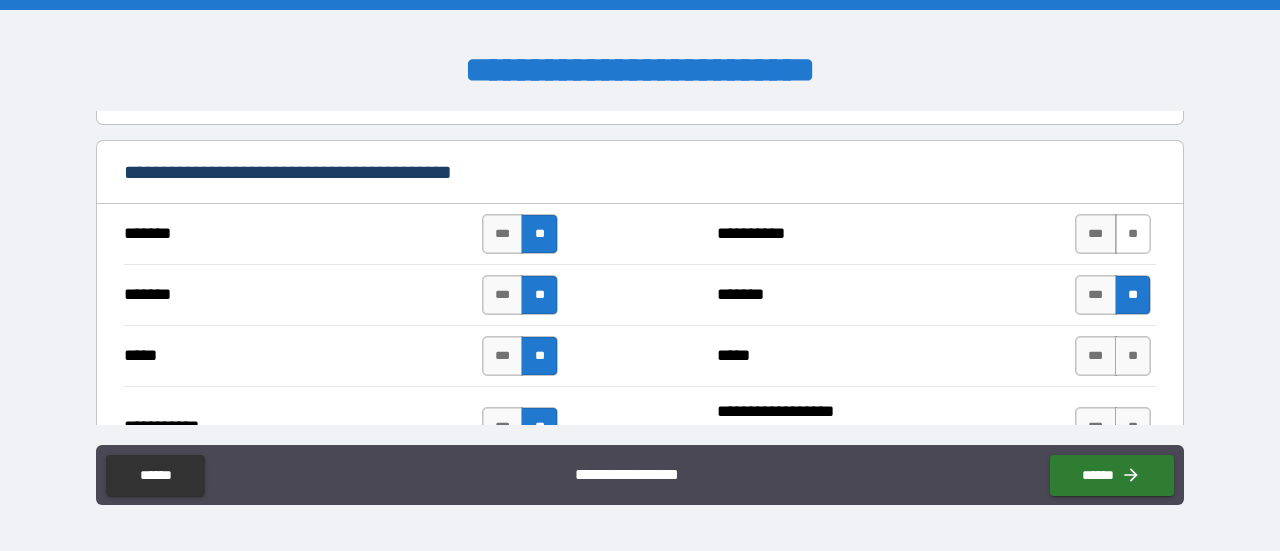 click on "**" at bounding box center (1133, 234) 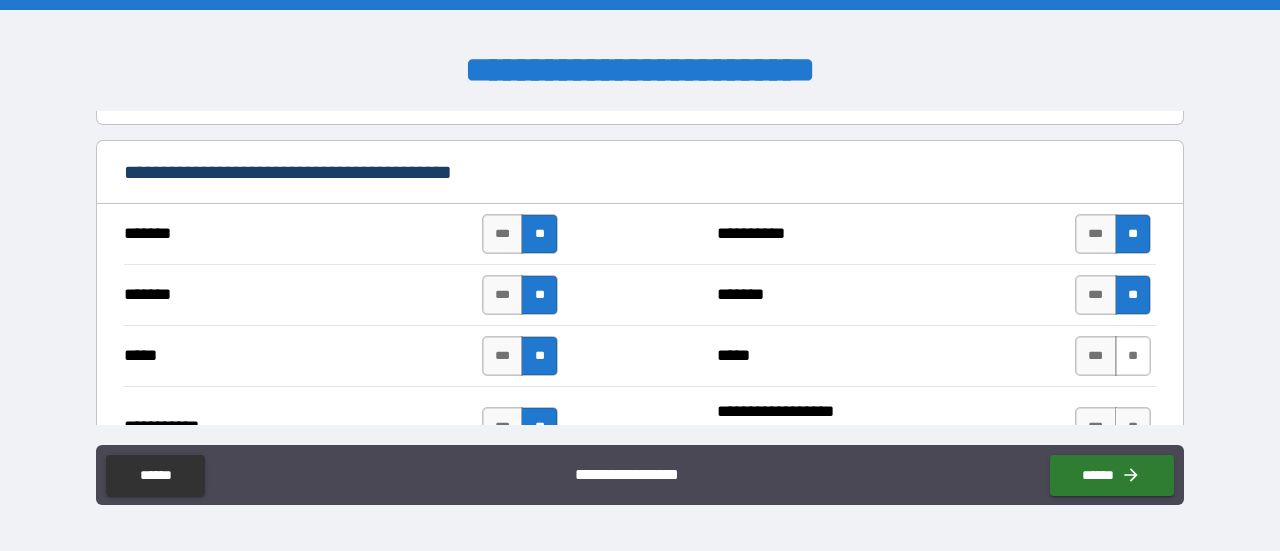 click on "**" at bounding box center [1133, 356] 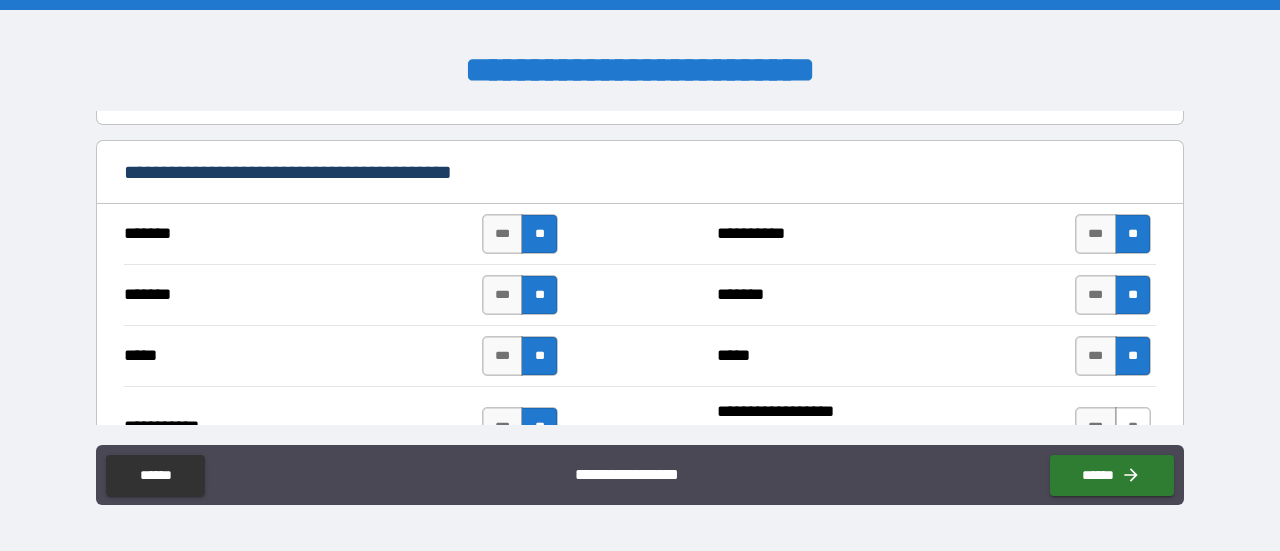 click on "**" at bounding box center (1133, 427) 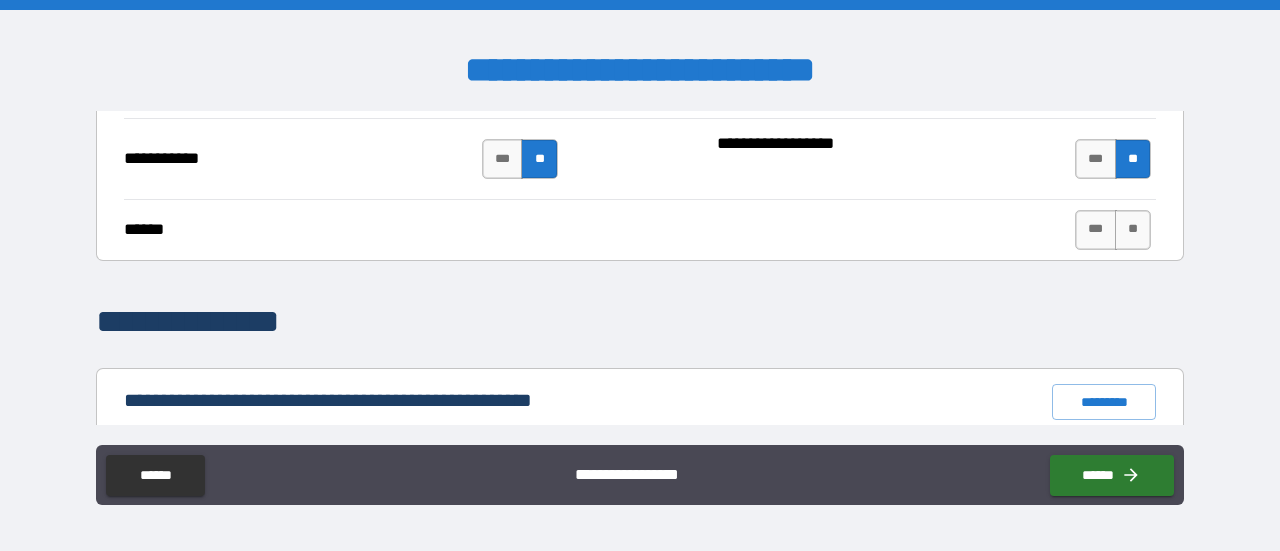 scroll, scrollTop: 1678, scrollLeft: 0, axis: vertical 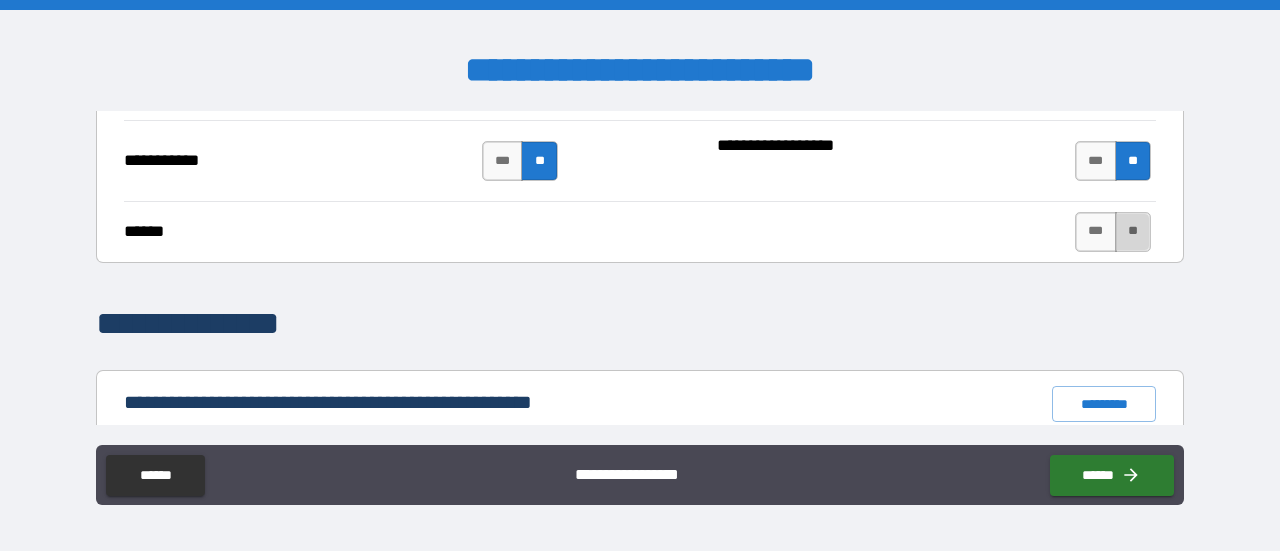 click on "**" at bounding box center [1133, 232] 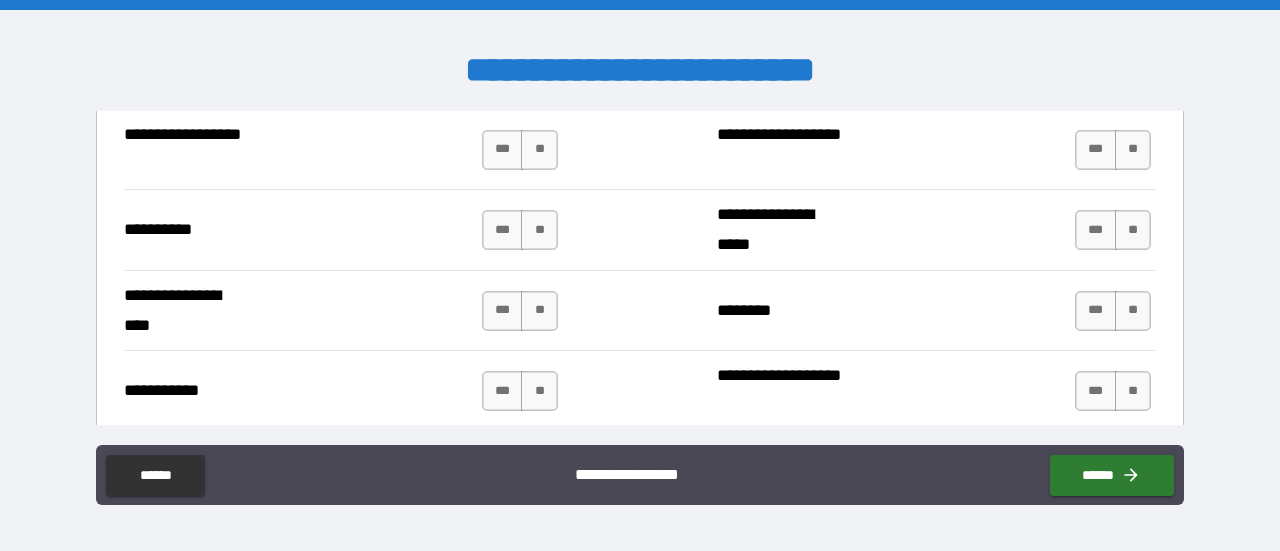 scroll, scrollTop: 2004, scrollLeft: 0, axis: vertical 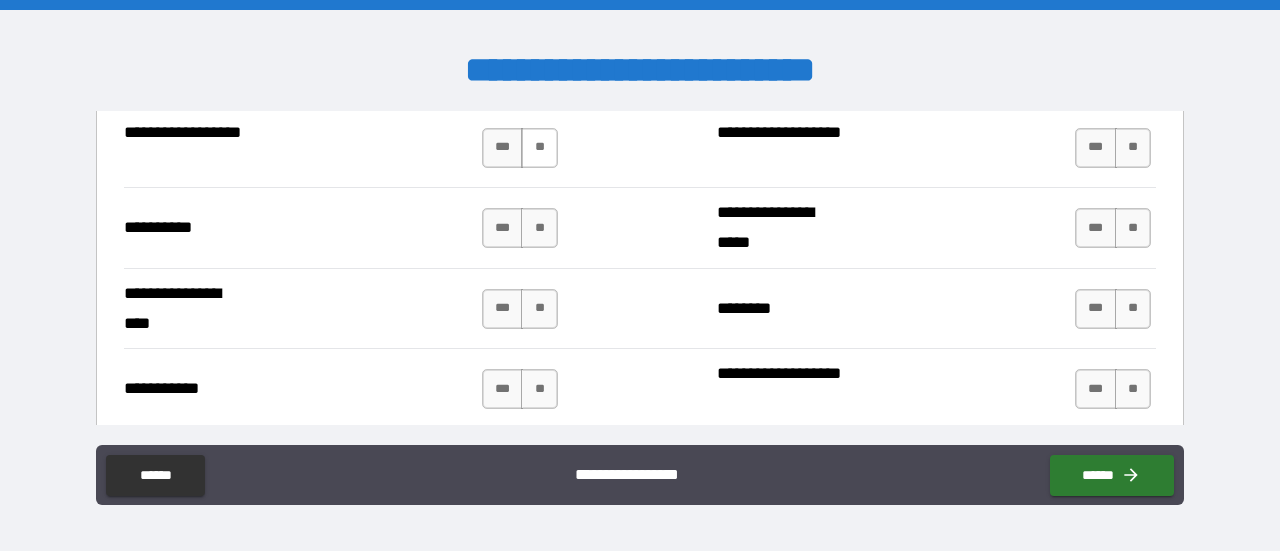 click on "**" at bounding box center (539, 148) 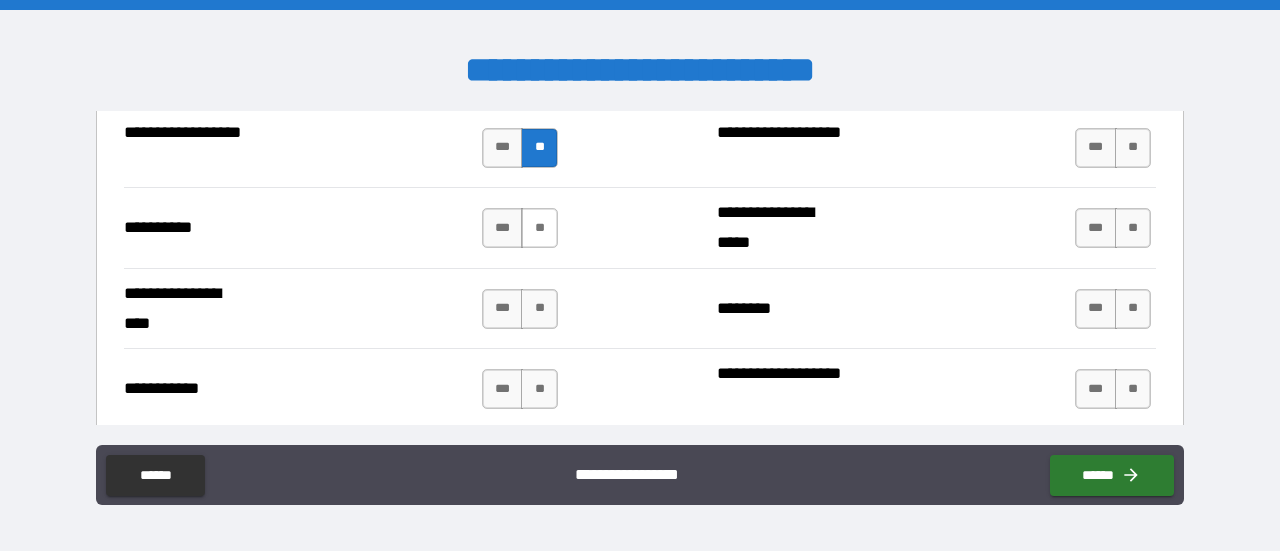 click on "**" at bounding box center (539, 228) 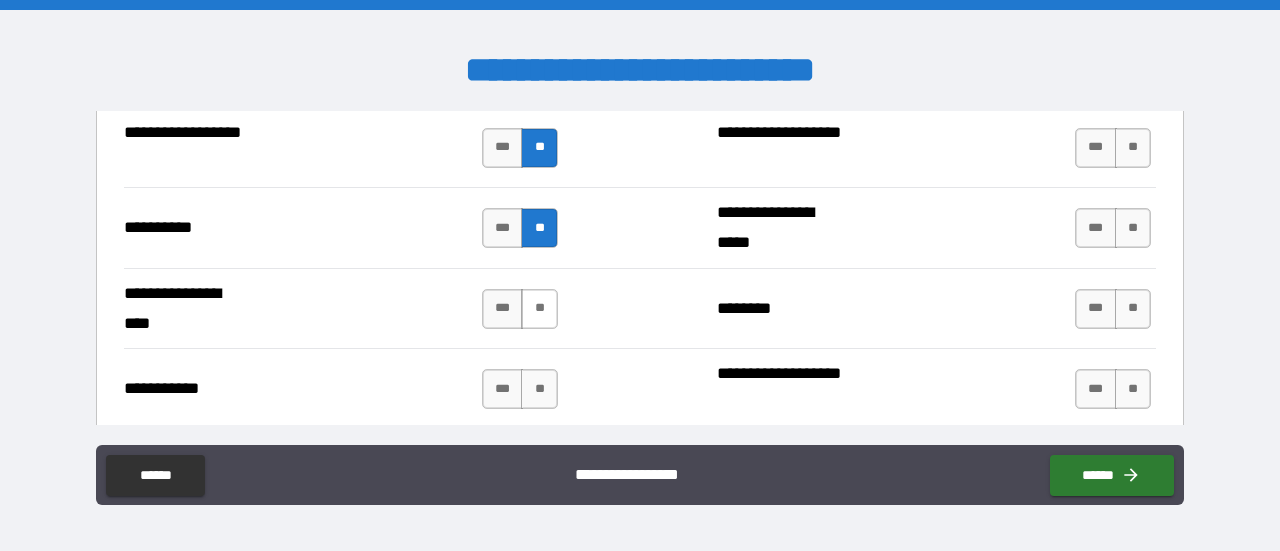 click on "**" at bounding box center (539, 309) 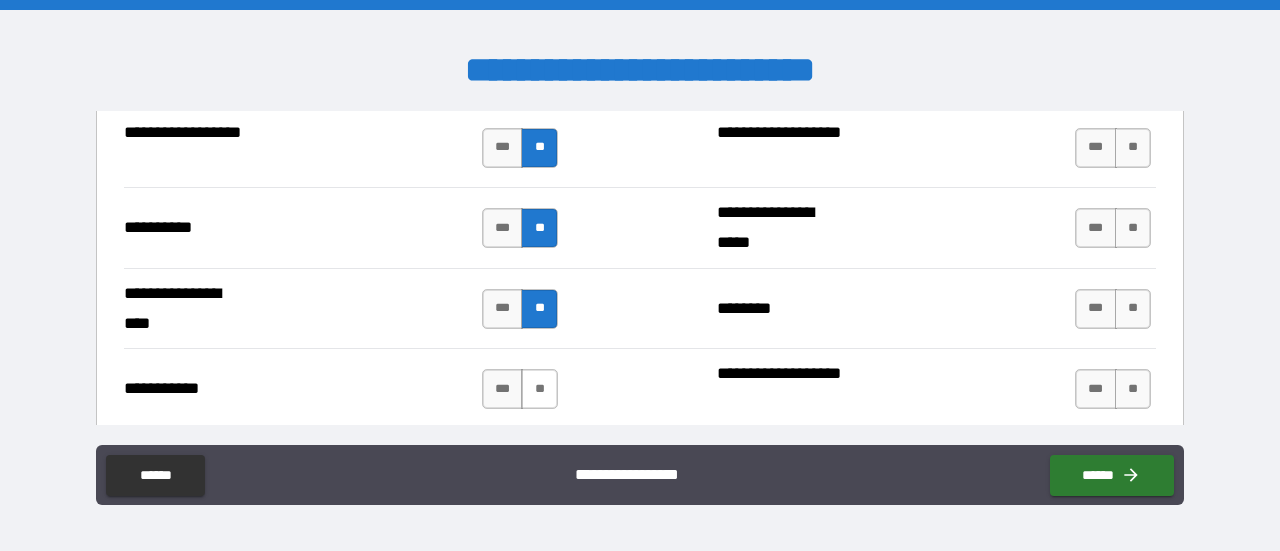 click on "**" at bounding box center (539, 389) 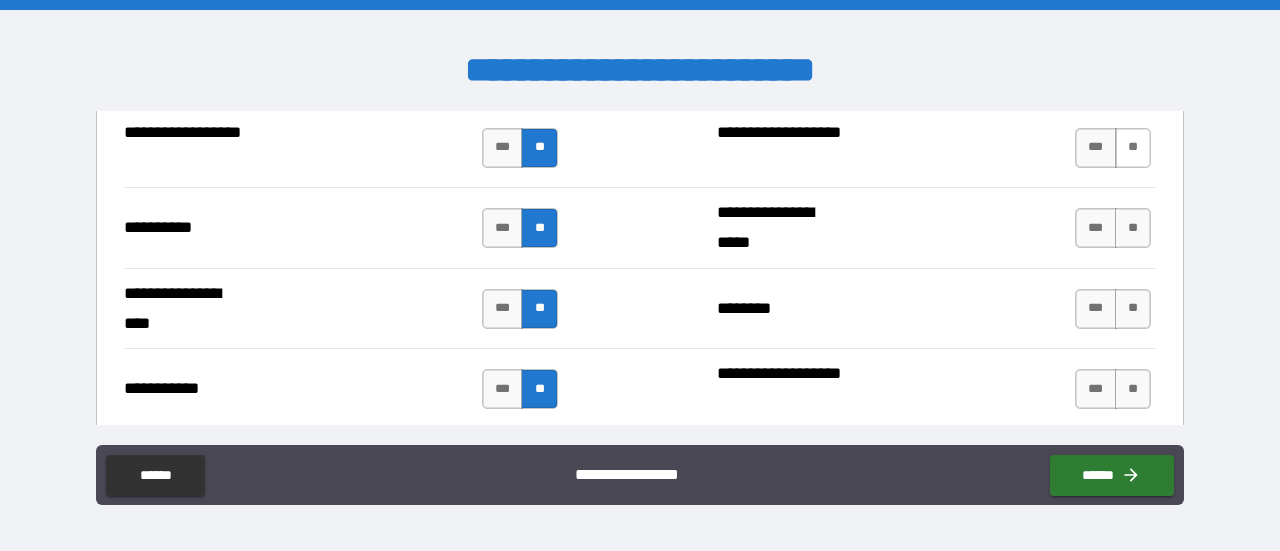 click on "**" at bounding box center [1133, 148] 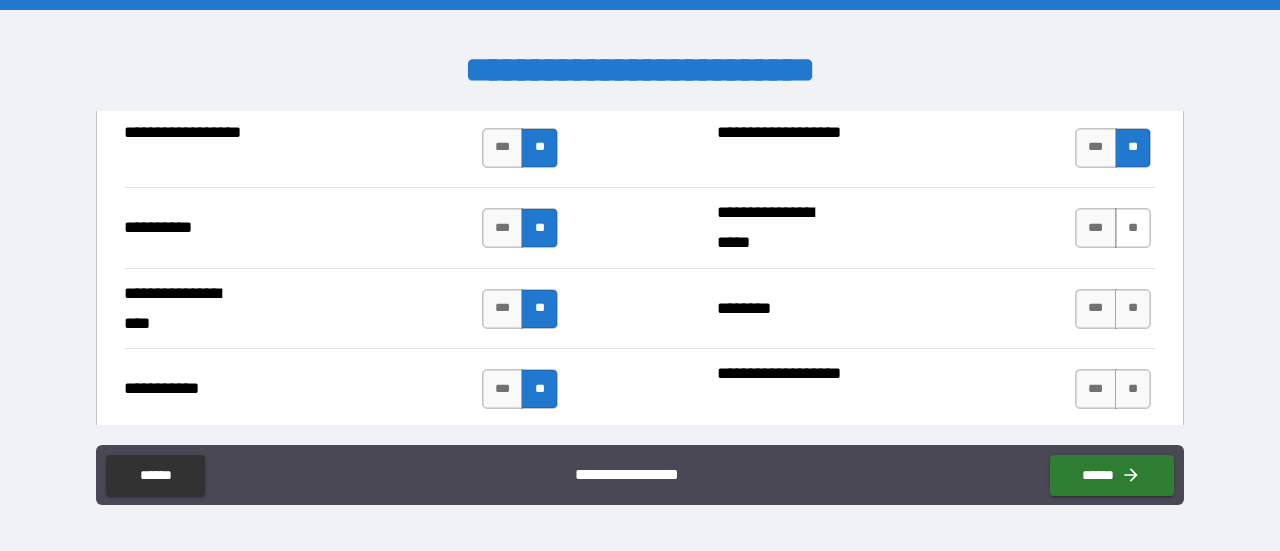 click on "**" at bounding box center [1133, 228] 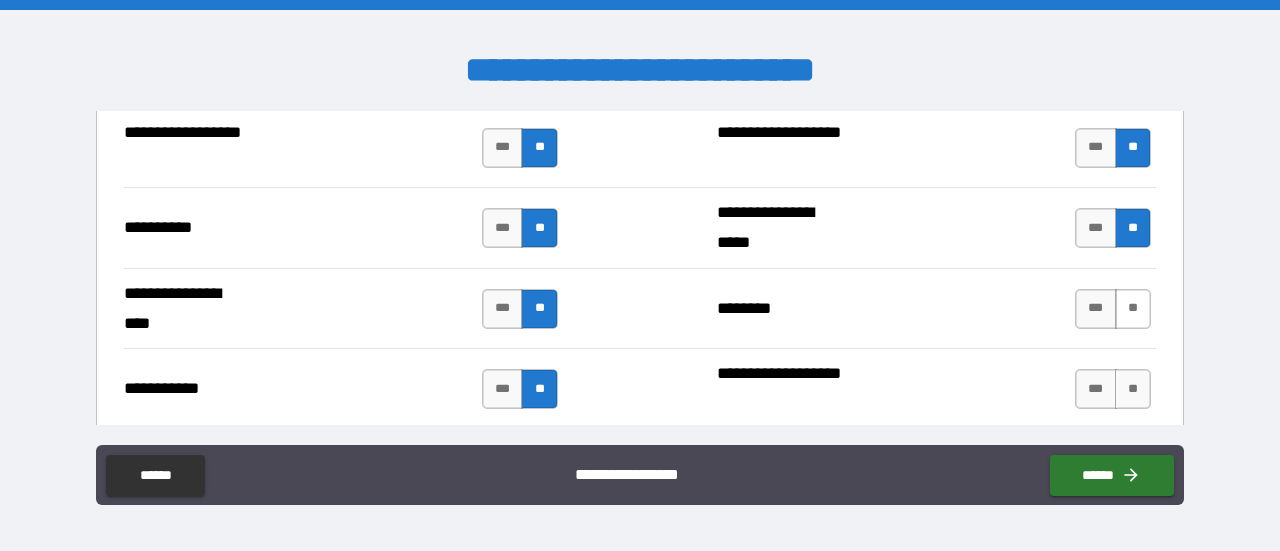 click on "**" at bounding box center (1133, 309) 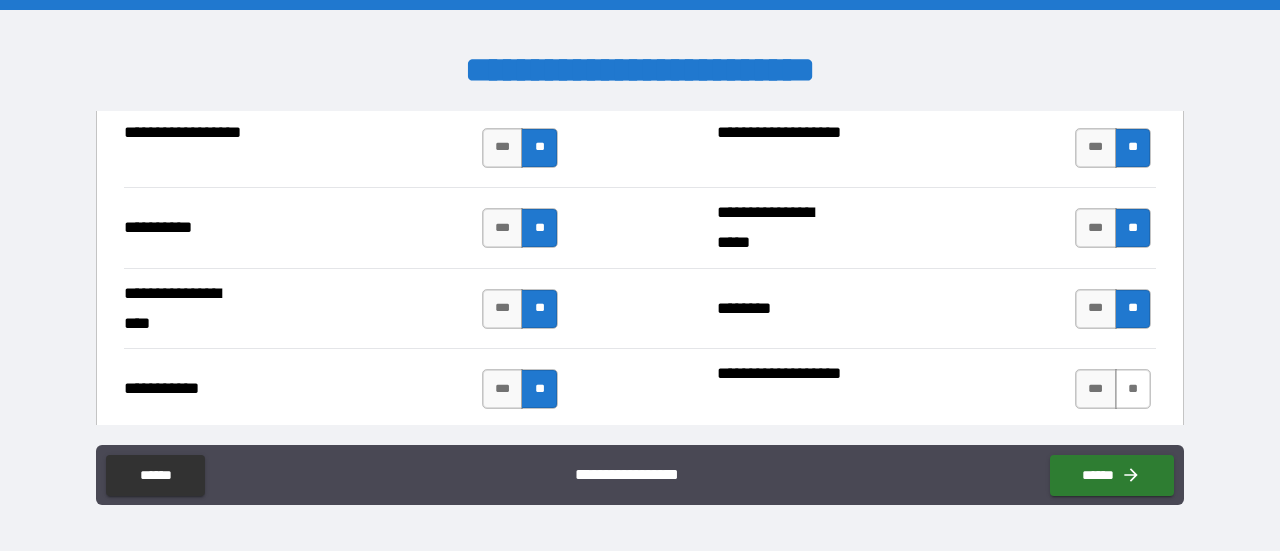 click on "**" at bounding box center [1133, 389] 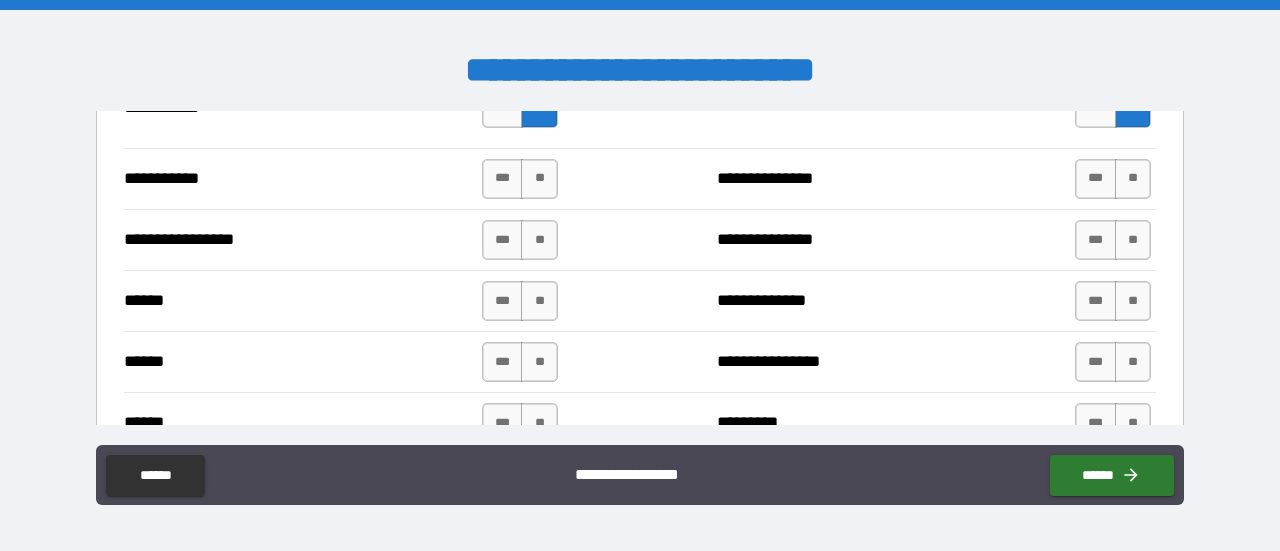 scroll, scrollTop: 2284, scrollLeft: 0, axis: vertical 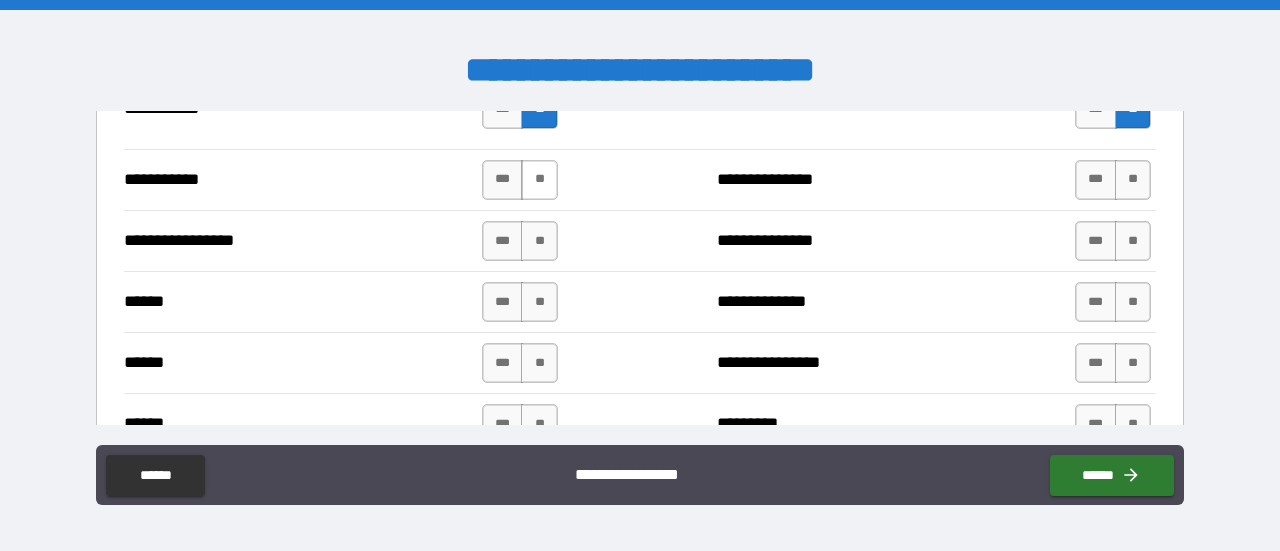 click on "**" at bounding box center (539, 180) 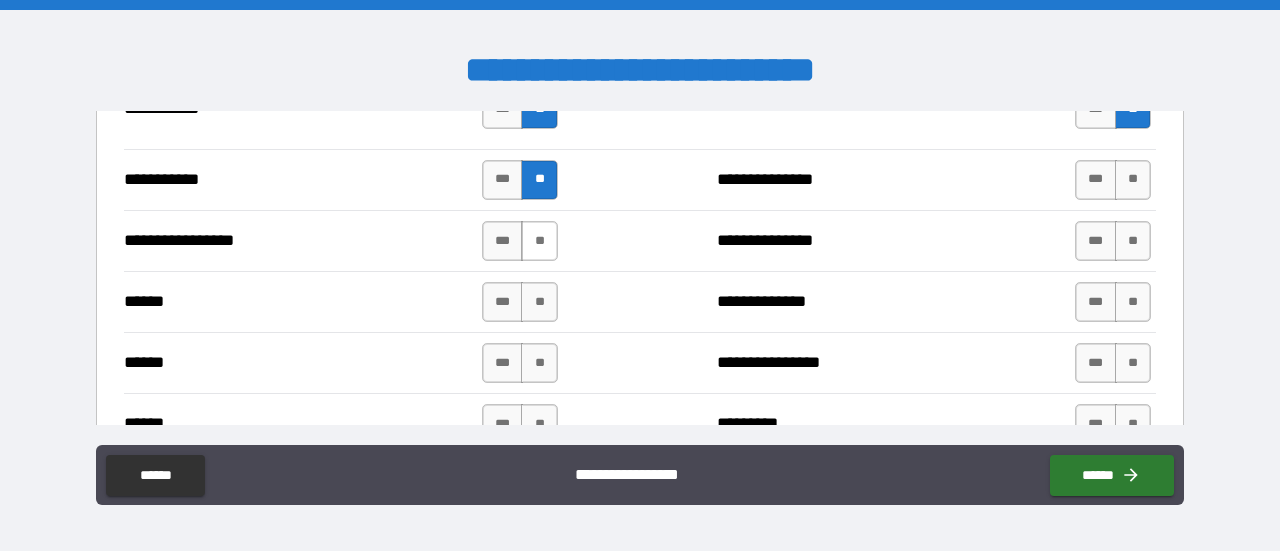 click on "**" at bounding box center (539, 241) 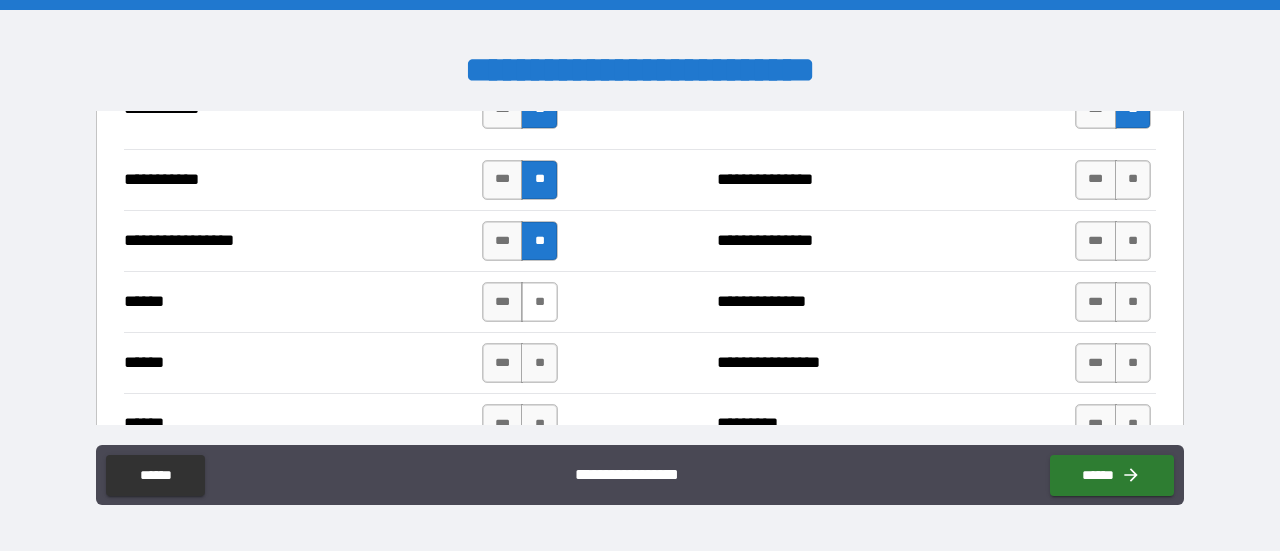 click on "**" at bounding box center [539, 302] 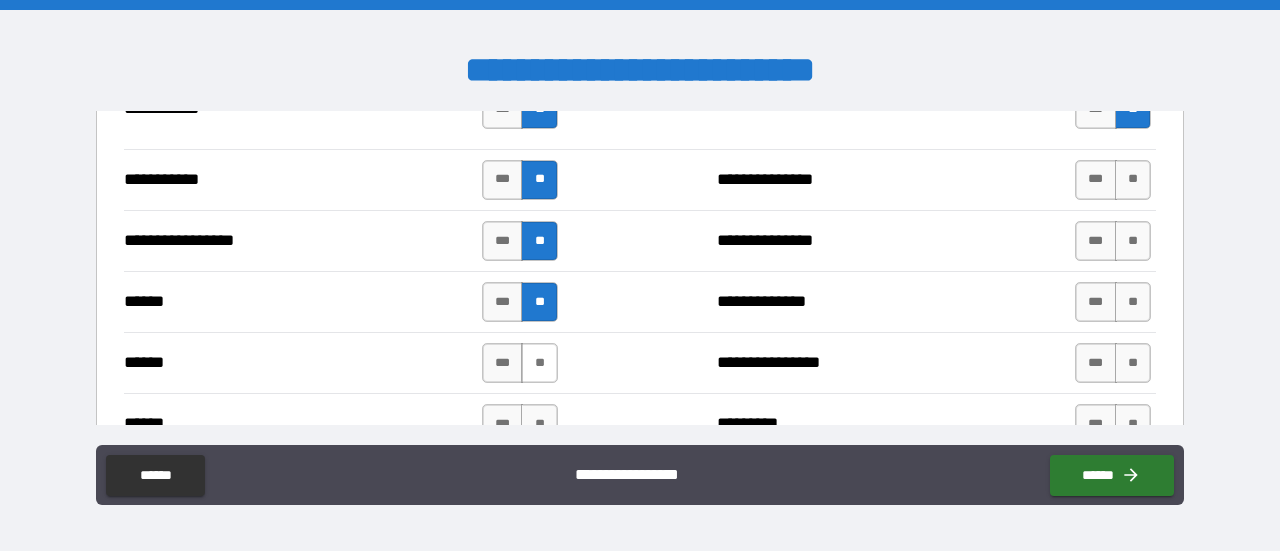 click on "**" at bounding box center (539, 363) 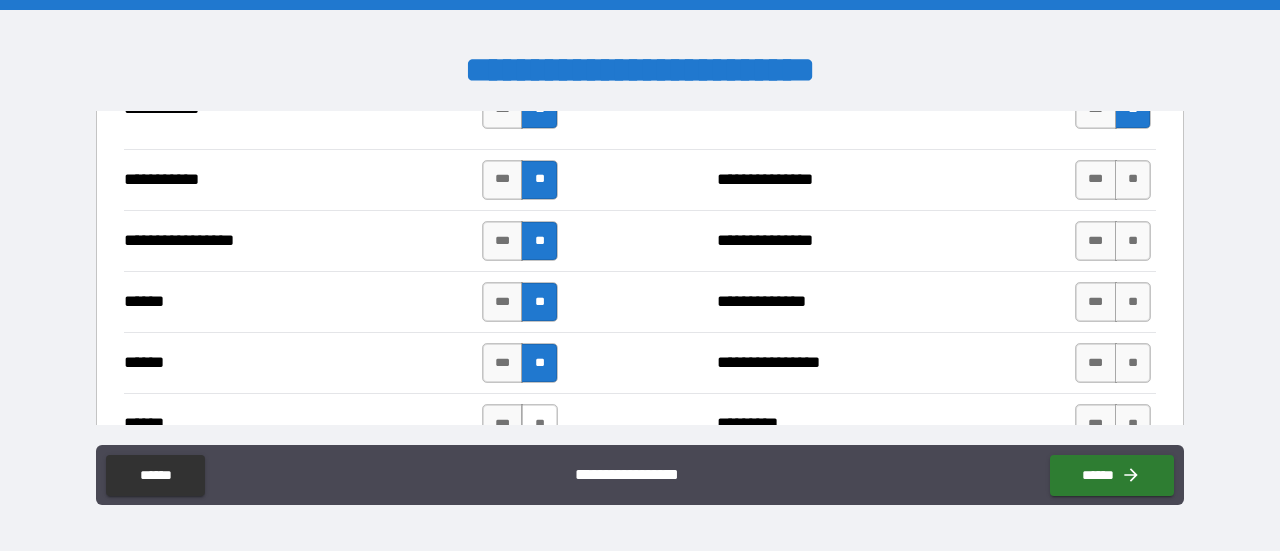 click on "**" at bounding box center (539, 424) 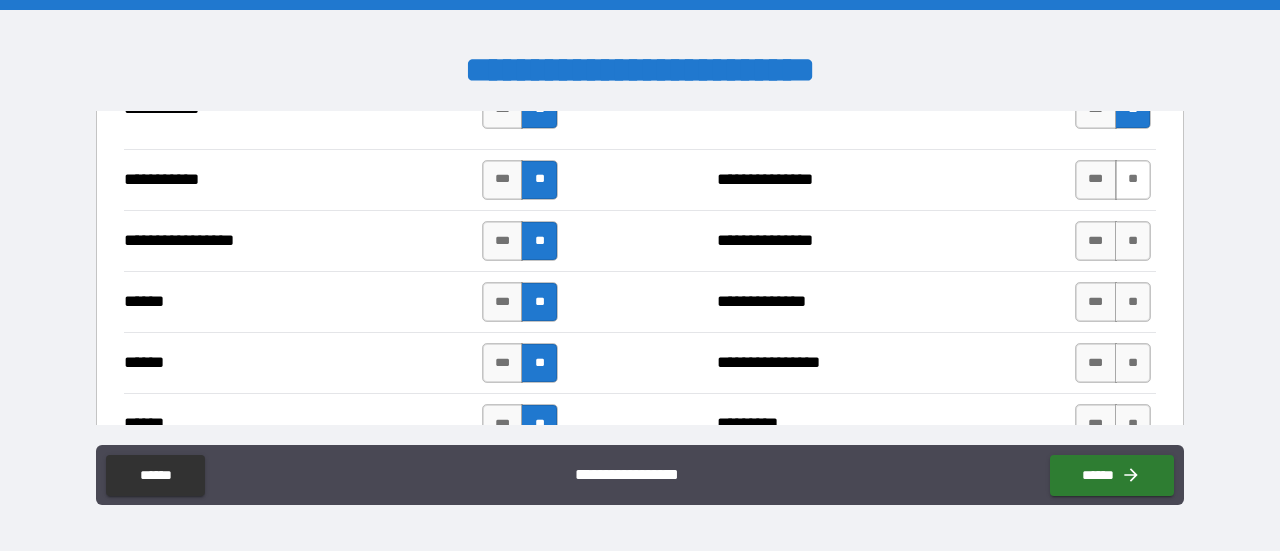 click on "**" at bounding box center [1133, 180] 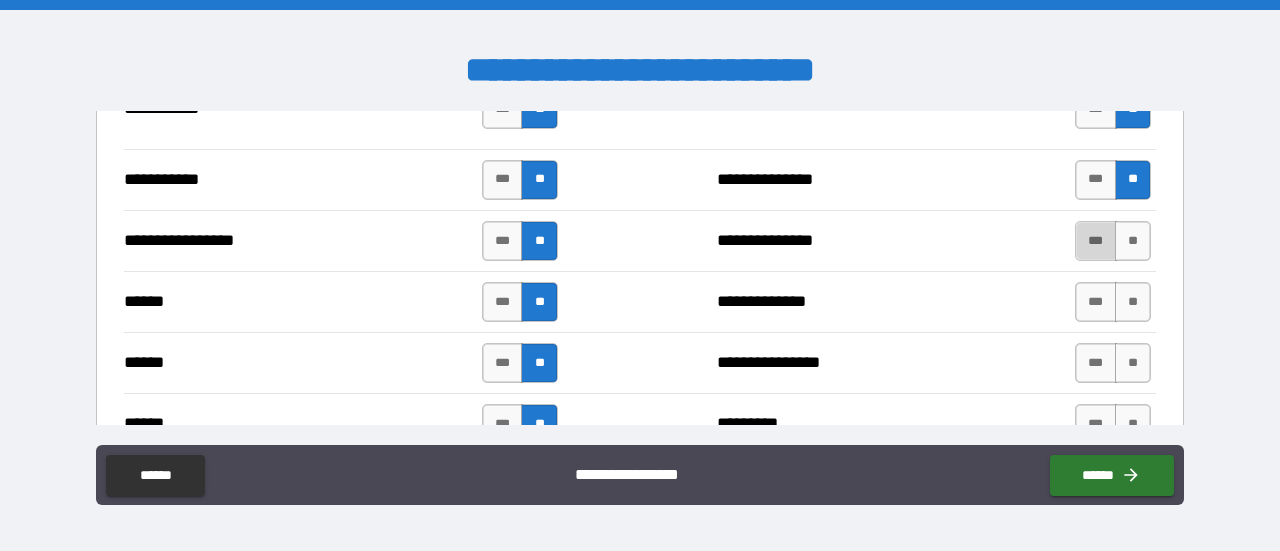 click on "***" at bounding box center [1096, 241] 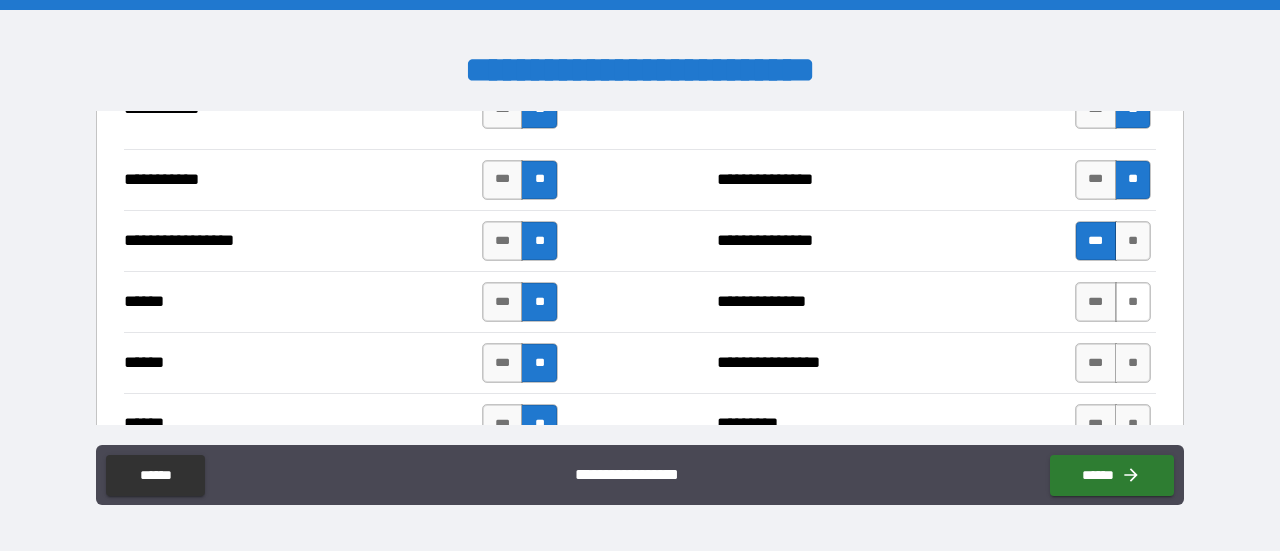 click on "**" at bounding box center (1133, 302) 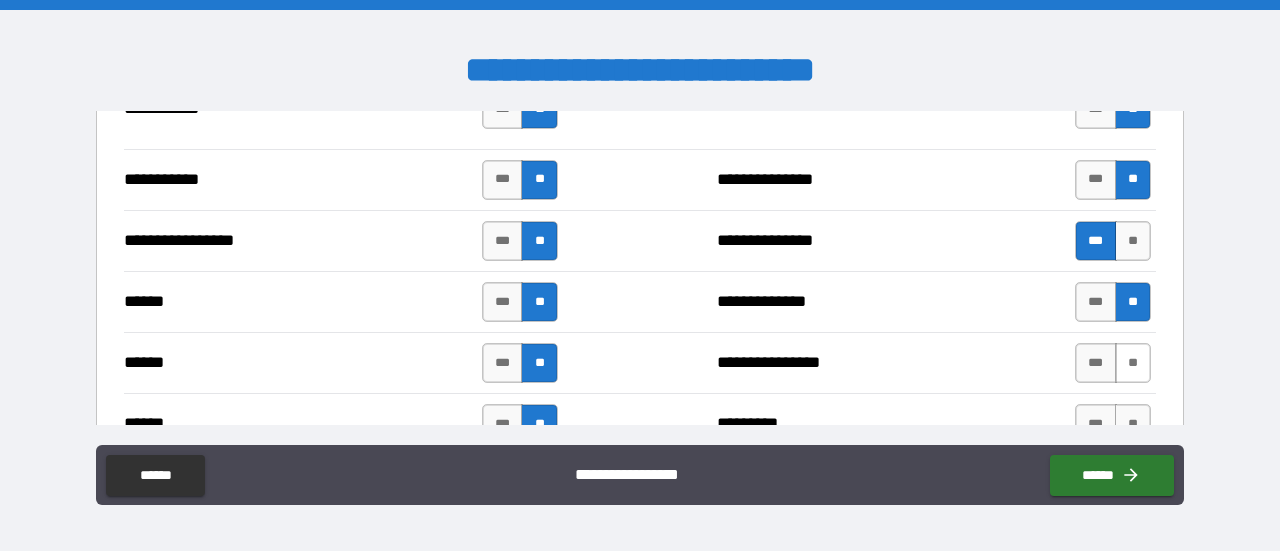 click on "**" at bounding box center [1133, 363] 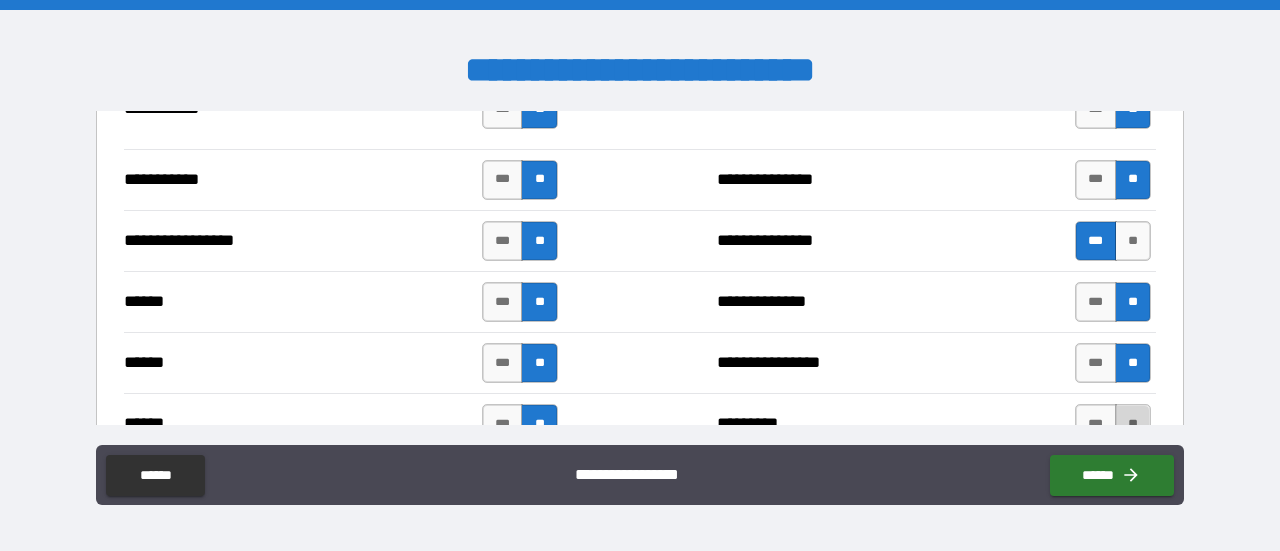click on "**" at bounding box center [1133, 424] 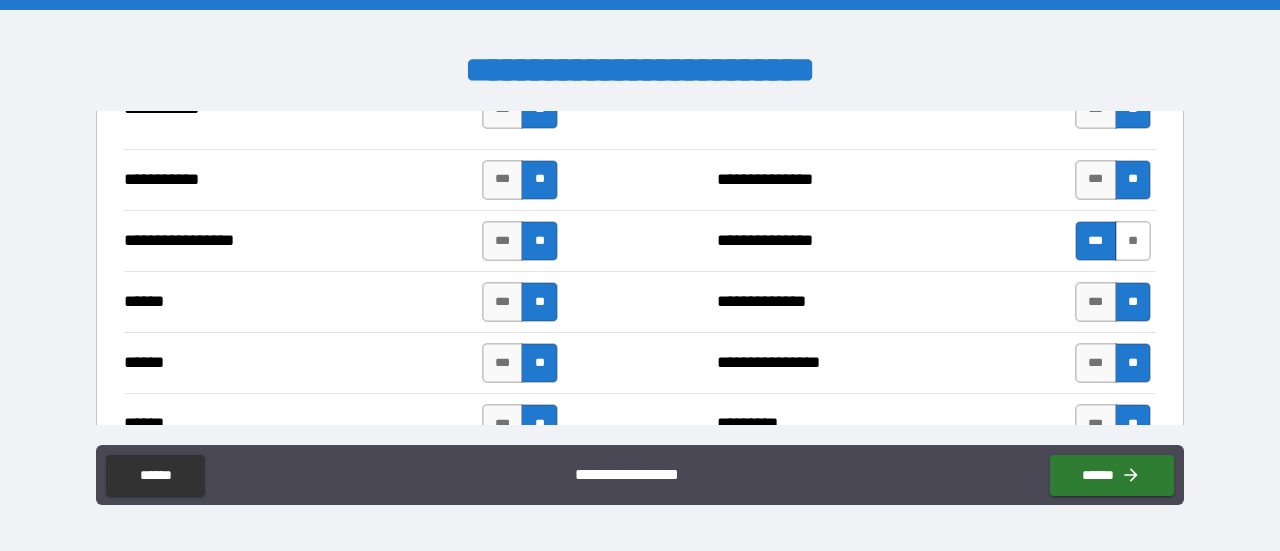 click on "**" at bounding box center (1133, 241) 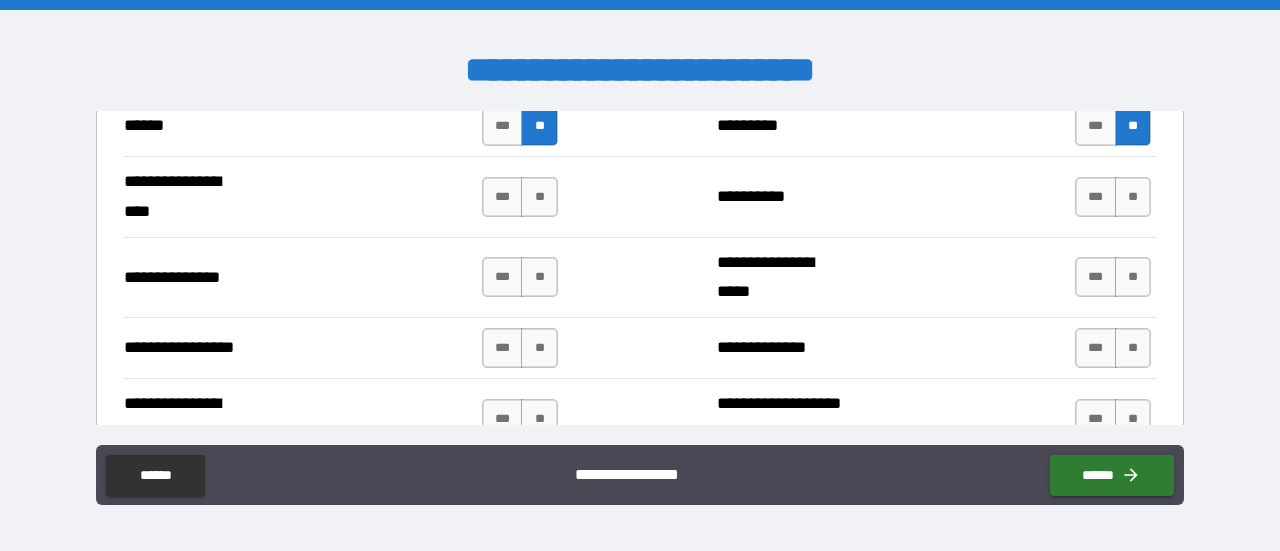 scroll, scrollTop: 2583, scrollLeft: 0, axis: vertical 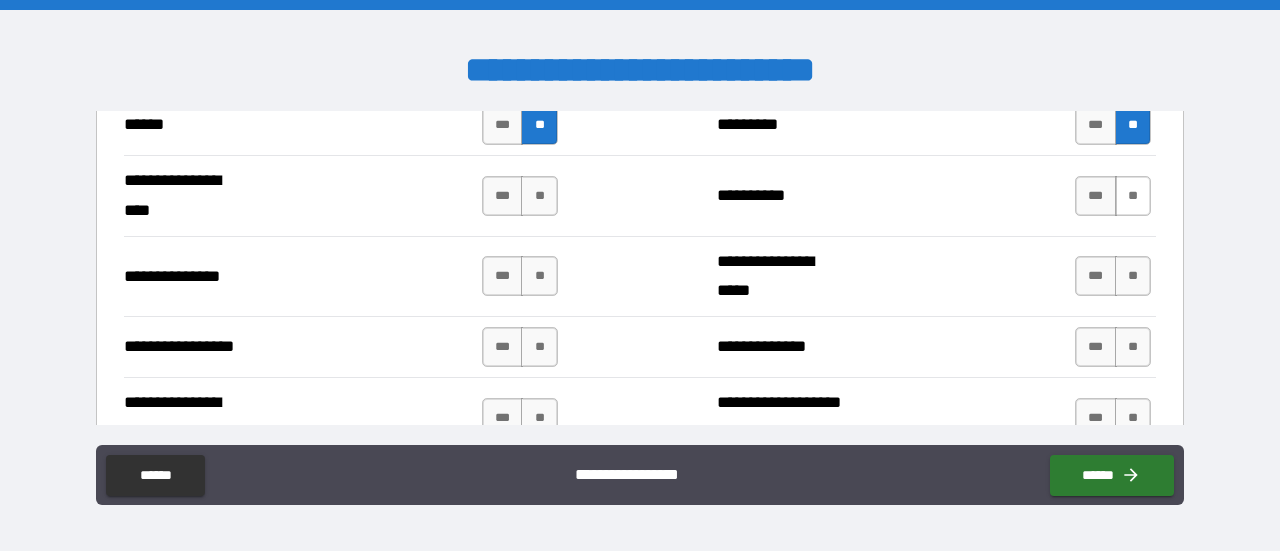 click on "**" at bounding box center [1133, 196] 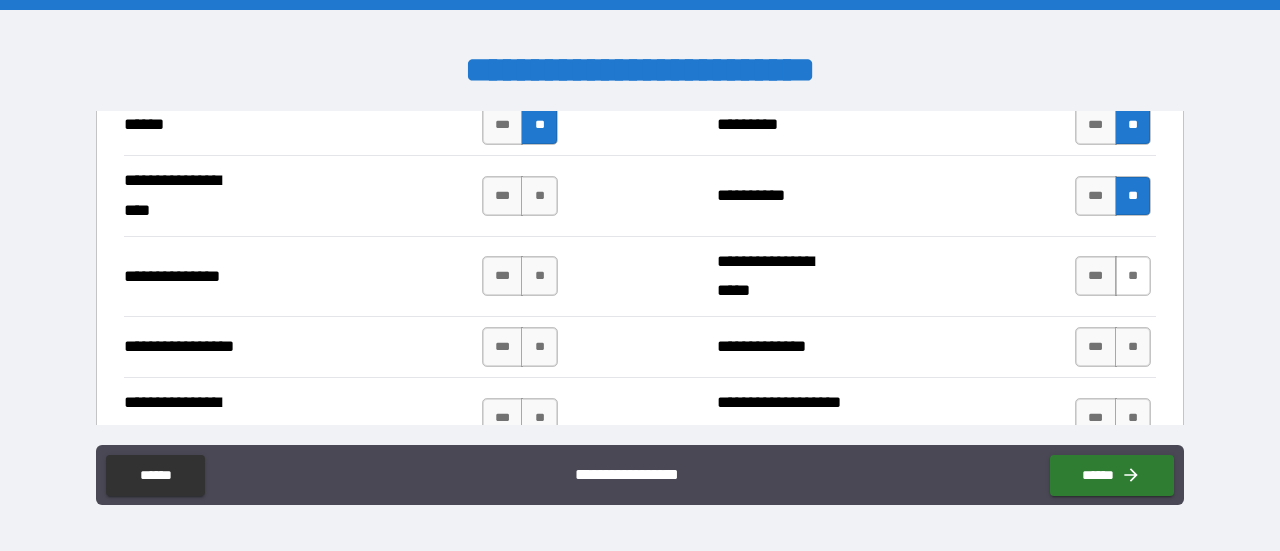 click on "**" at bounding box center (1133, 276) 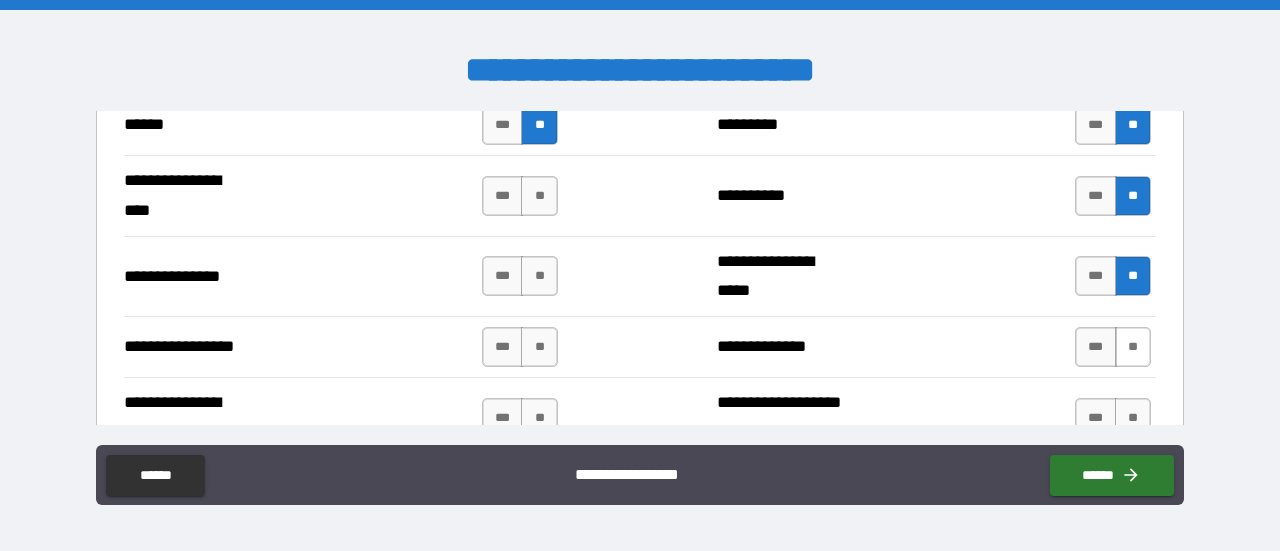 click on "**" at bounding box center (1133, 347) 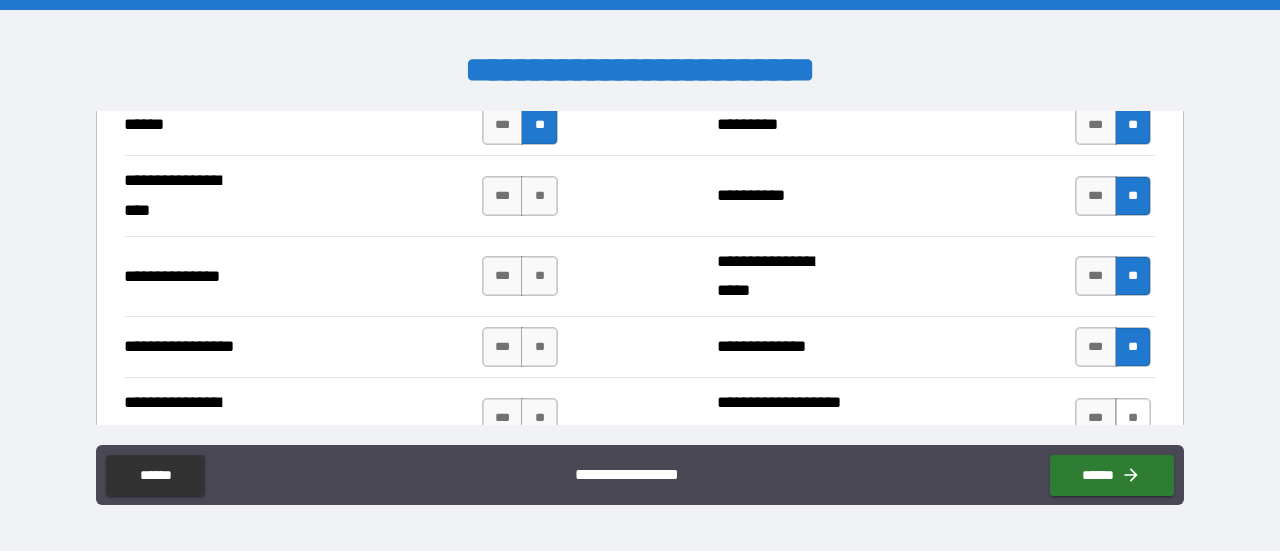 click on "**" at bounding box center (1133, 418) 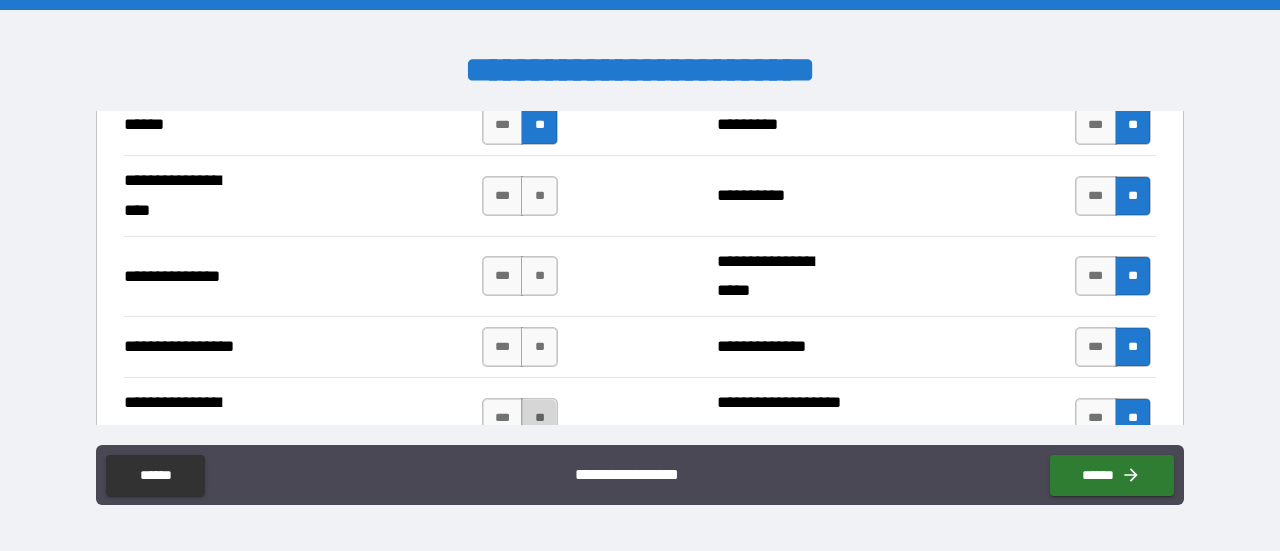 click on "**" at bounding box center [539, 418] 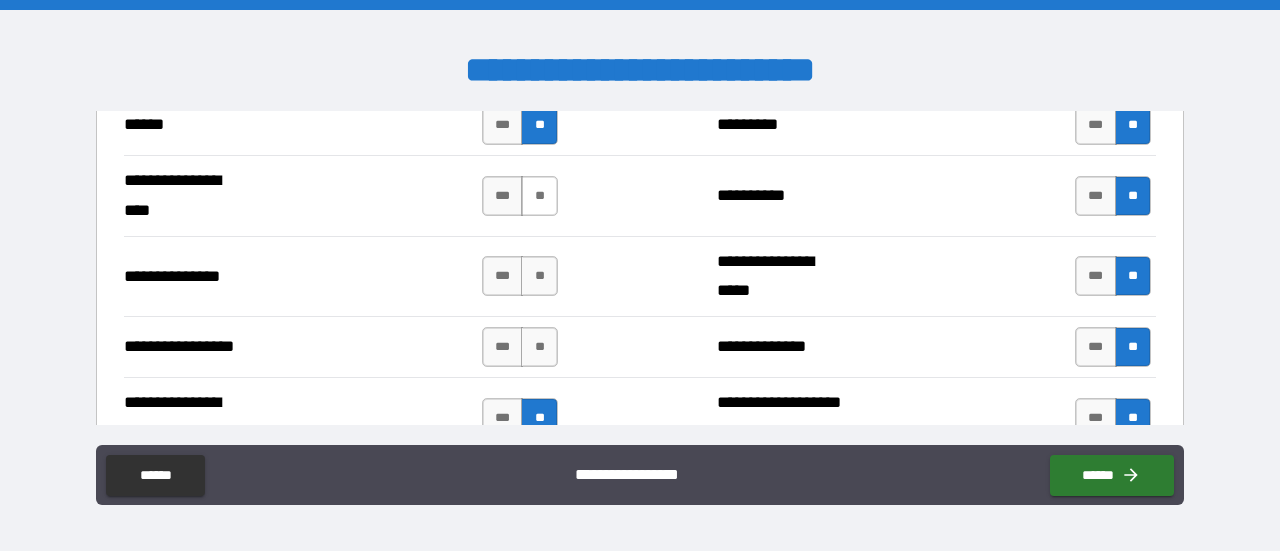click on "**" at bounding box center (539, 196) 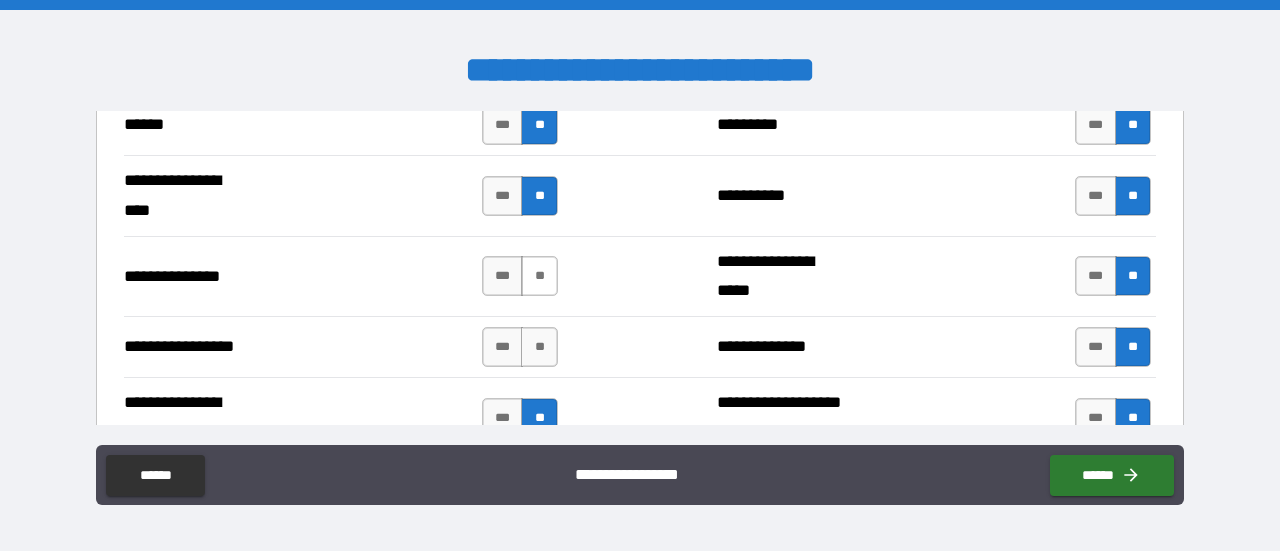 click on "**" at bounding box center (539, 276) 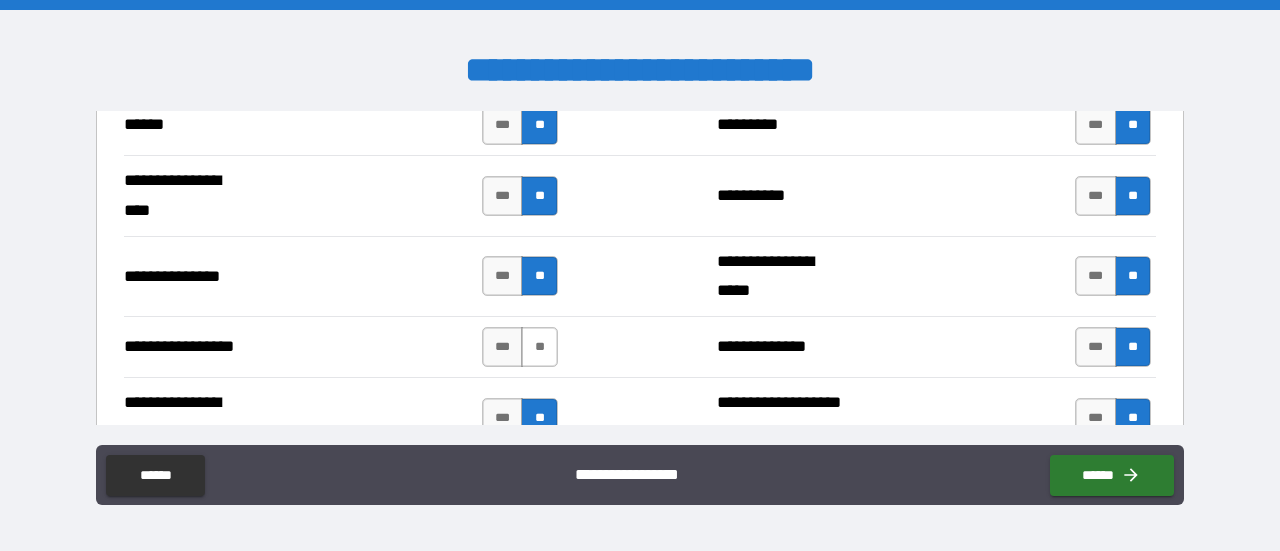 click on "**" at bounding box center [539, 347] 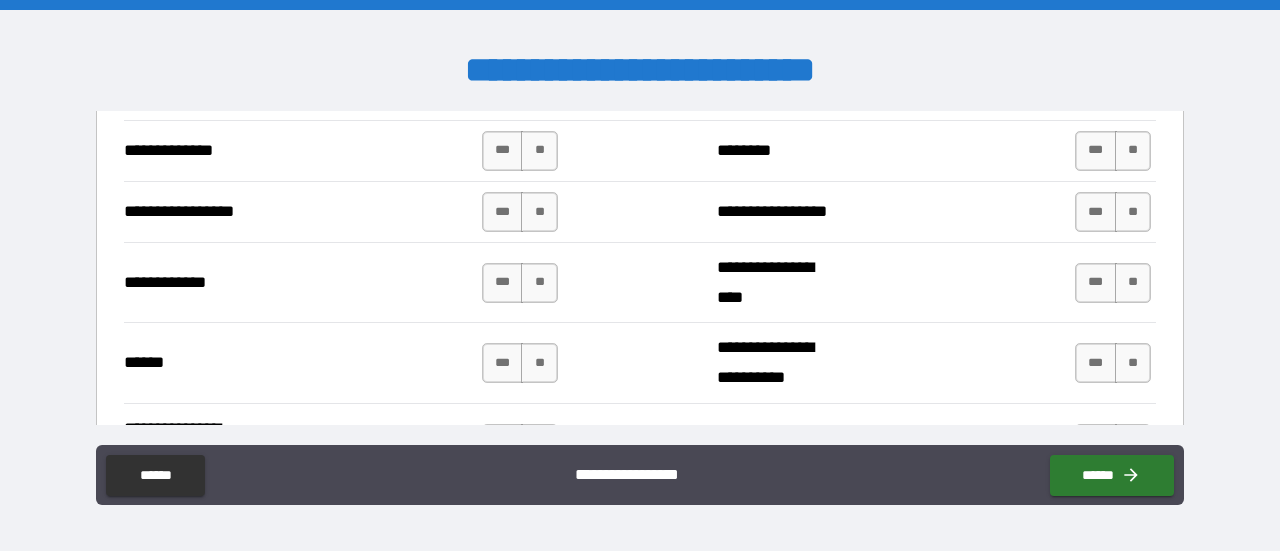 scroll, scrollTop: 2920, scrollLeft: 0, axis: vertical 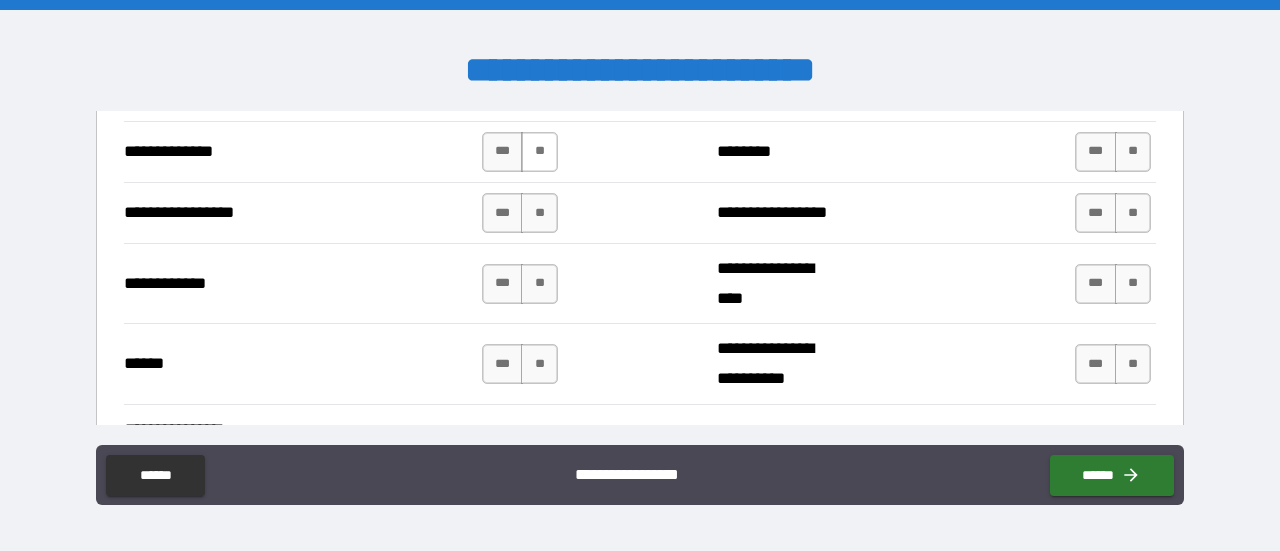 click on "**" at bounding box center [539, 152] 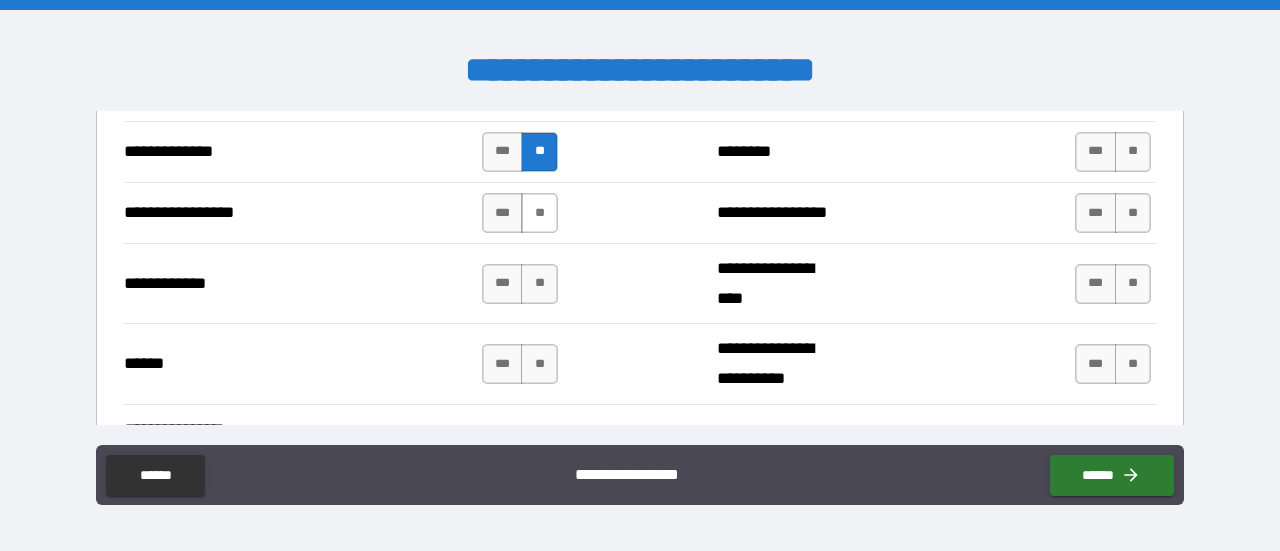 click on "**" at bounding box center (539, 213) 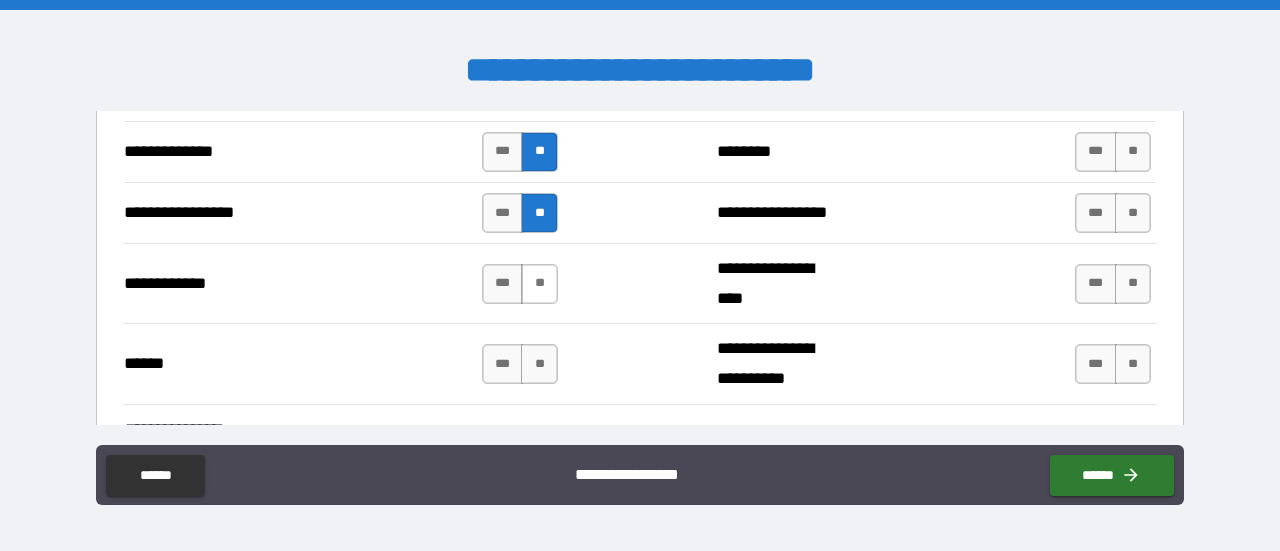 click on "**" at bounding box center [539, 284] 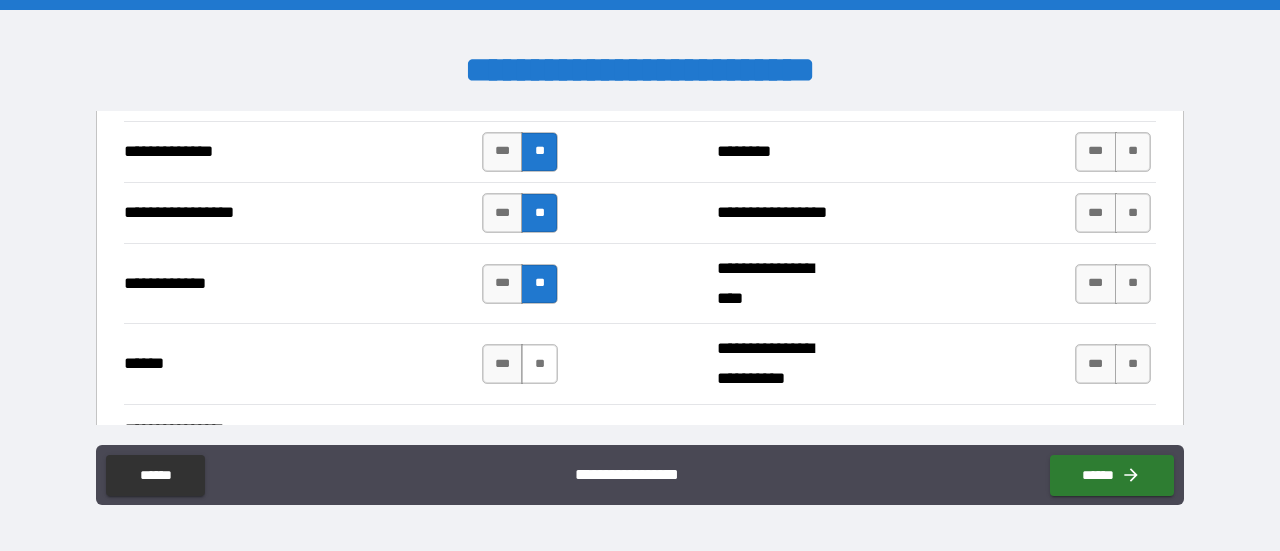 click on "**" at bounding box center (539, 364) 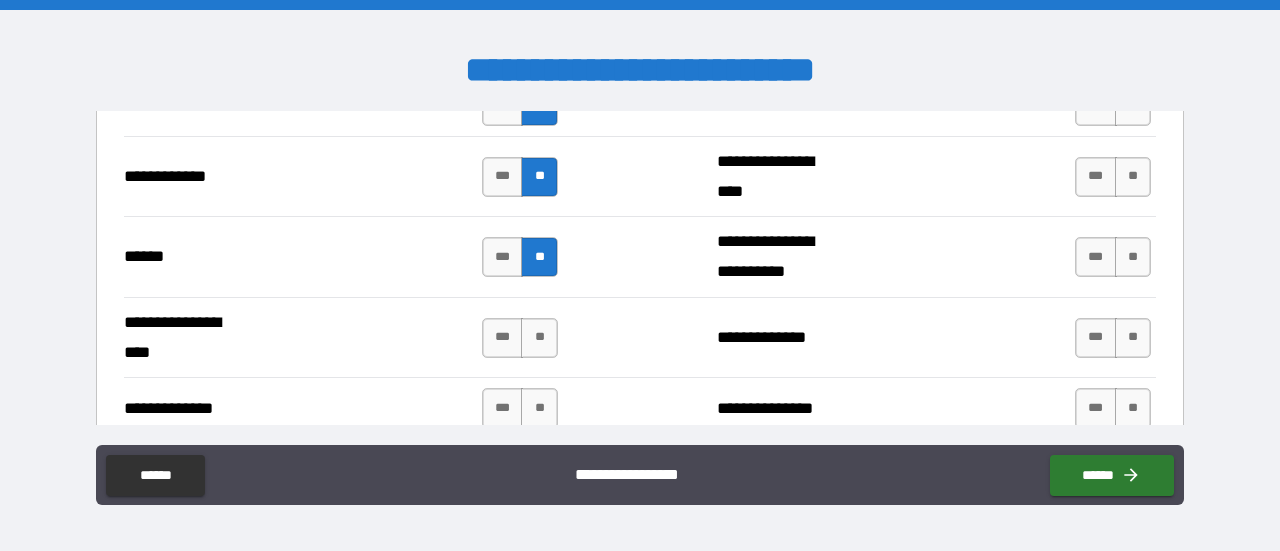 scroll, scrollTop: 3070, scrollLeft: 0, axis: vertical 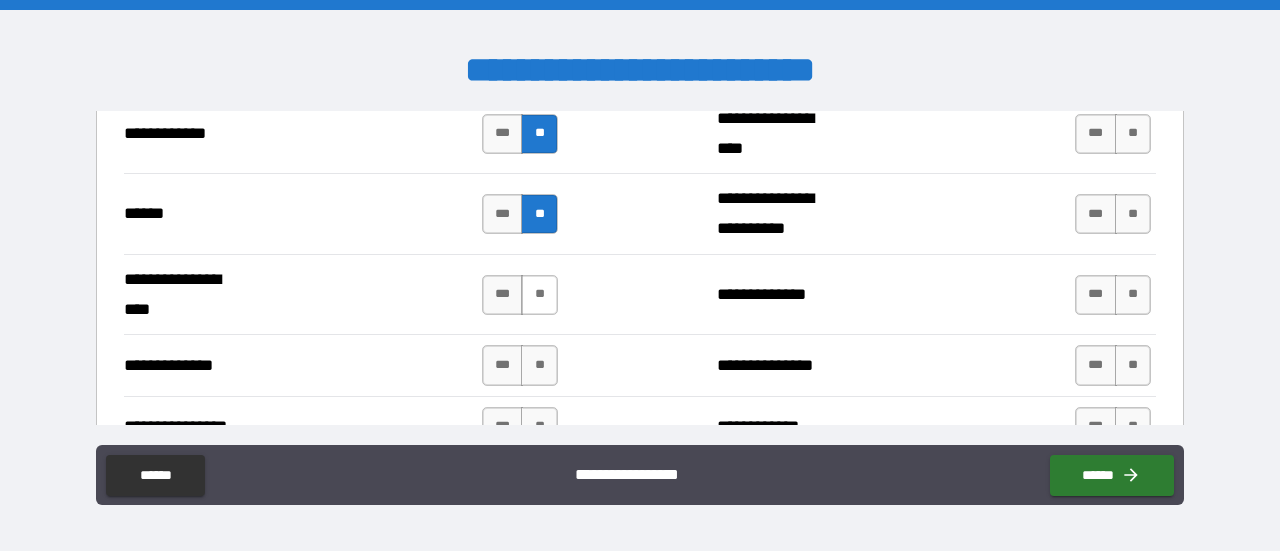 click on "**" at bounding box center (539, 295) 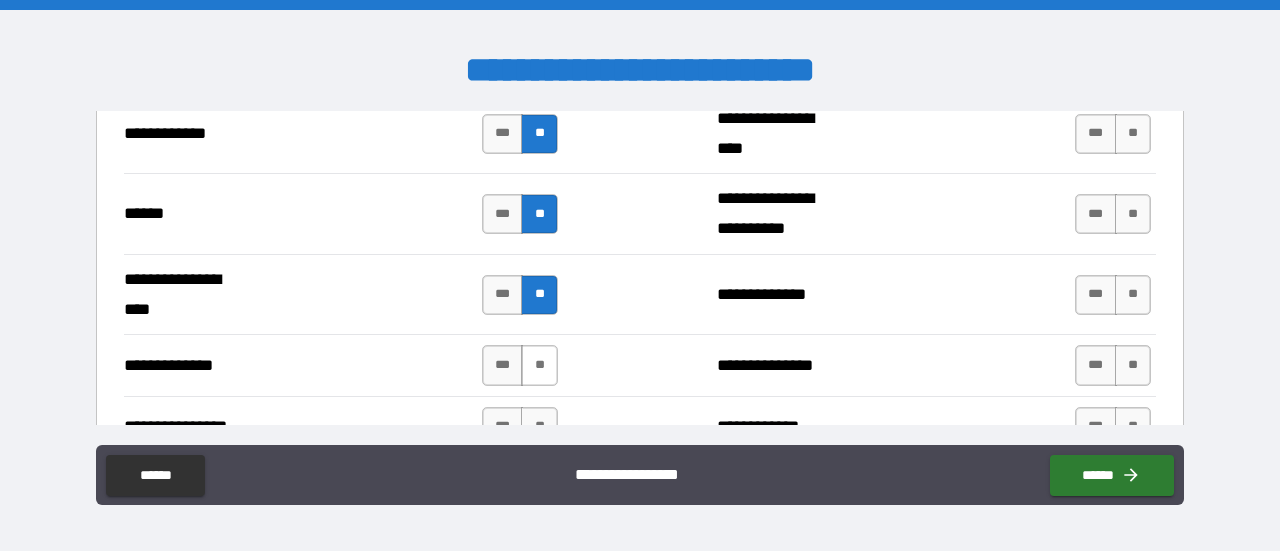 click on "**" at bounding box center (539, 365) 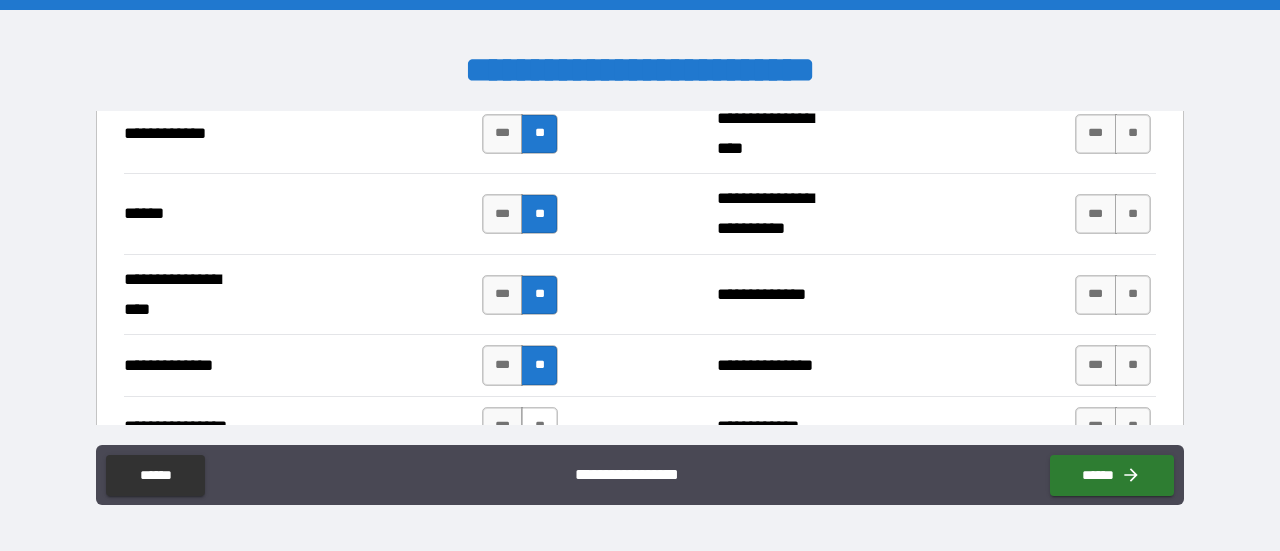 click on "**" at bounding box center [539, 427] 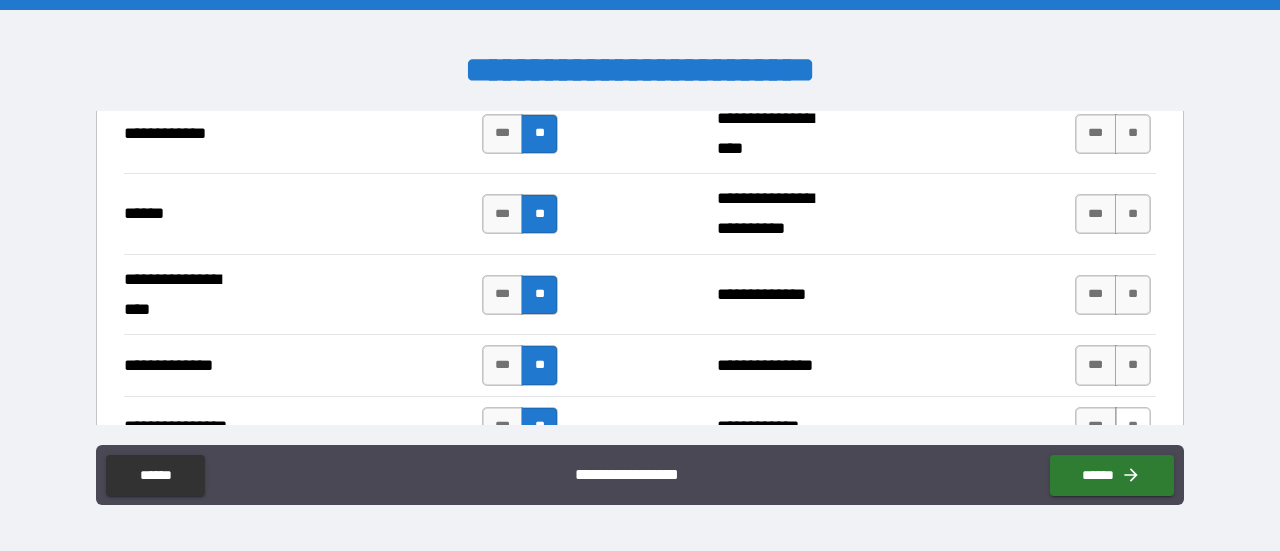 click on "**" at bounding box center (1133, 427) 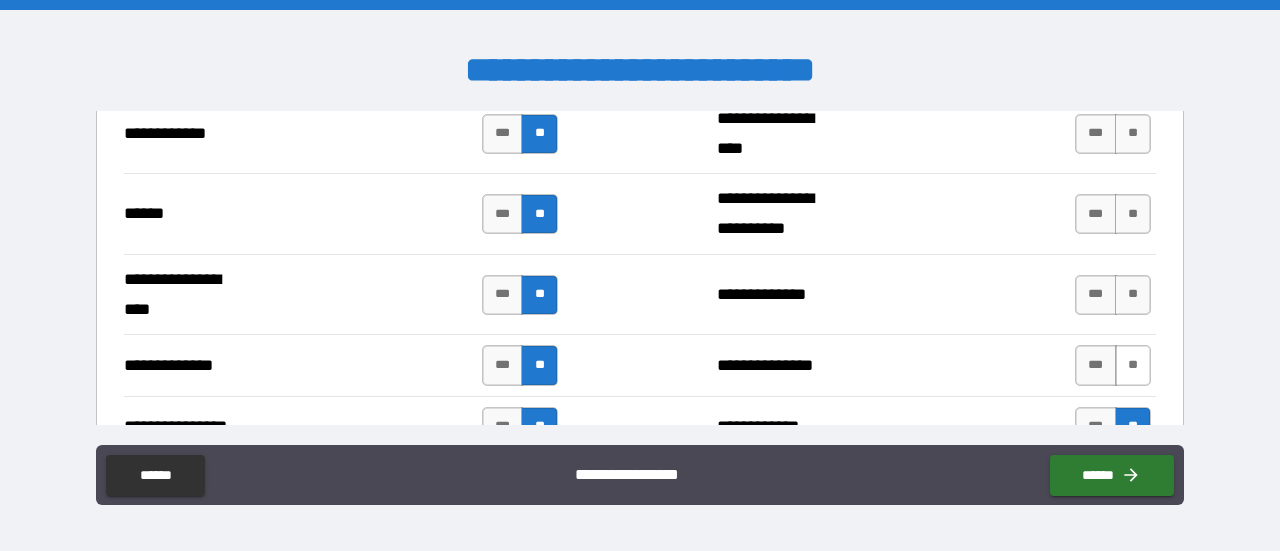 click on "**" at bounding box center [1133, 365] 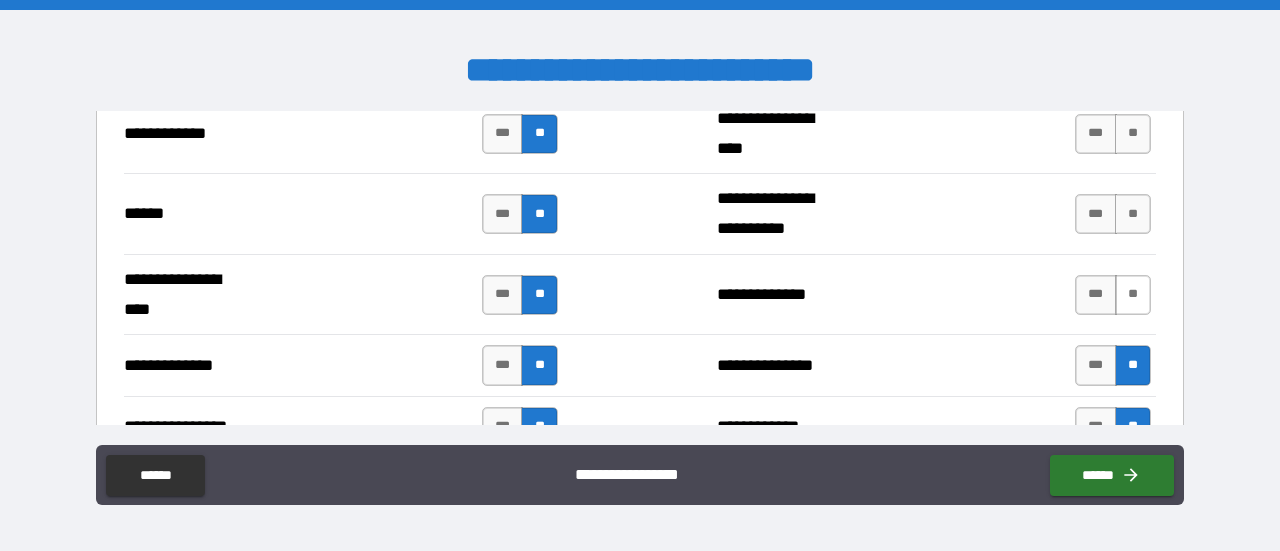 click on "**" at bounding box center (1133, 295) 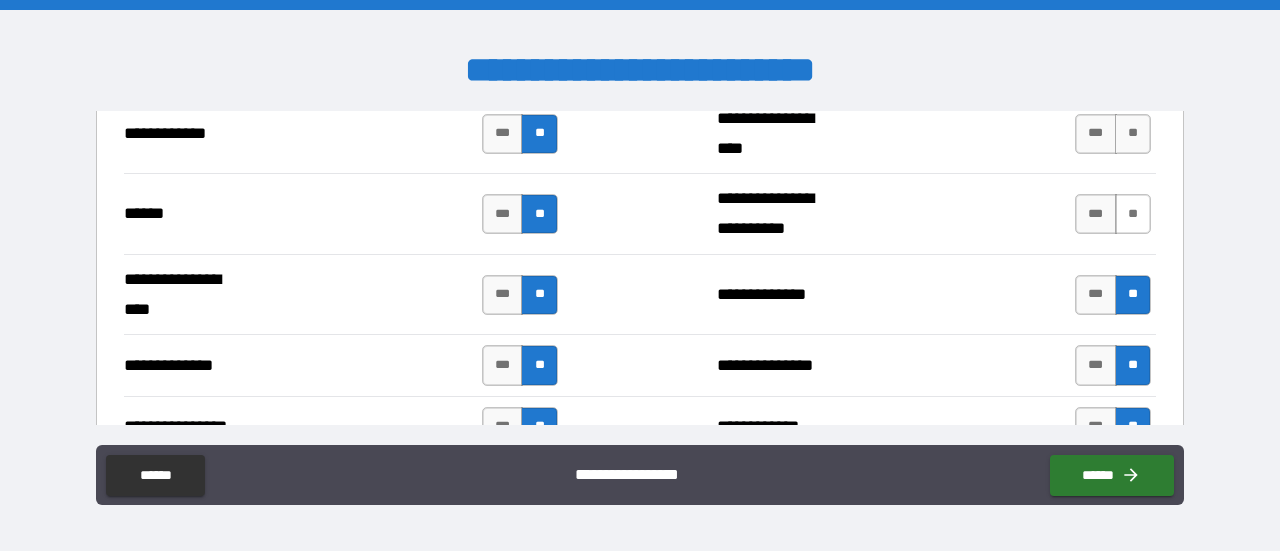 click on "**" at bounding box center (1133, 214) 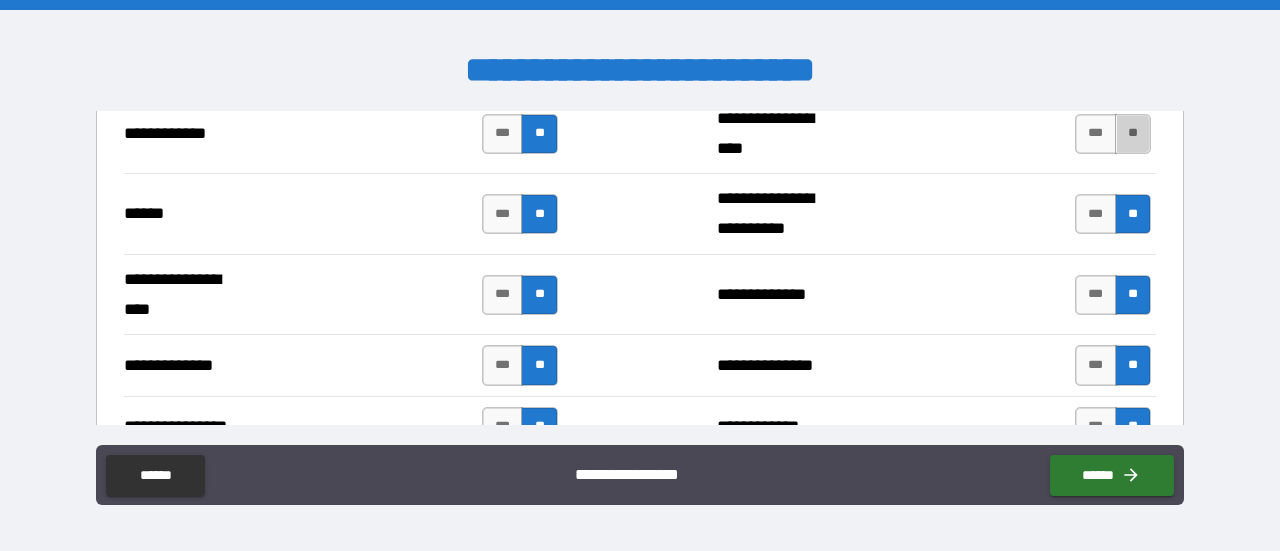 click on "**" at bounding box center [1133, 134] 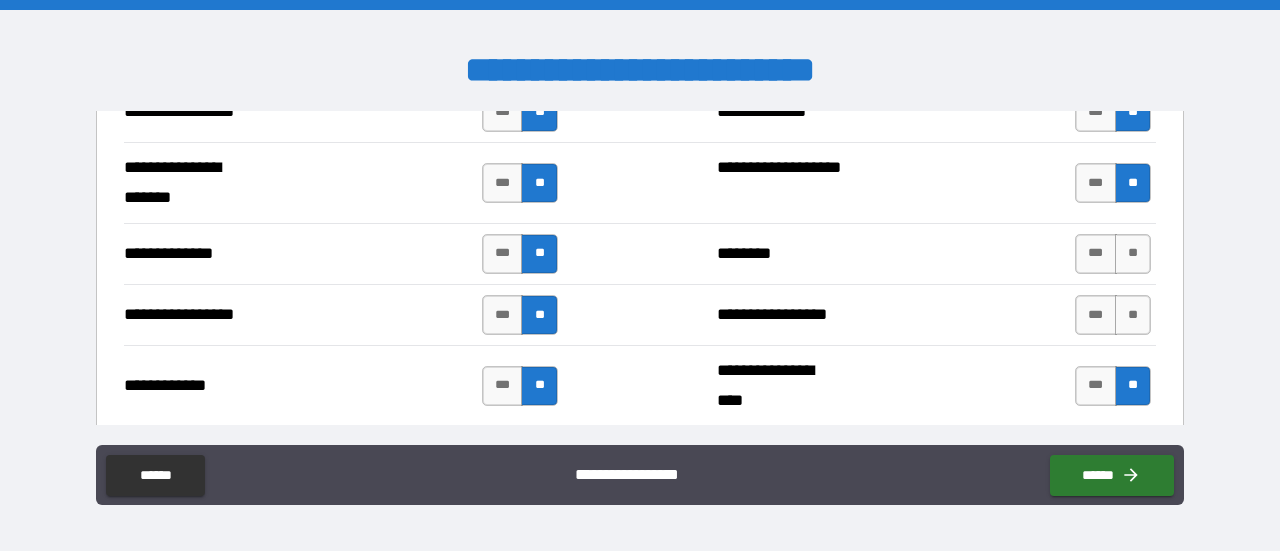 scroll, scrollTop: 2815, scrollLeft: 0, axis: vertical 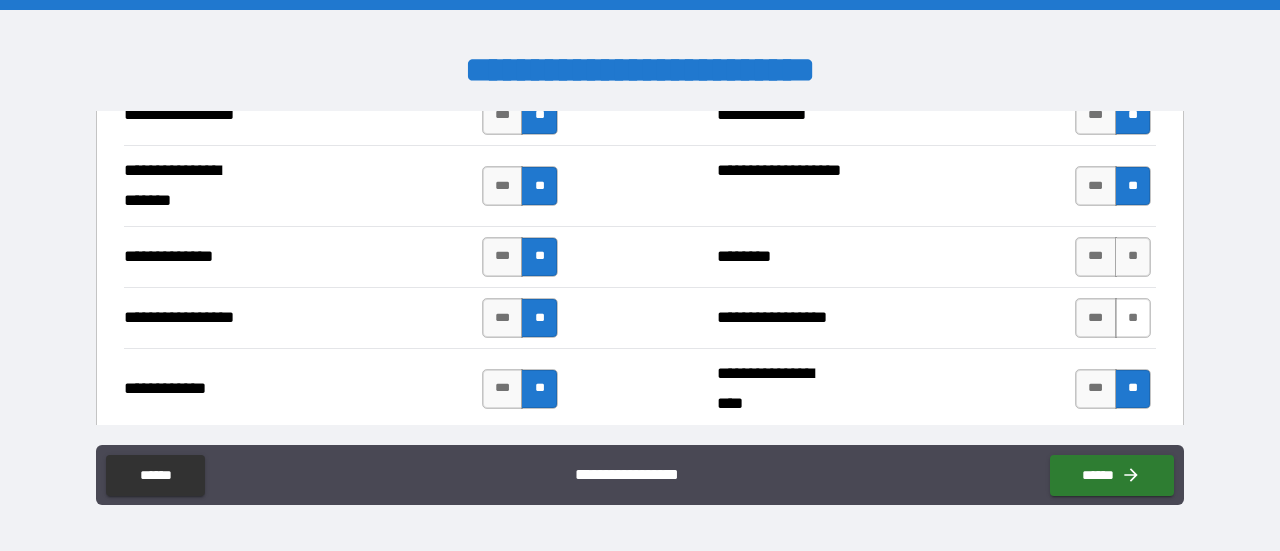 click on "**" at bounding box center (1133, 318) 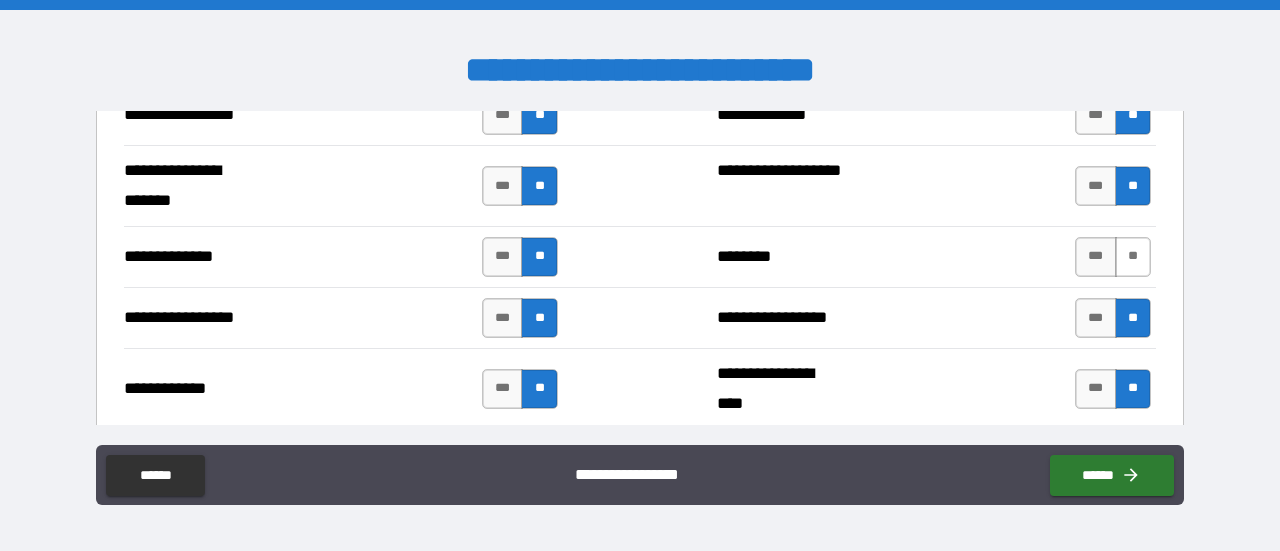 click on "**" at bounding box center (1133, 257) 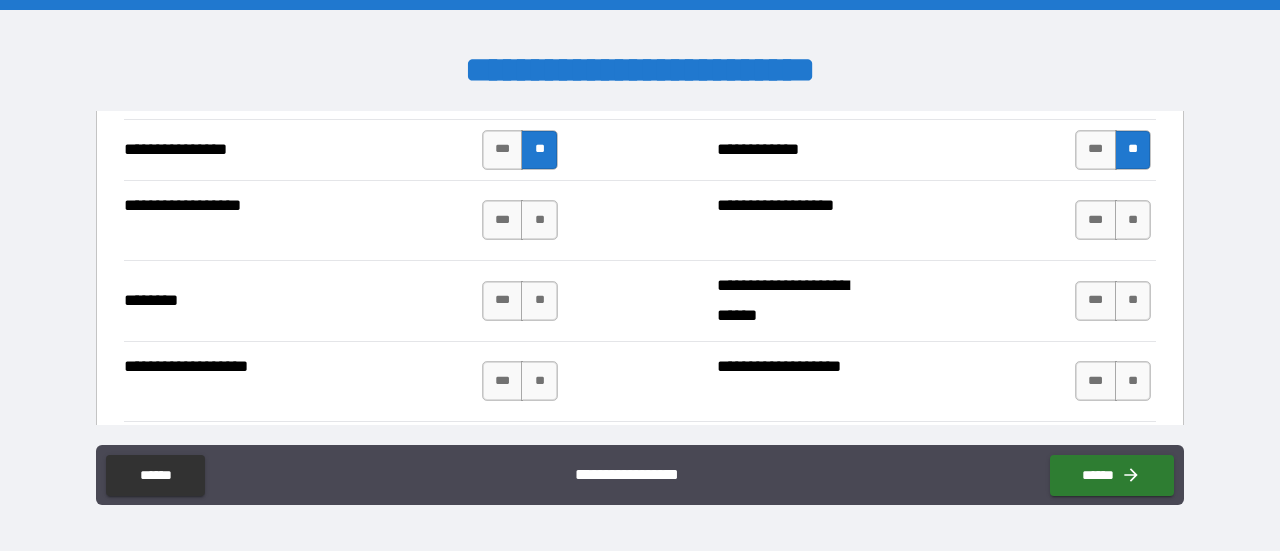 scroll, scrollTop: 3348, scrollLeft: 0, axis: vertical 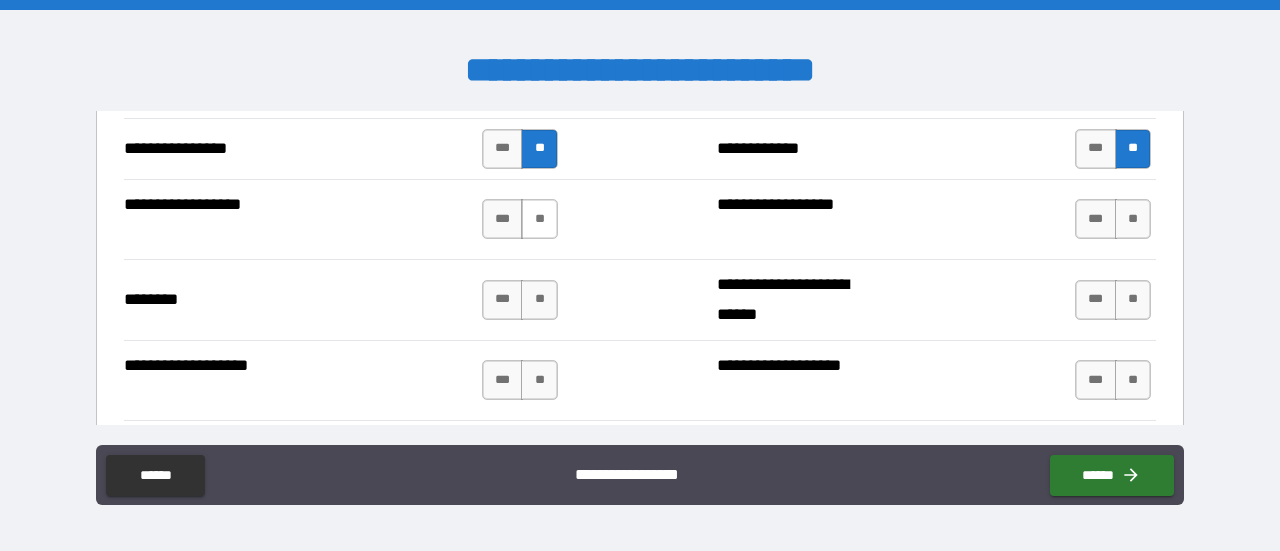 click on "**" at bounding box center (539, 219) 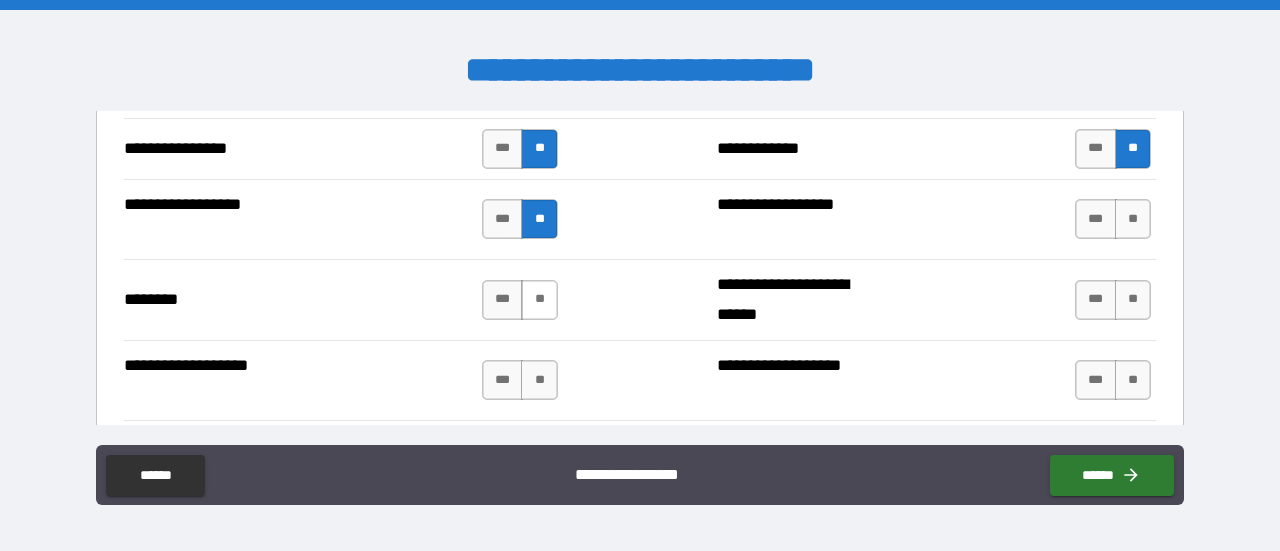 click on "**" at bounding box center (539, 300) 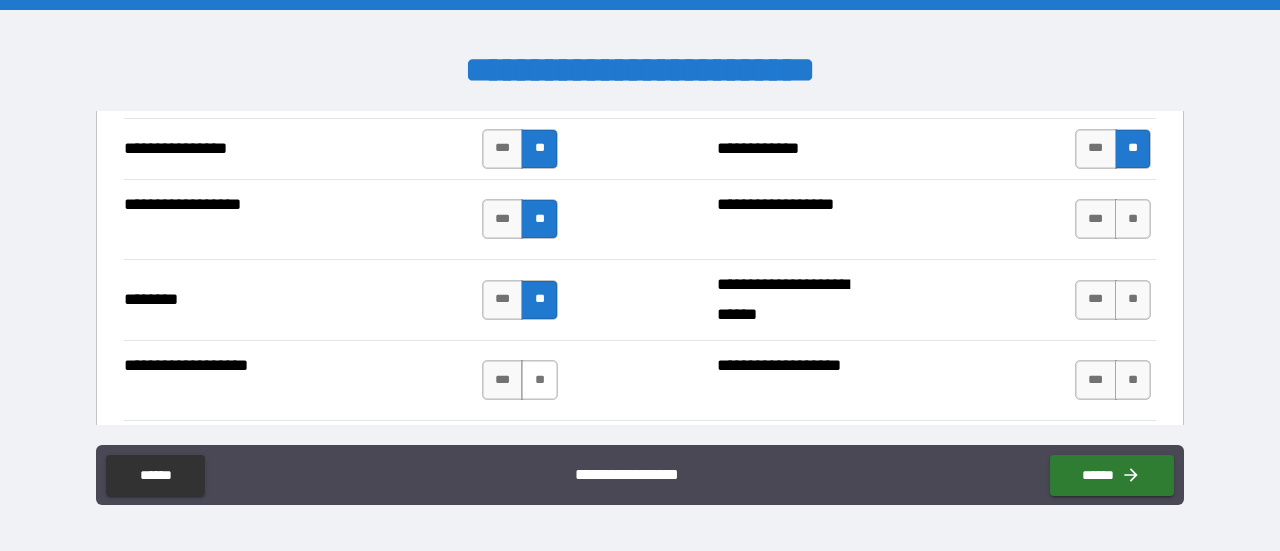 click on "**" at bounding box center [539, 380] 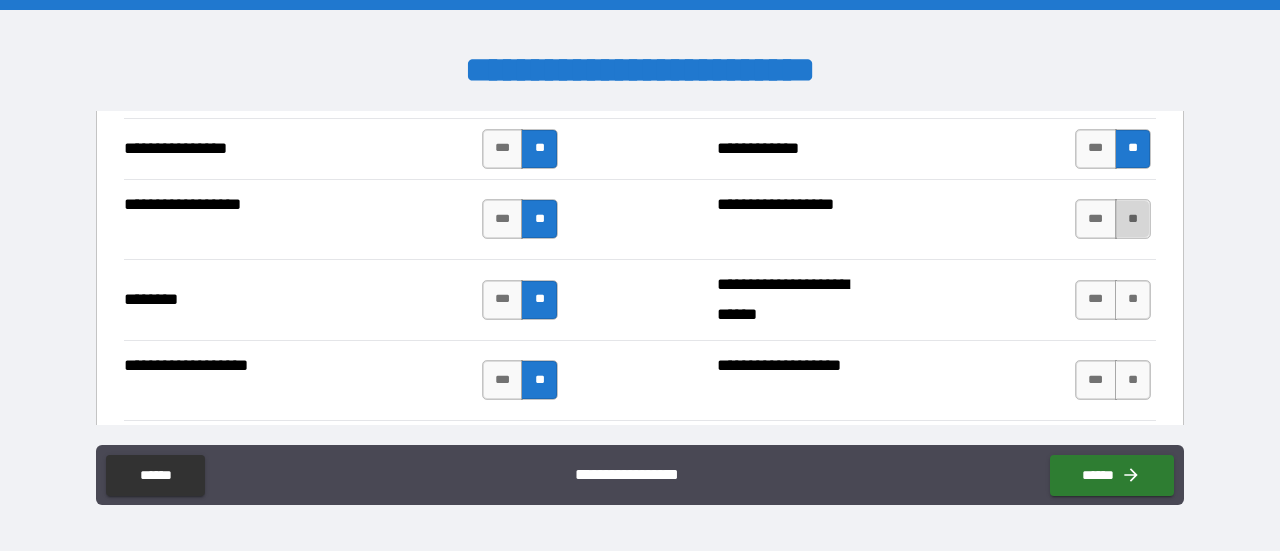 click on "**" at bounding box center [1133, 219] 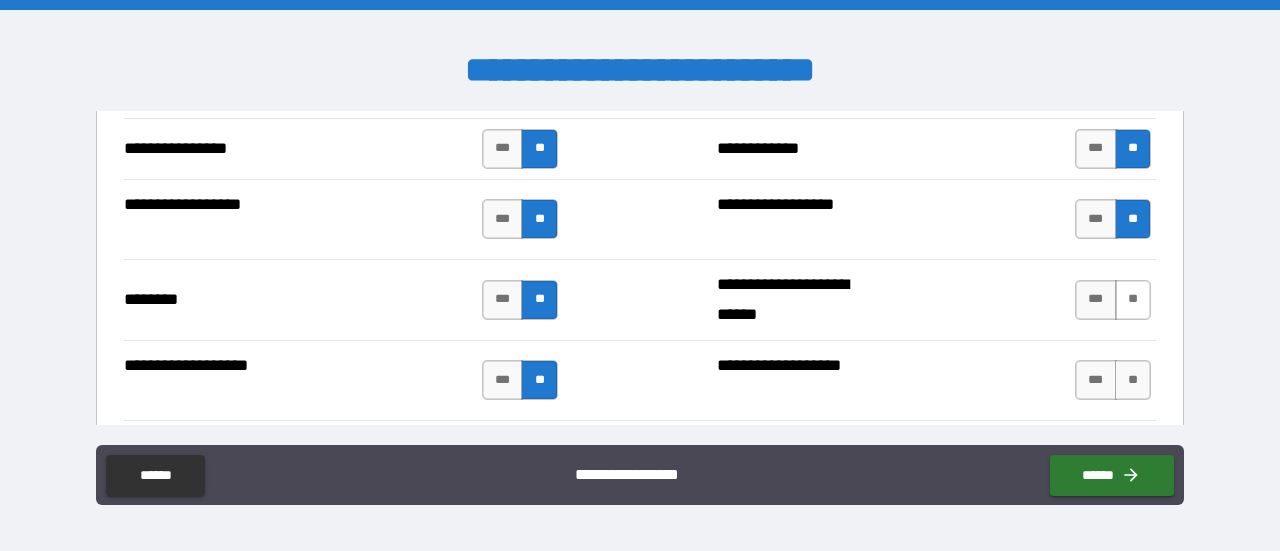 click on "**" at bounding box center [1133, 300] 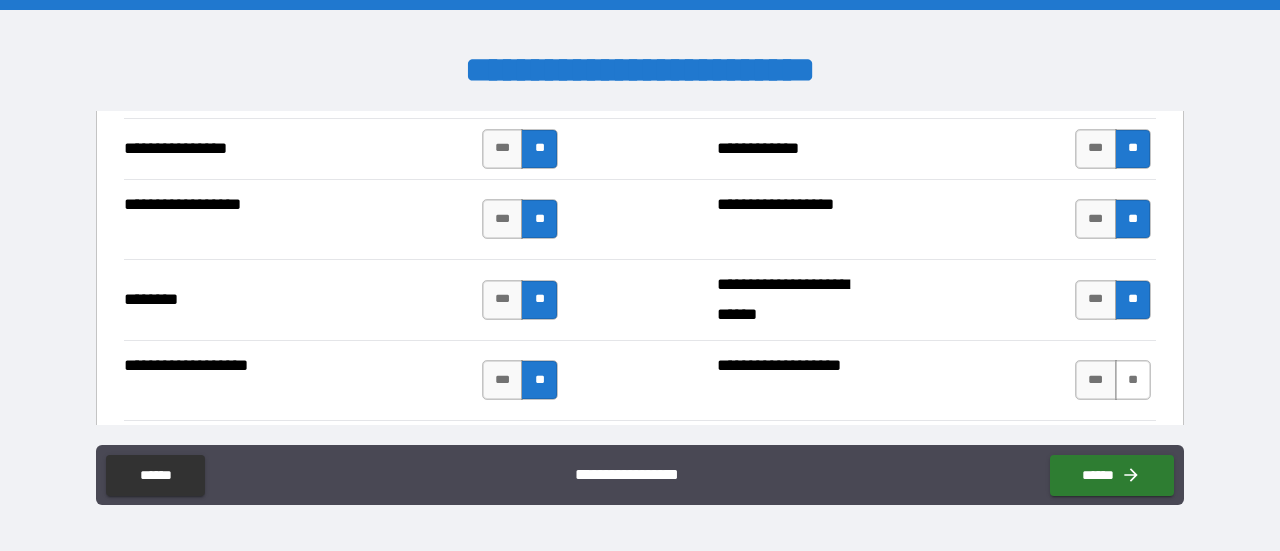 click on "**" at bounding box center (1133, 380) 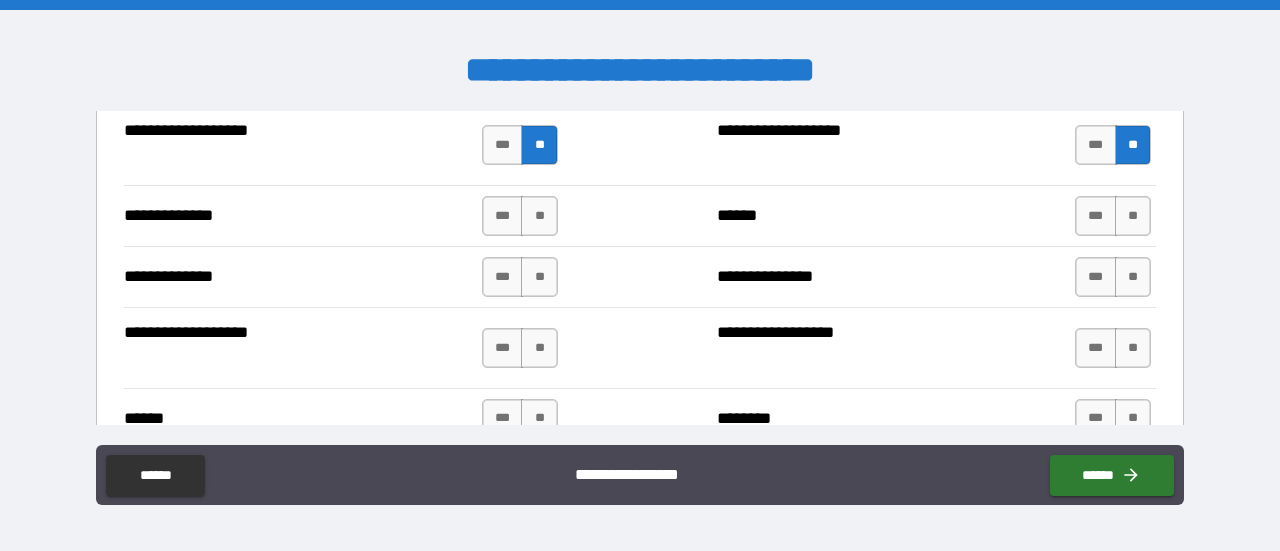 scroll, scrollTop: 3619, scrollLeft: 0, axis: vertical 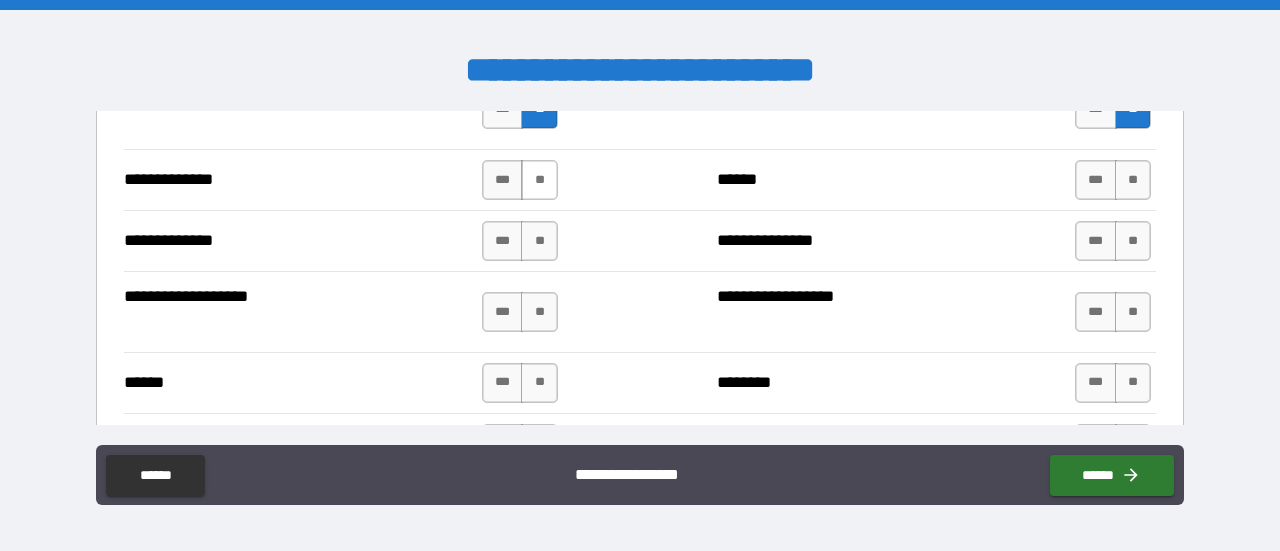 click on "**" at bounding box center (539, 180) 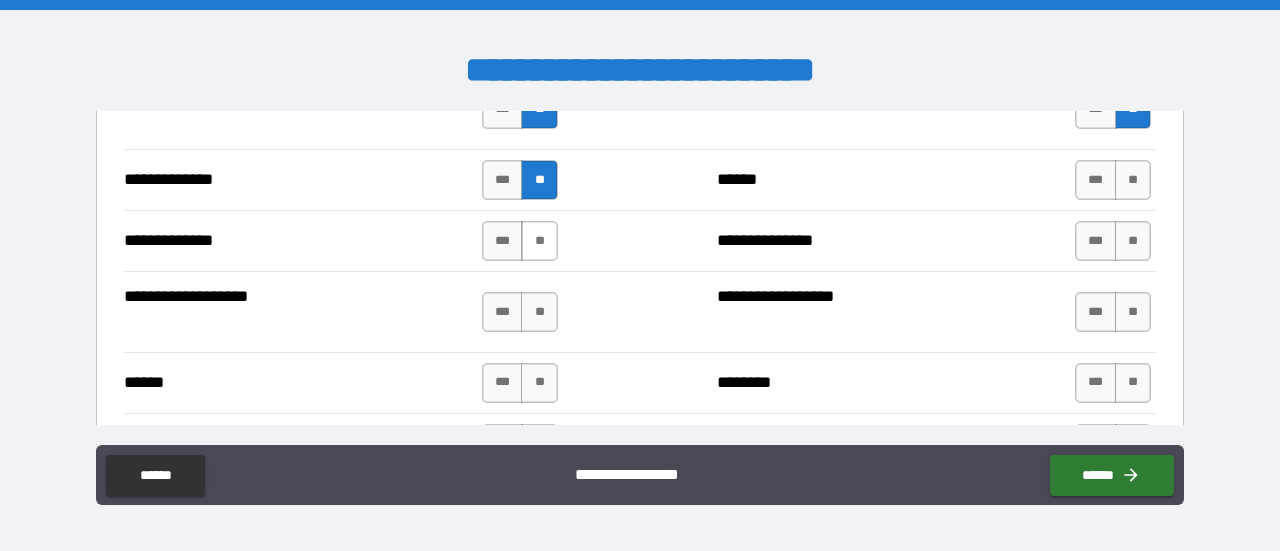 click on "**" at bounding box center [539, 241] 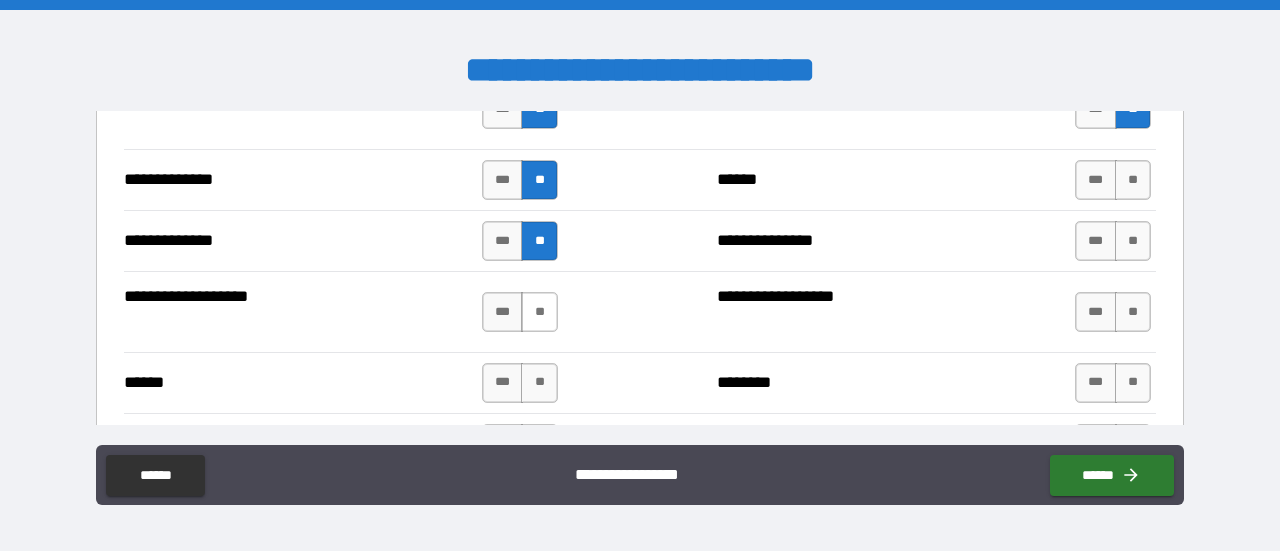 click on "**" at bounding box center [539, 312] 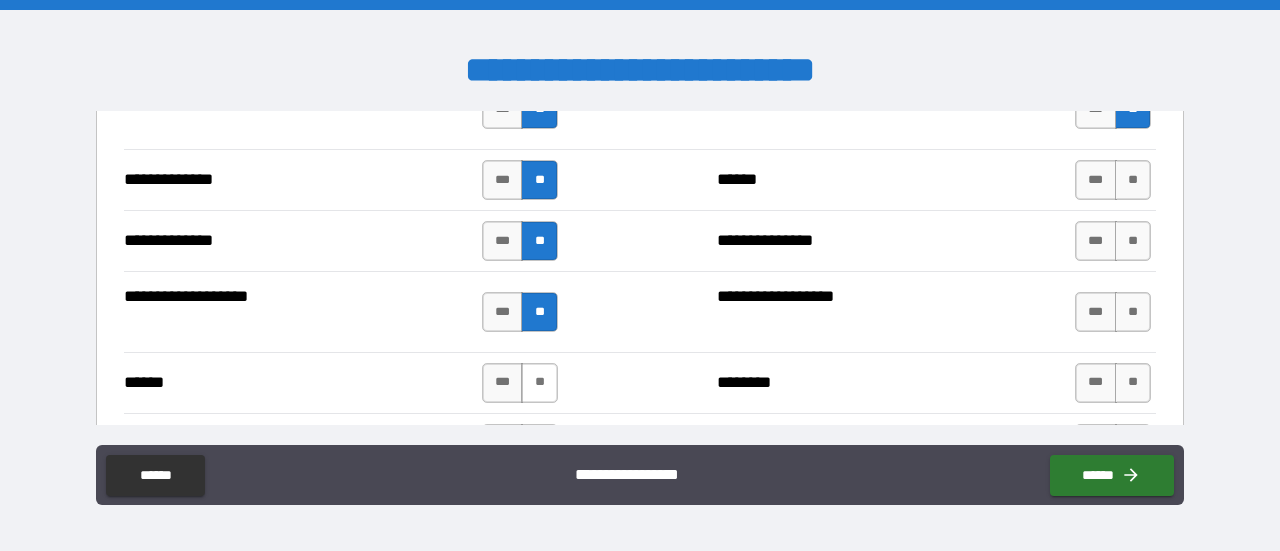 click on "**" at bounding box center [539, 383] 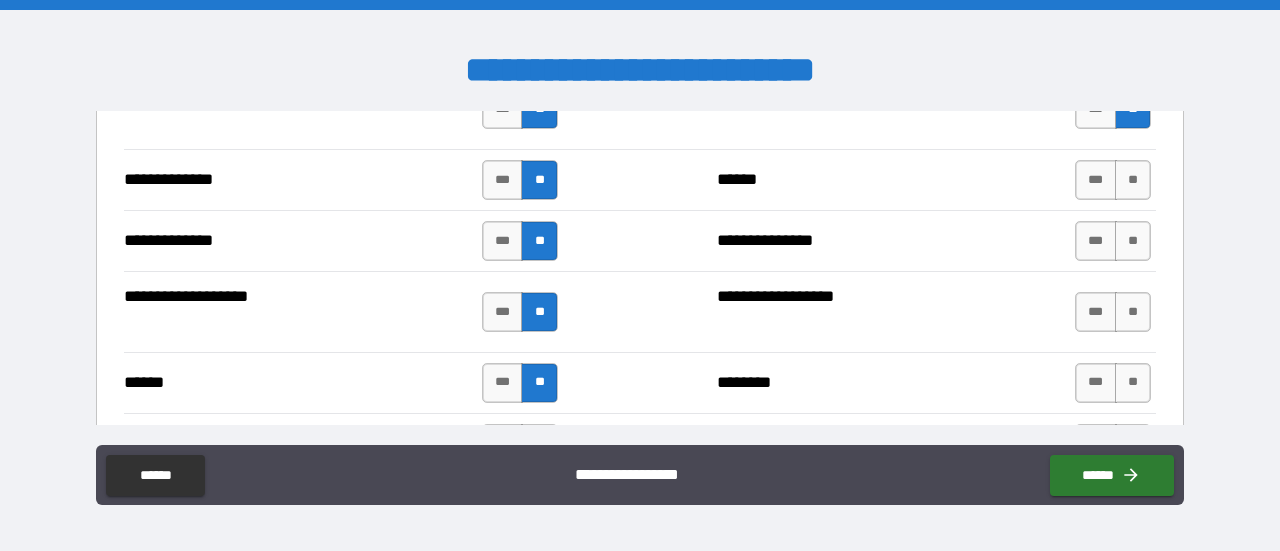 click on "**********" at bounding box center [640, 477] 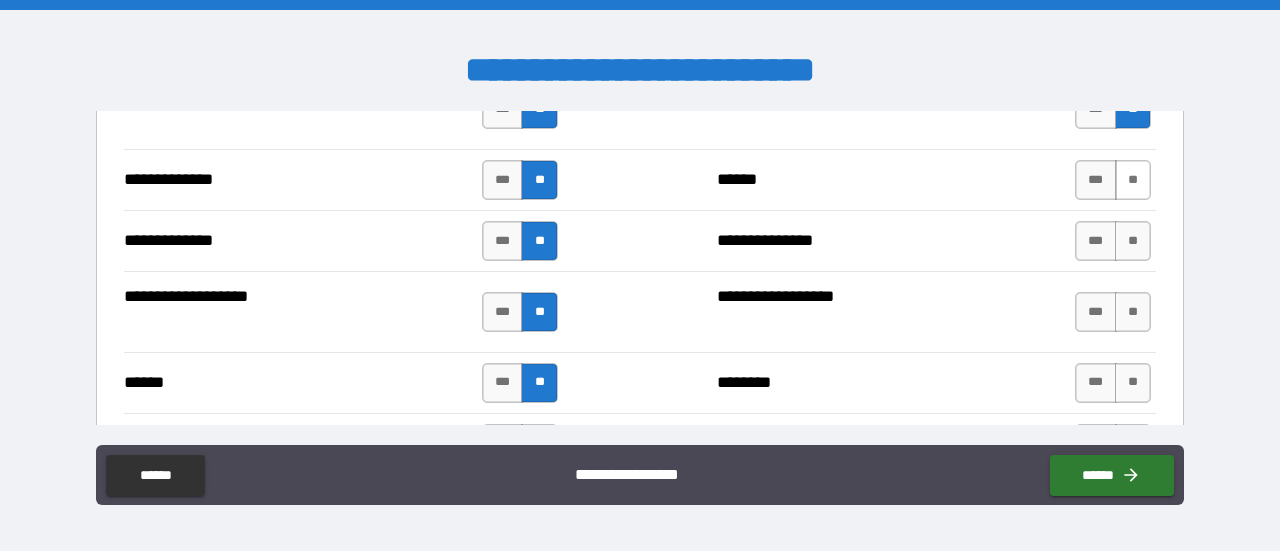 click on "**" at bounding box center [1133, 180] 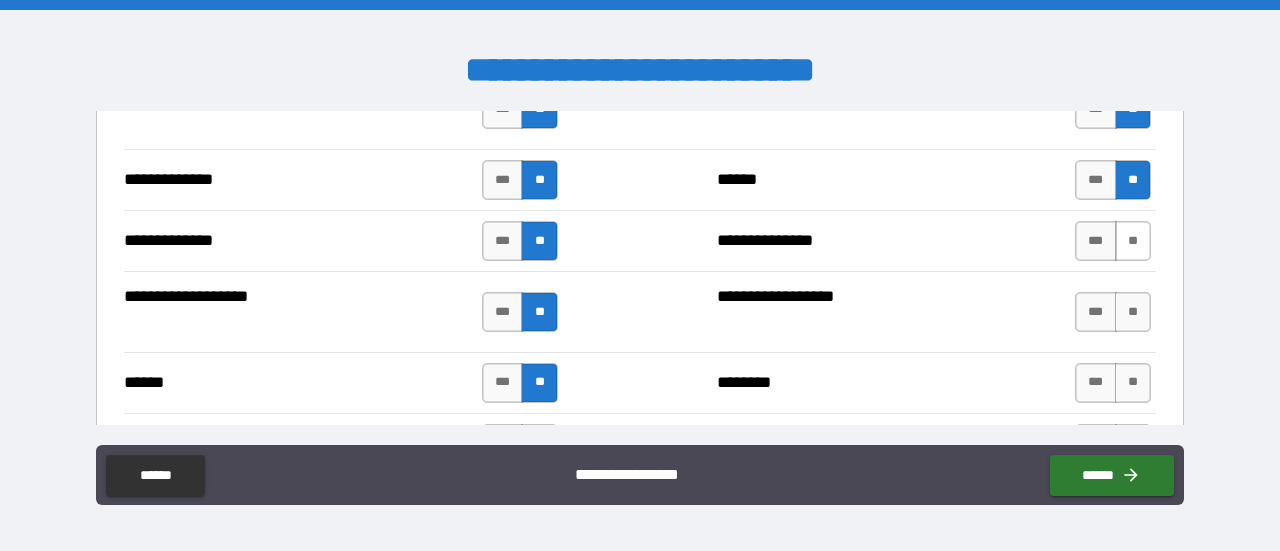 click on "**" at bounding box center [1133, 241] 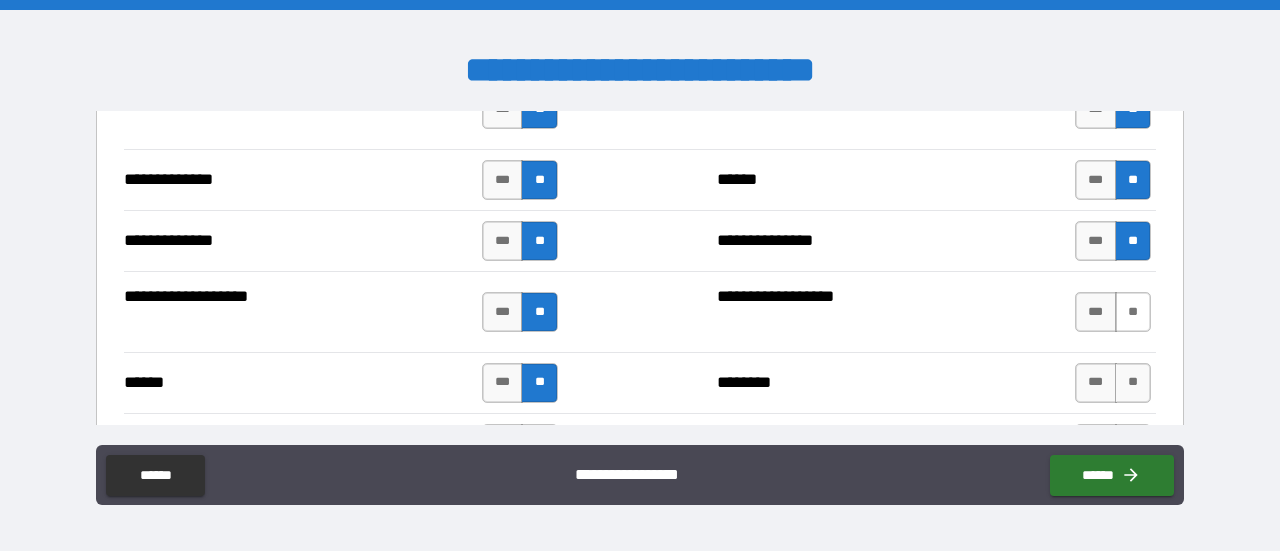 click on "**" at bounding box center [1133, 312] 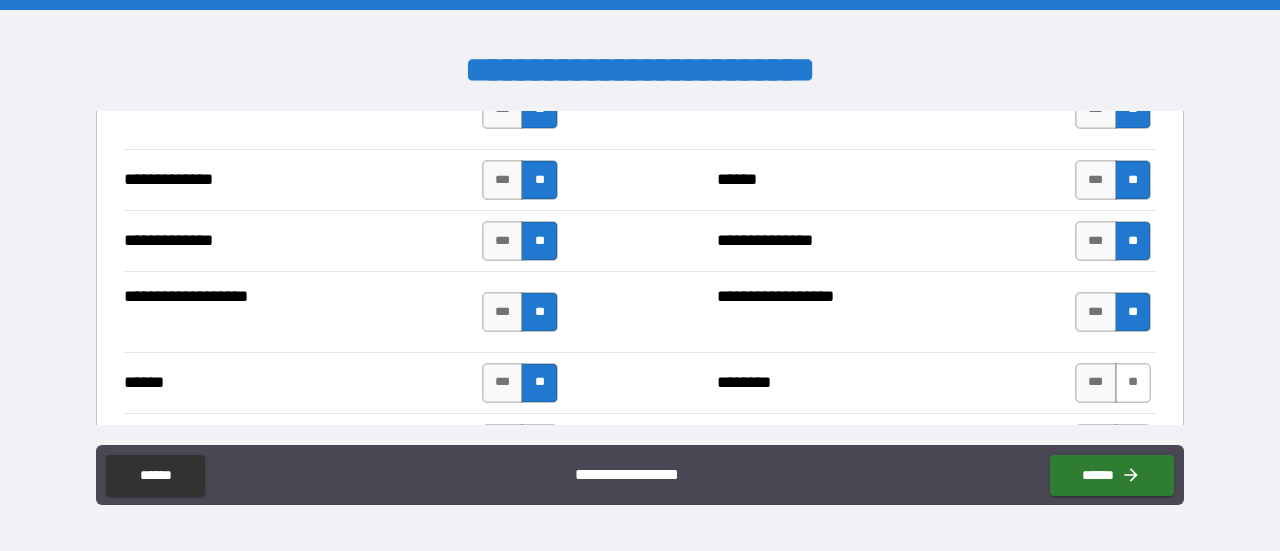 click on "**" at bounding box center [1133, 383] 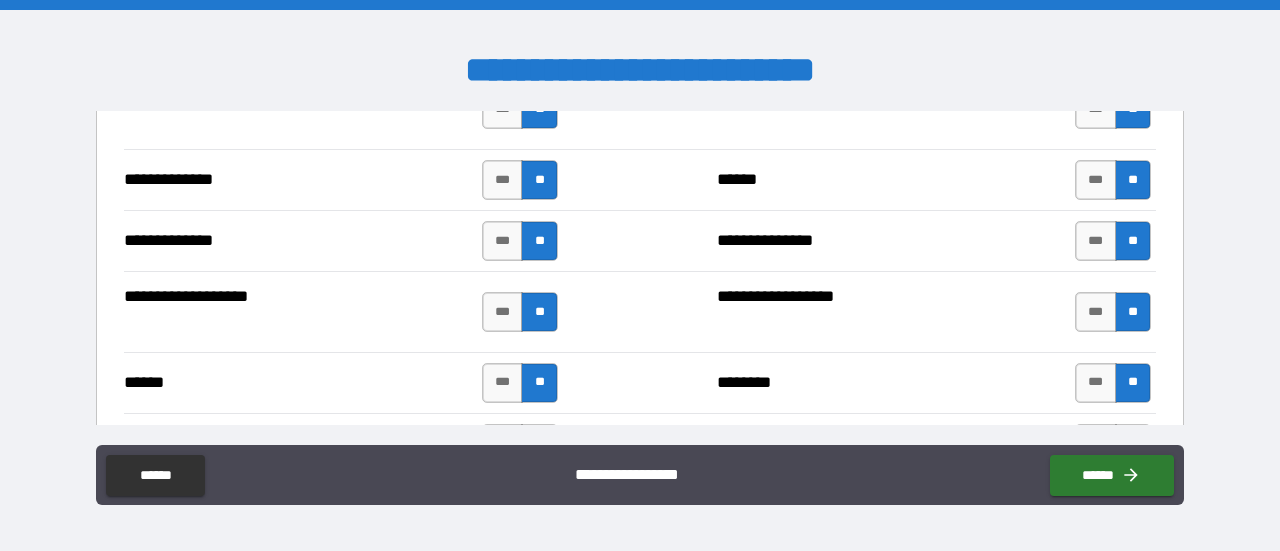 click on "**********" at bounding box center [640, 477] 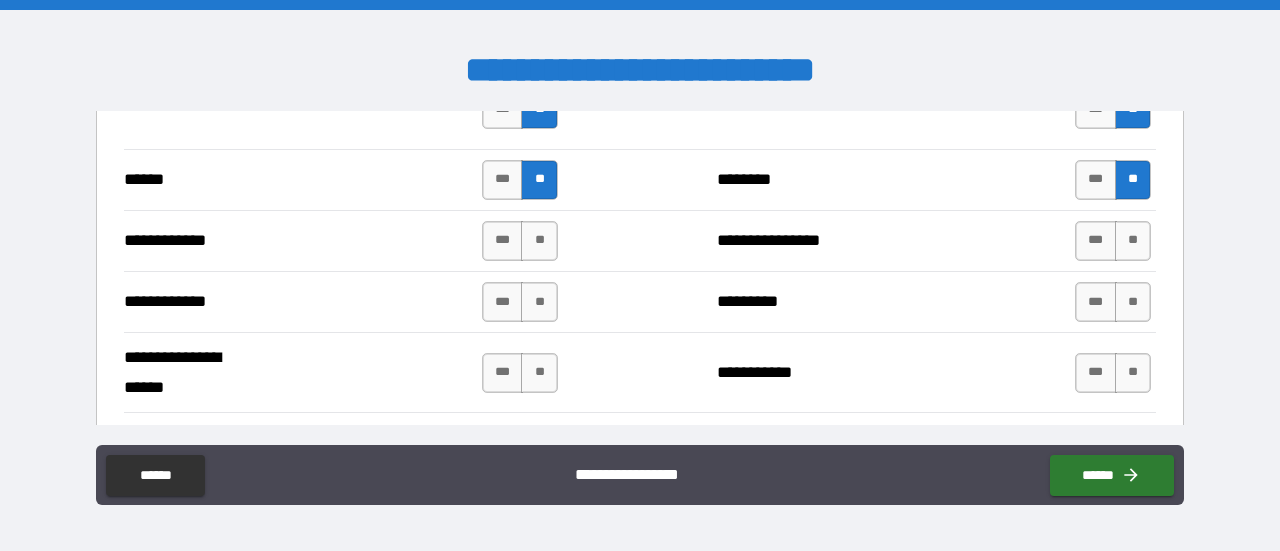 scroll, scrollTop: 3823, scrollLeft: 0, axis: vertical 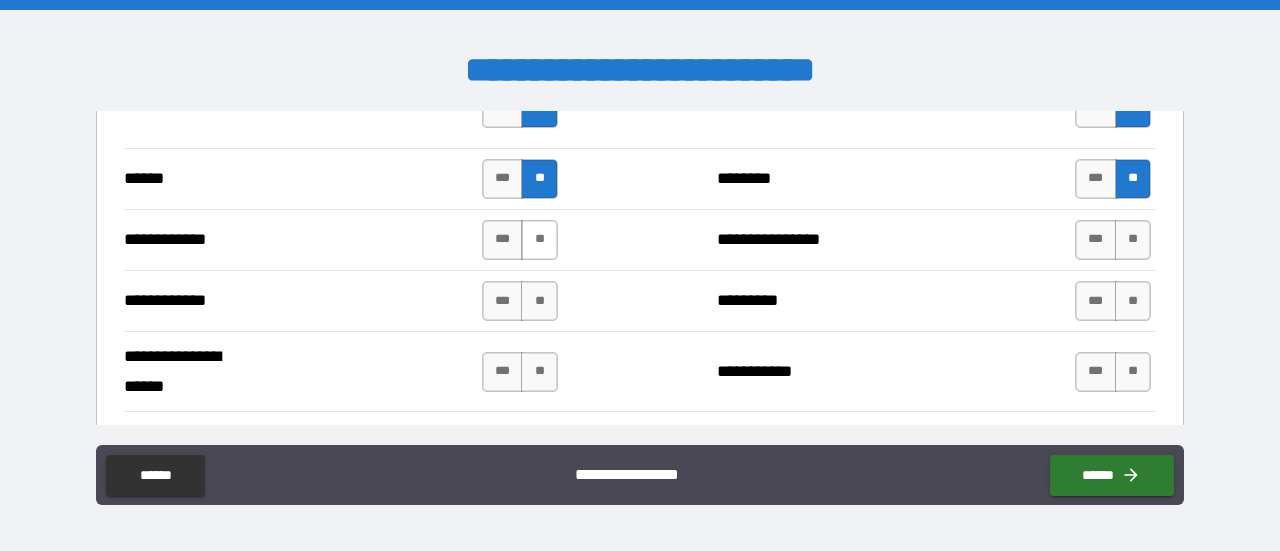 click on "**" at bounding box center (539, 240) 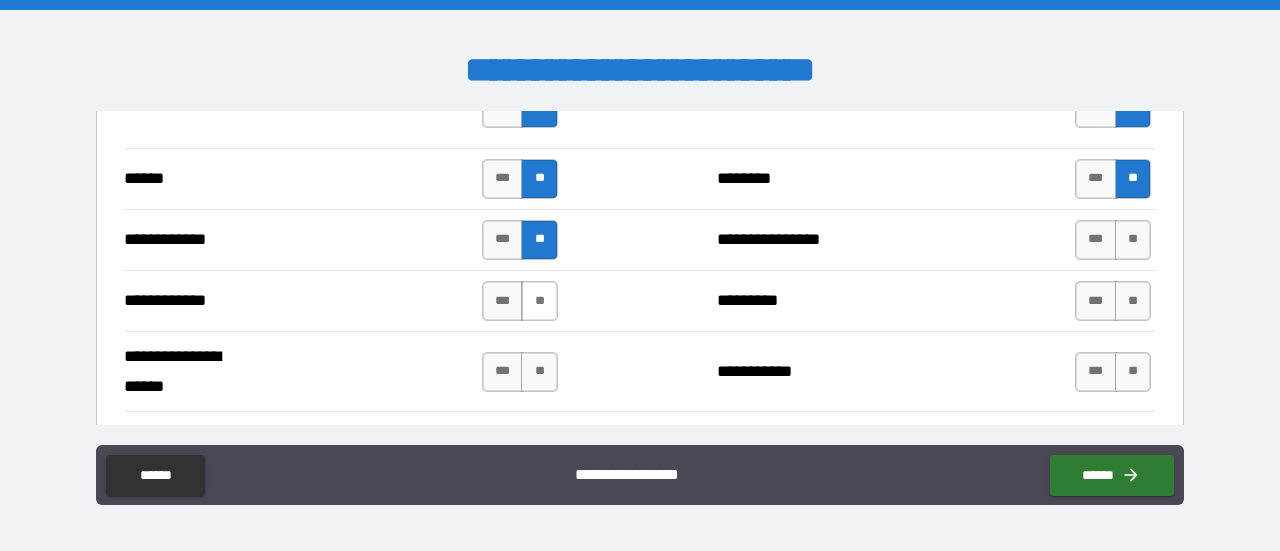 click on "**" at bounding box center (539, 301) 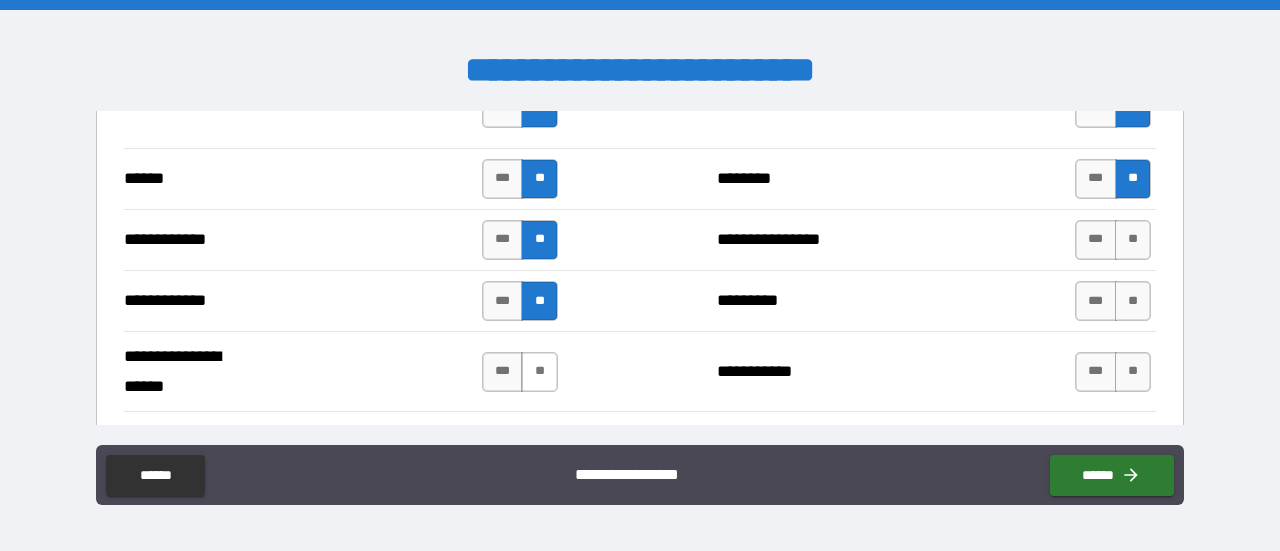 click on "**" at bounding box center (539, 372) 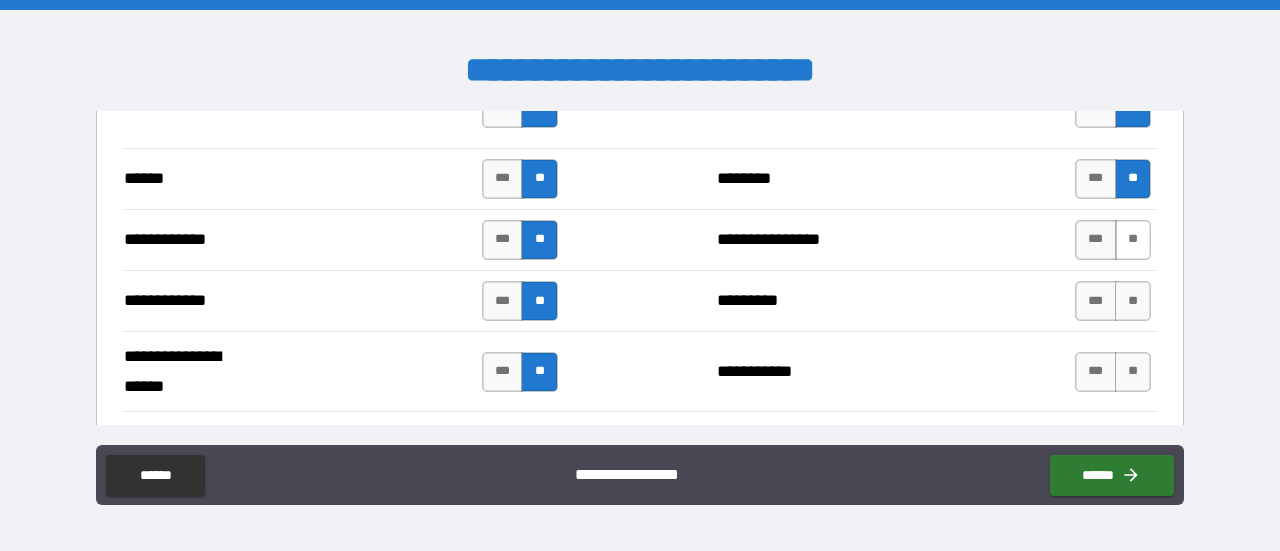 click on "**" at bounding box center (1133, 240) 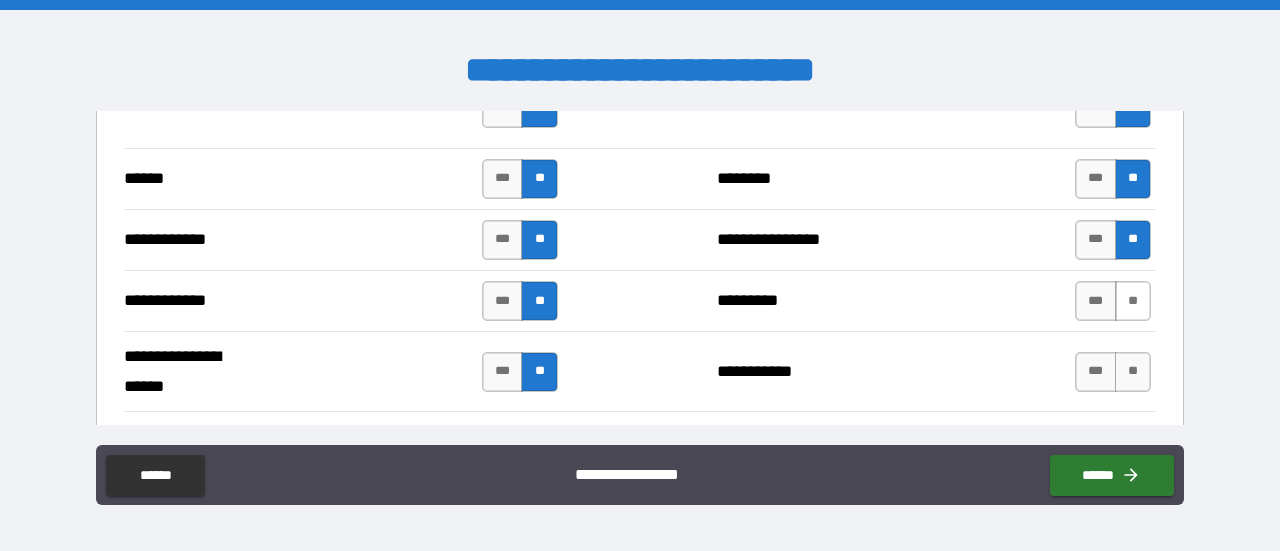 click on "**" at bounding box center [1133, 301] 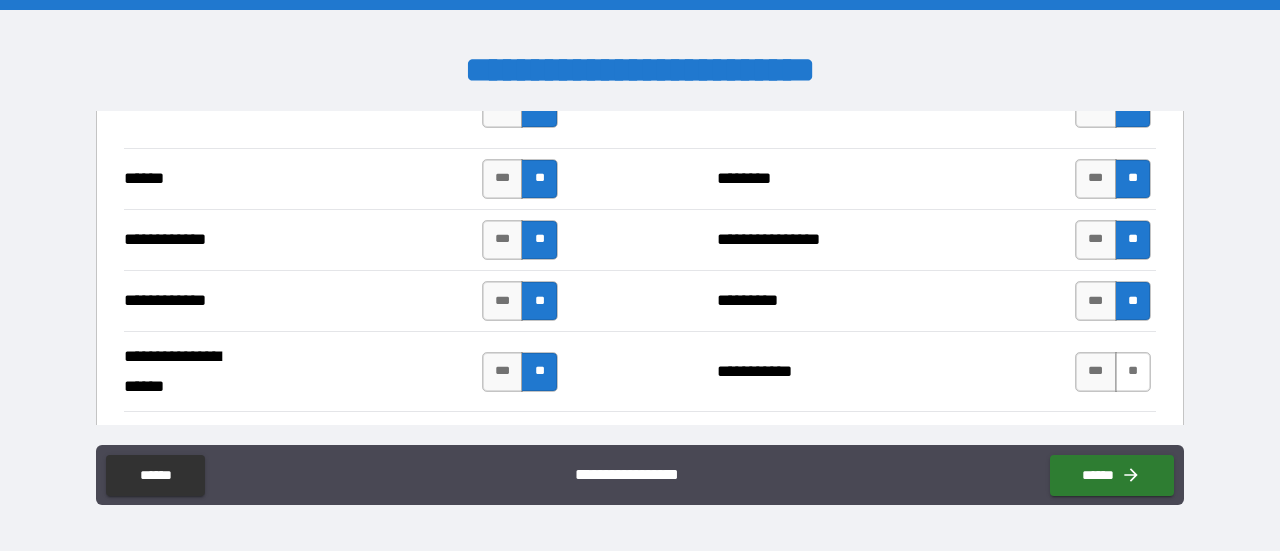 click on "**" at bounding box center (1133, 372) 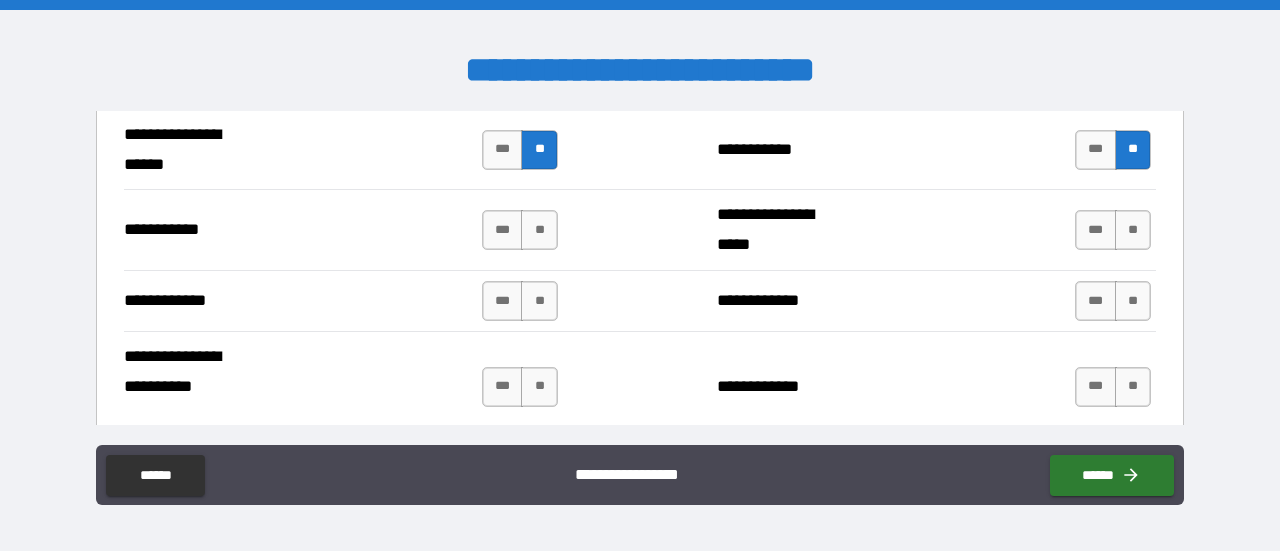 scroll, scrollTop: 4044, scrollLeft: 0, axis: vertical 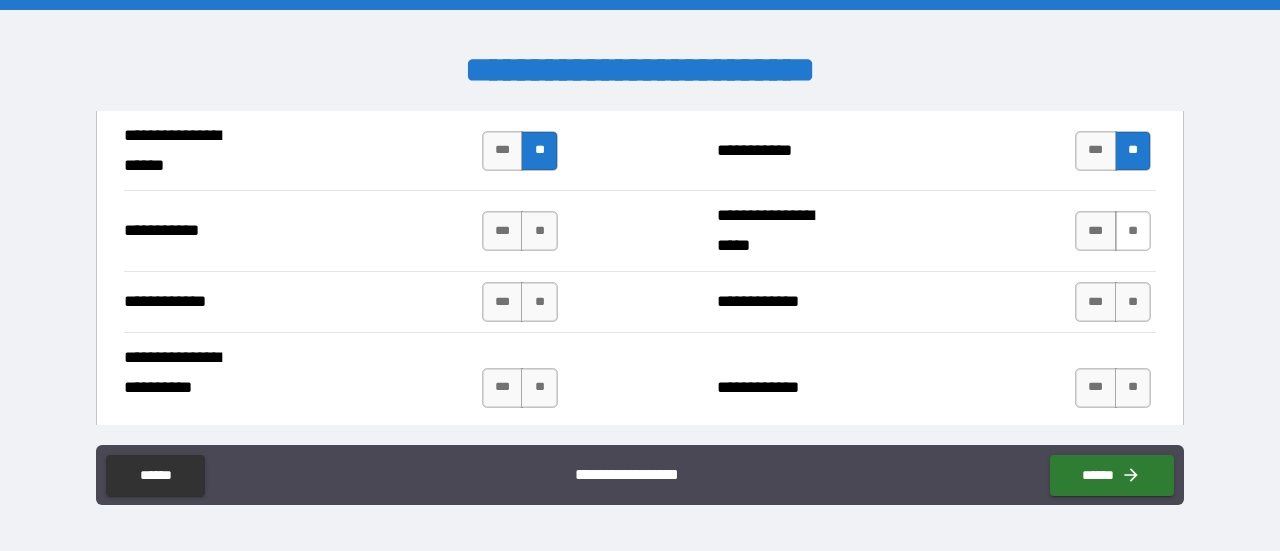 click on "**" at bounding box center [1133, 231] 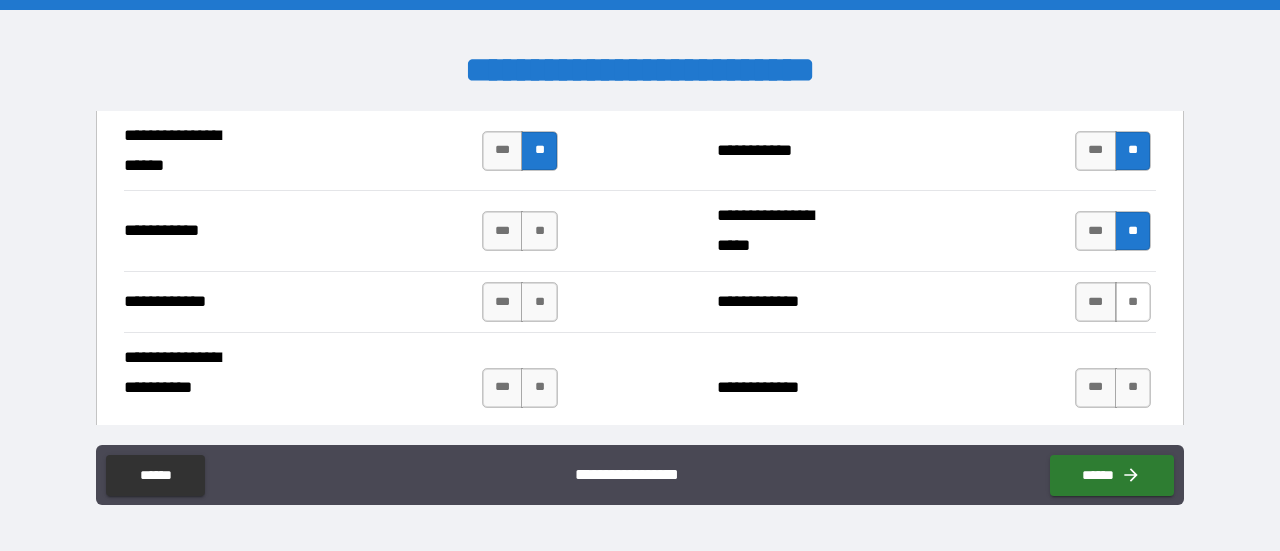 click on "**" at bounding box center [1133, 302] 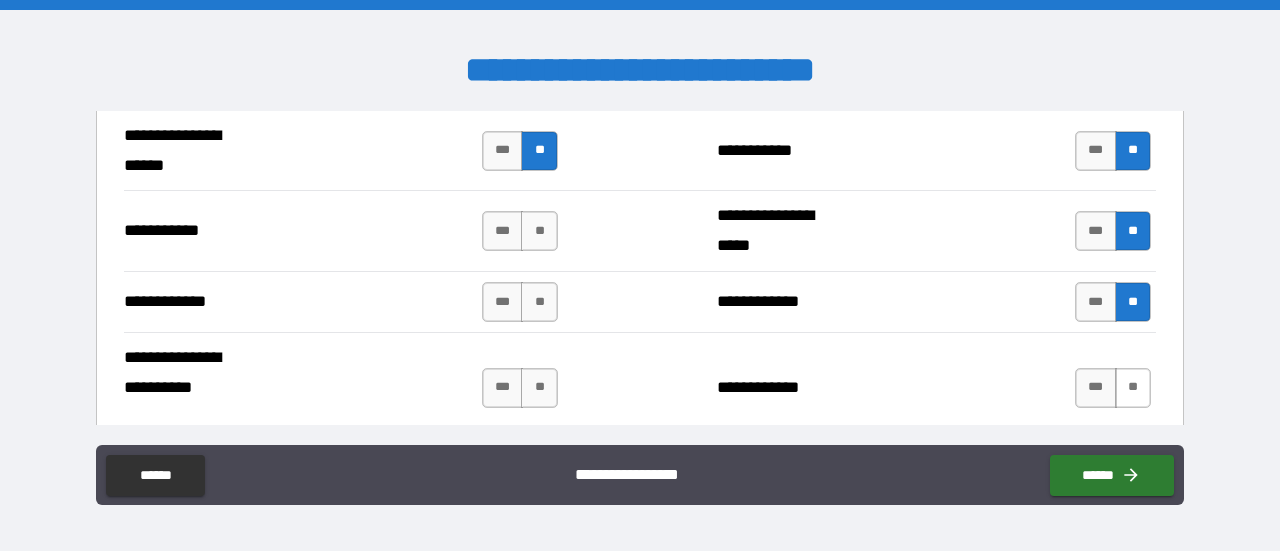 click on "**" at bounding box center [1133, 388] 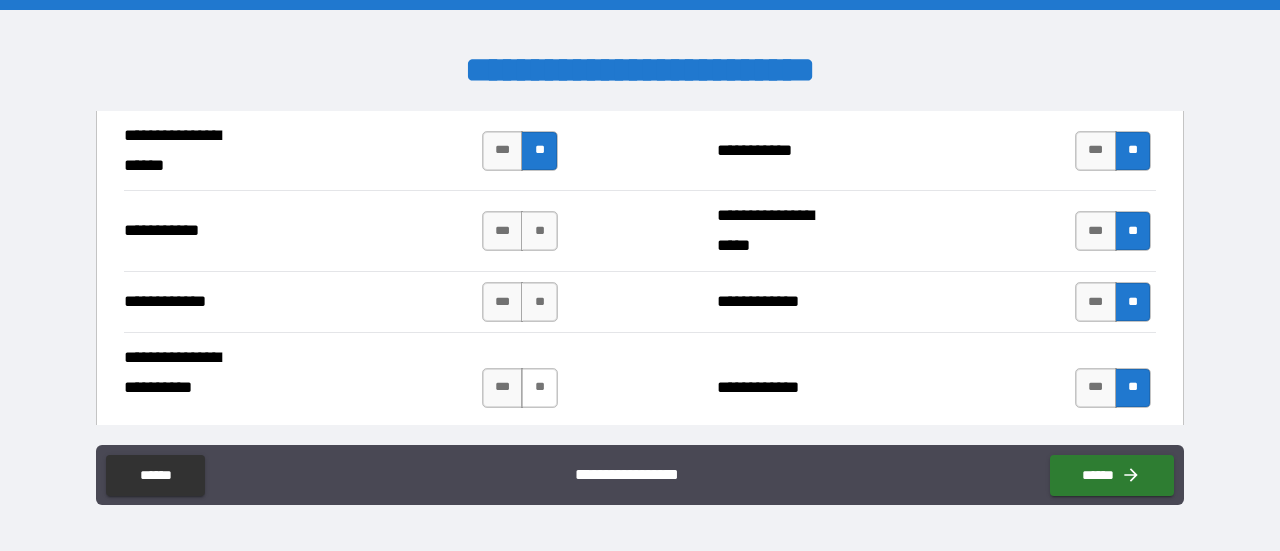 click on "**" at bounding box center (539, 388) 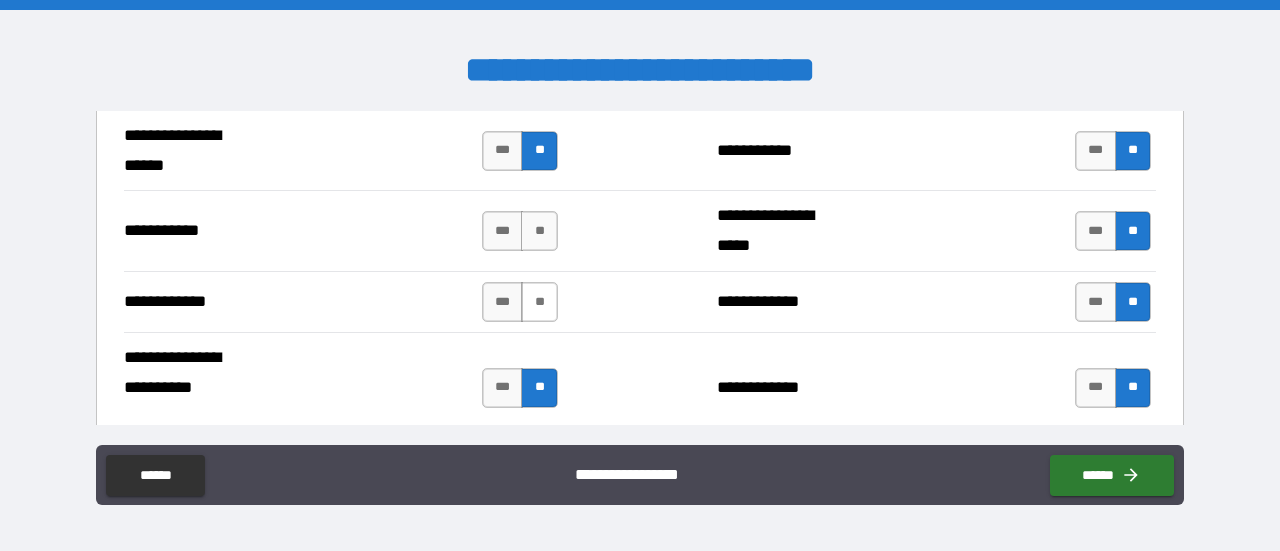 click on "**" at bounding box center [539, 302] 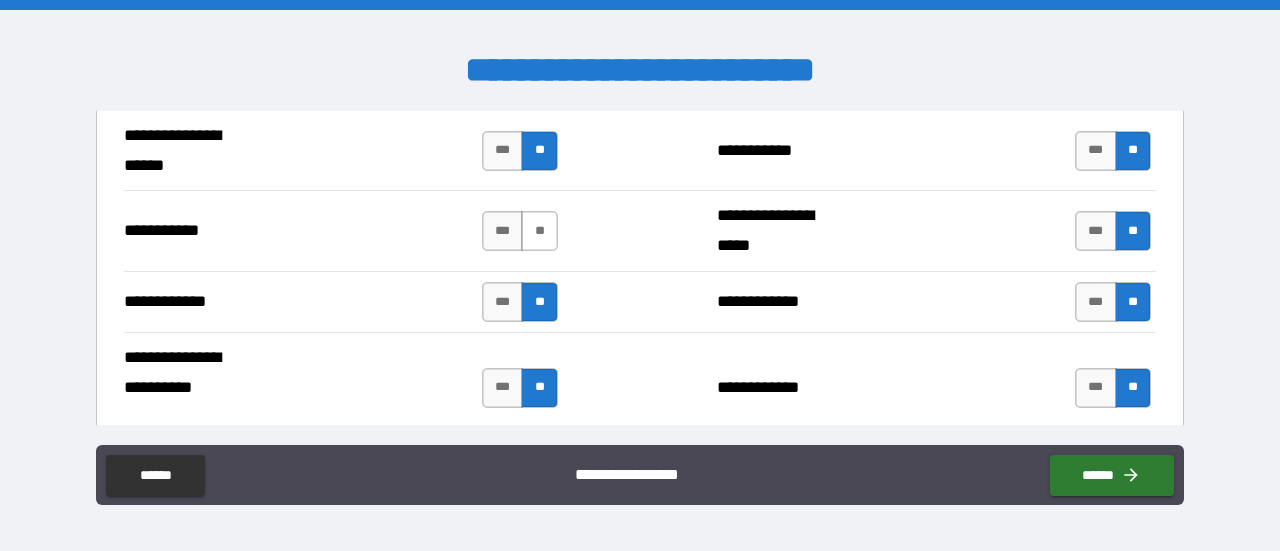 click on "**" at bounding box center [539, 231] 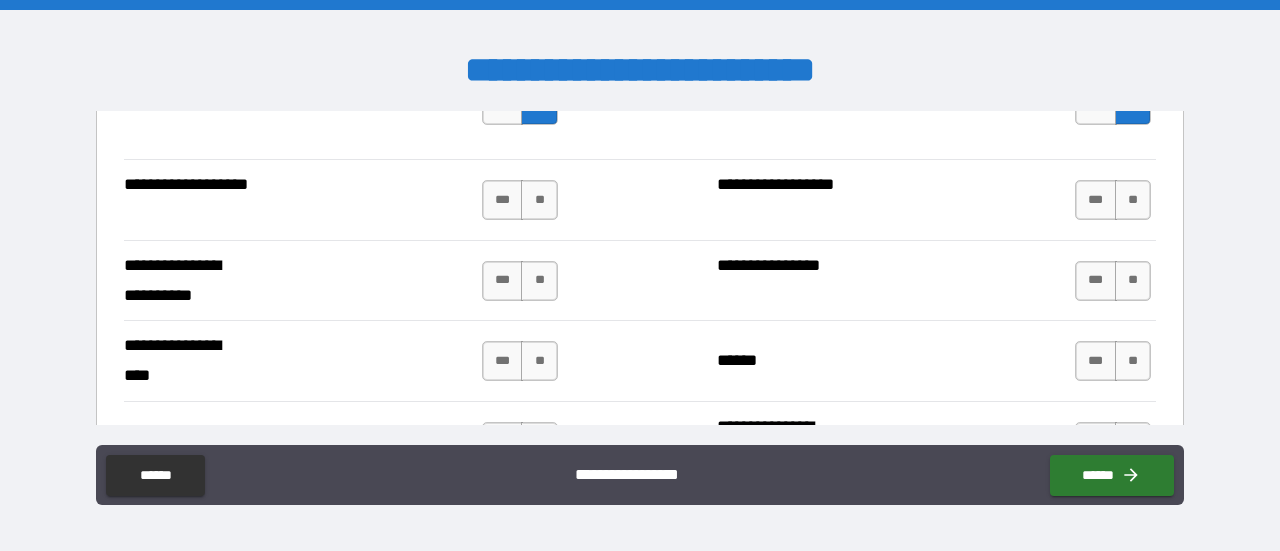 scroll, scrollTop: 4335, scrollLeft: 0, axis: vertical 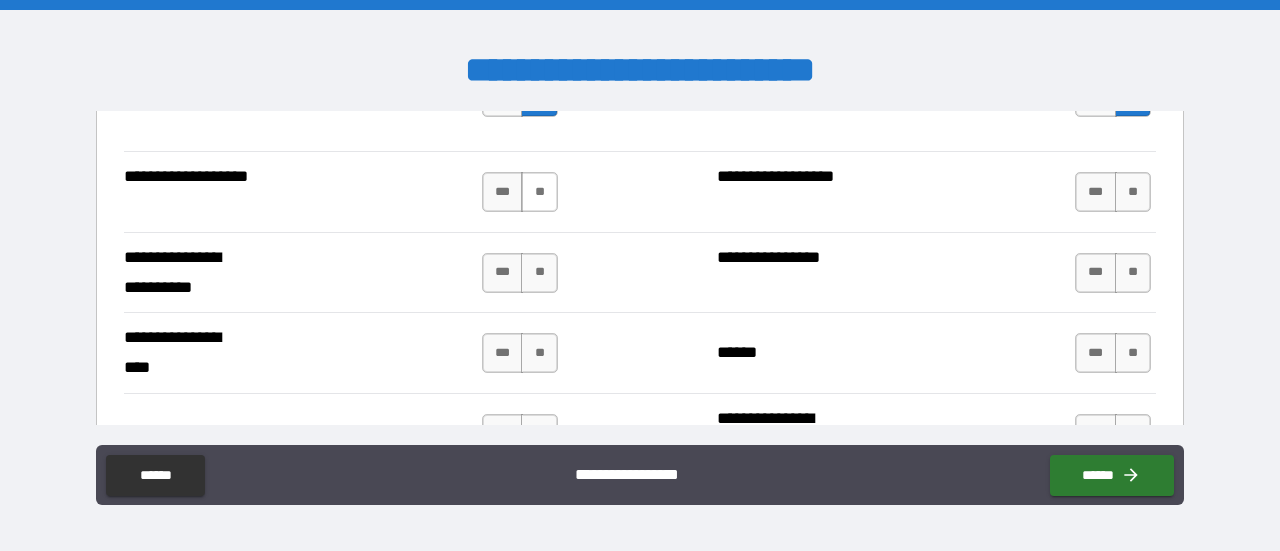 click on "**" at bounding box center (539, 192) 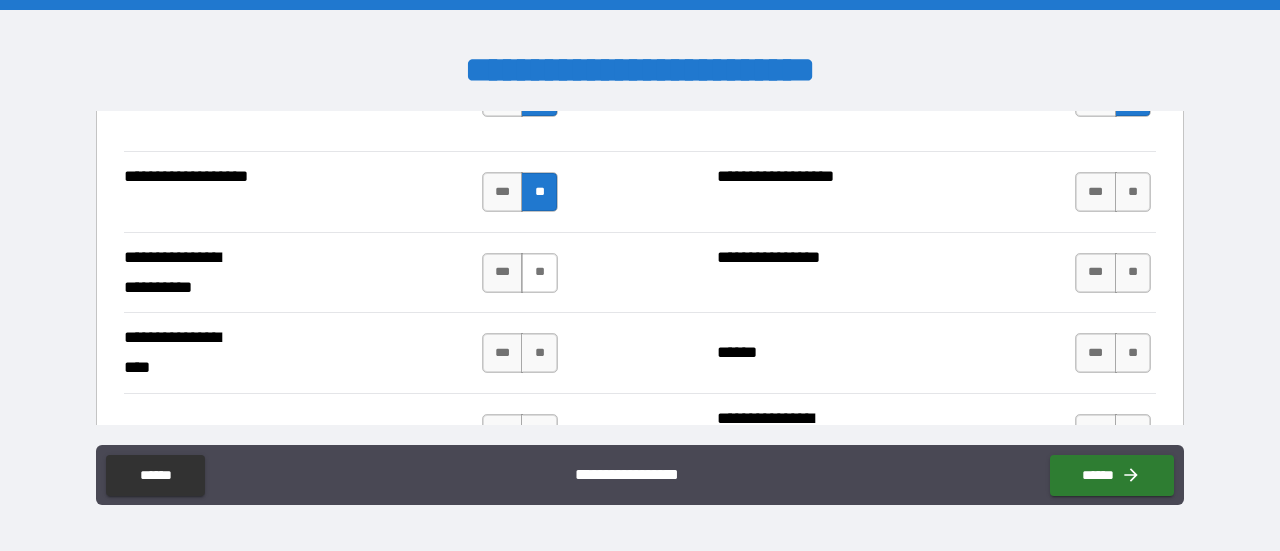 click on "**" at bounding box center [539, 273] 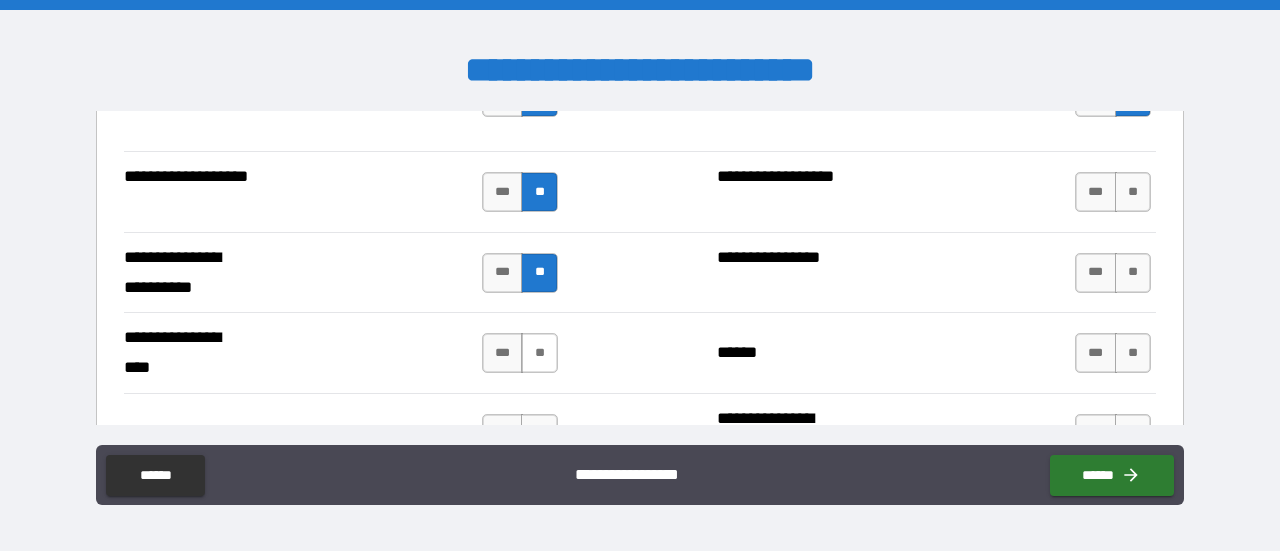 click on "**" at bounding box center [539, 353] 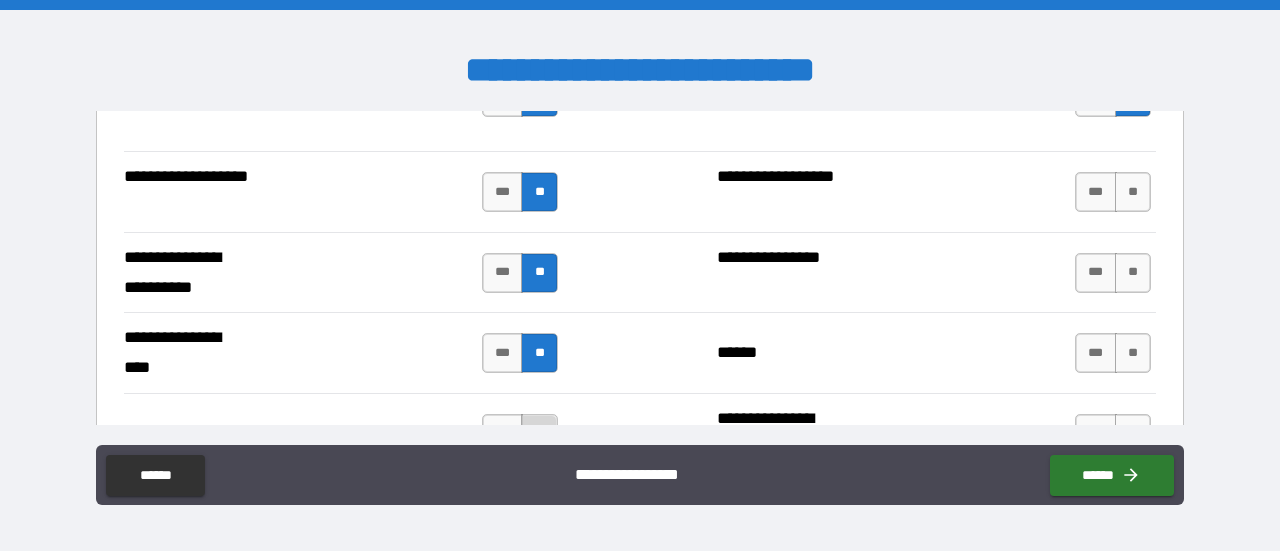 click on "**" at bounding box center [539, 434] 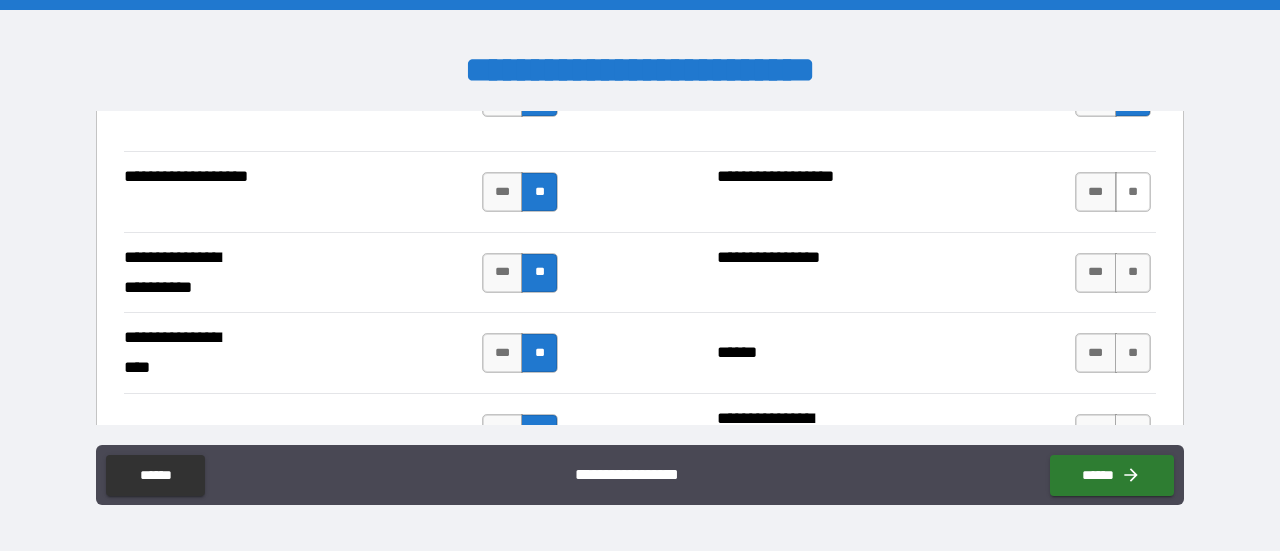 click on "**" at bounding box center [1133, 192] 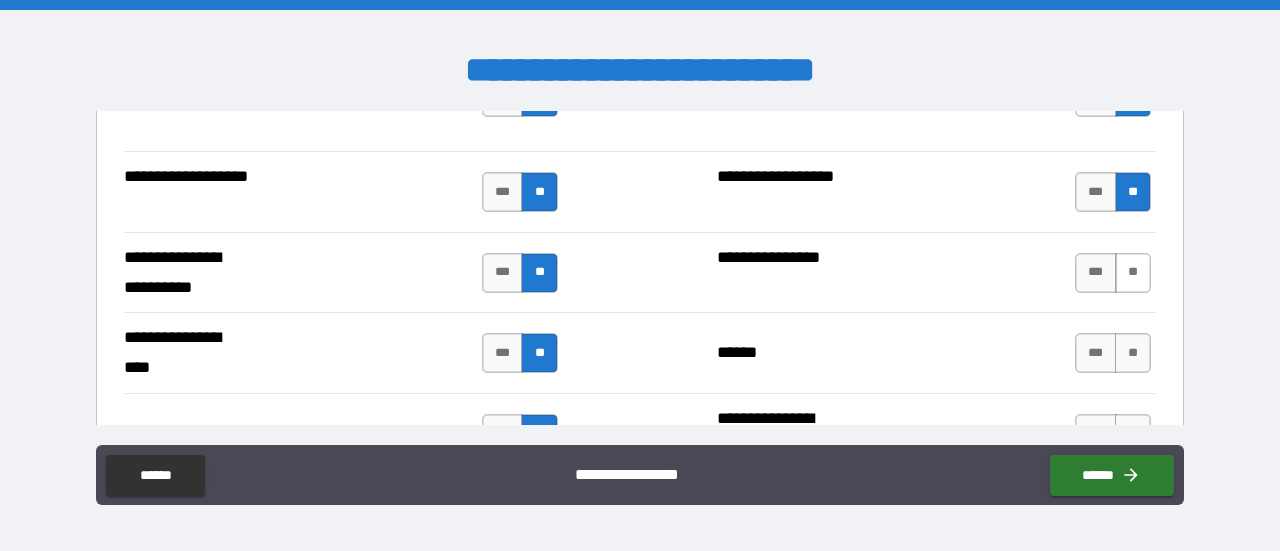 click on "**" at bounding box center [1133, 273] 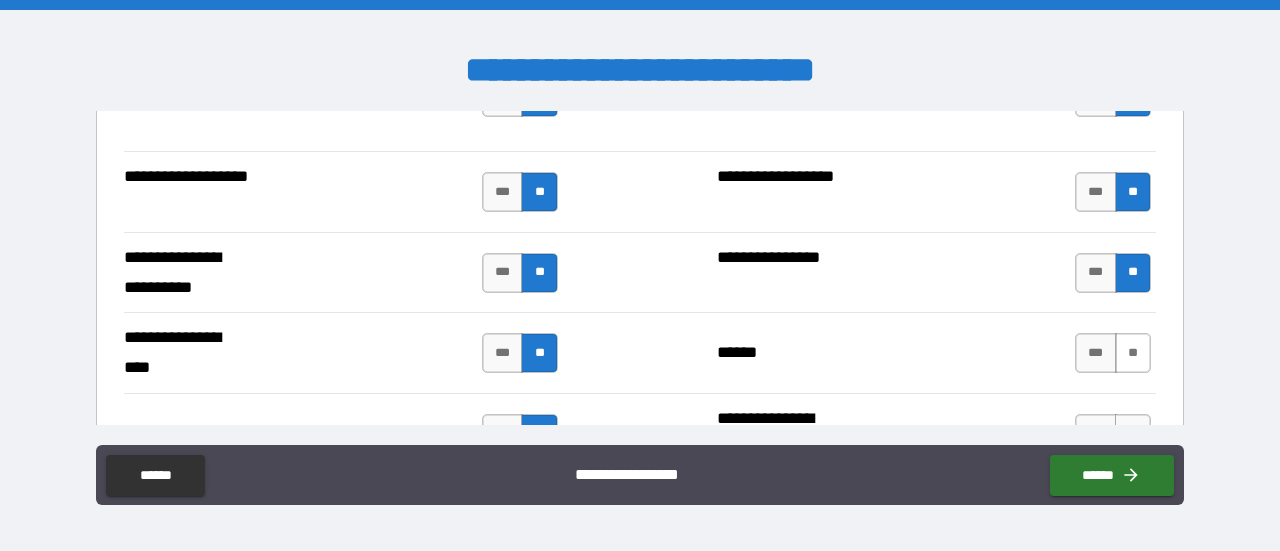 click on "**" at bounding box center [1133, 353] 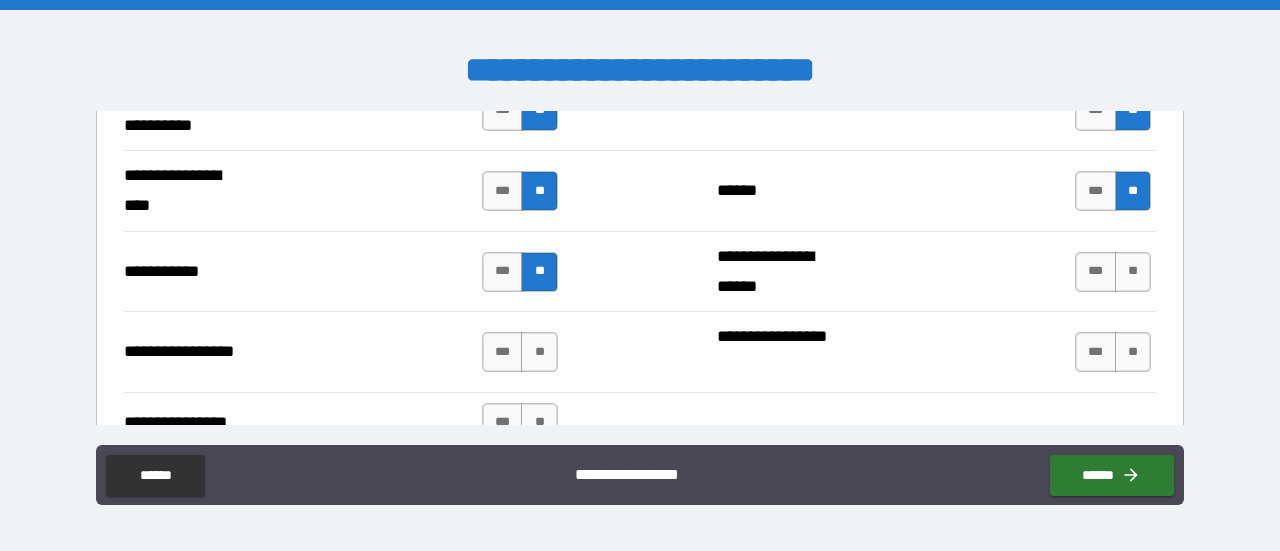 scroll, scrollTop: 4503, scrollLeft: 0, axis: vertical 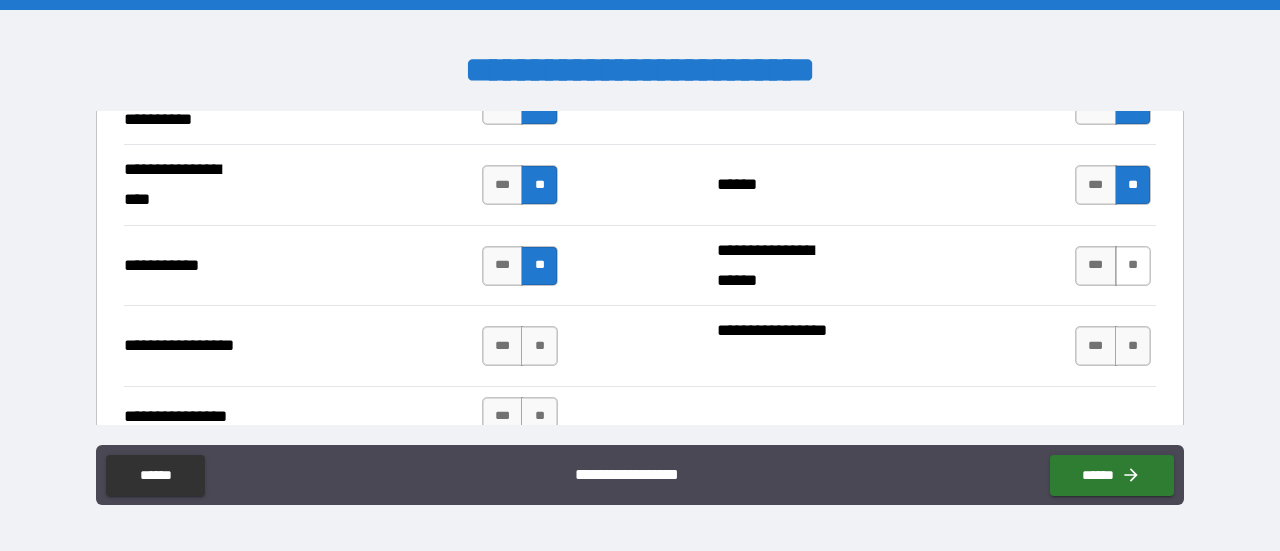 click on "**" at bounding box center [1133, 266] 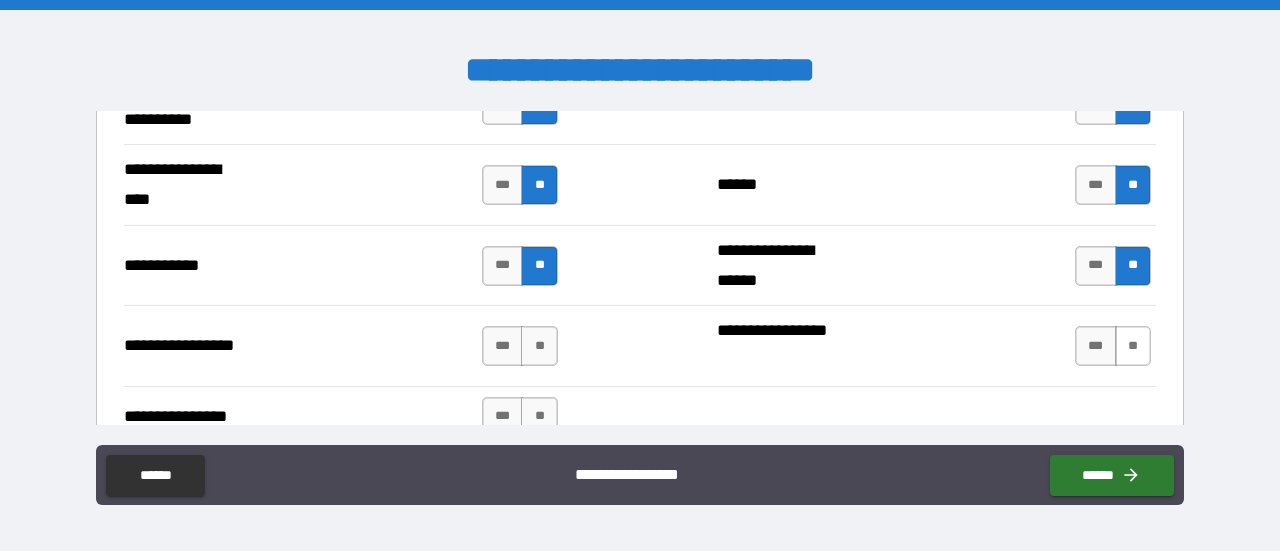 click on "**" at bounding box center (1133, 346) 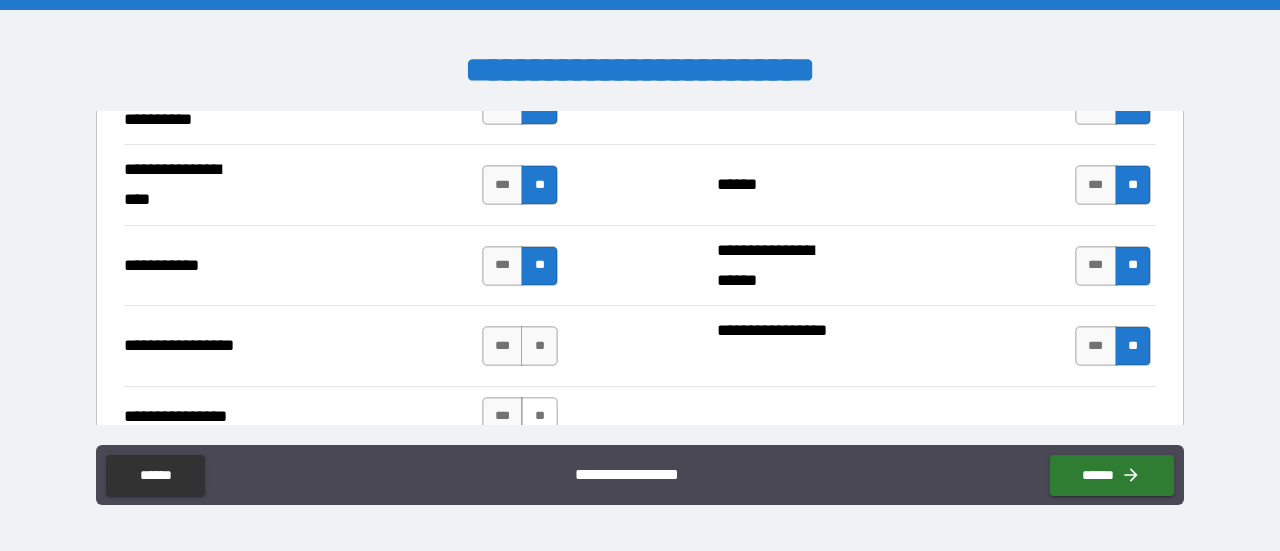 click on "**" at bounding box center [539, 417] 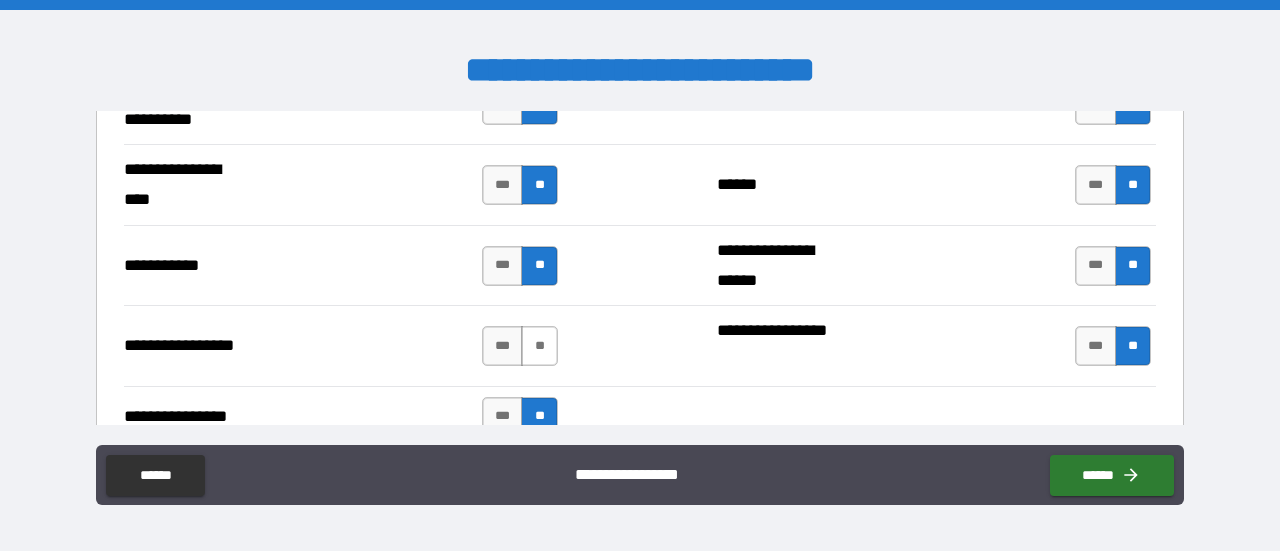 click on "**" at bounding box center [539, 346] 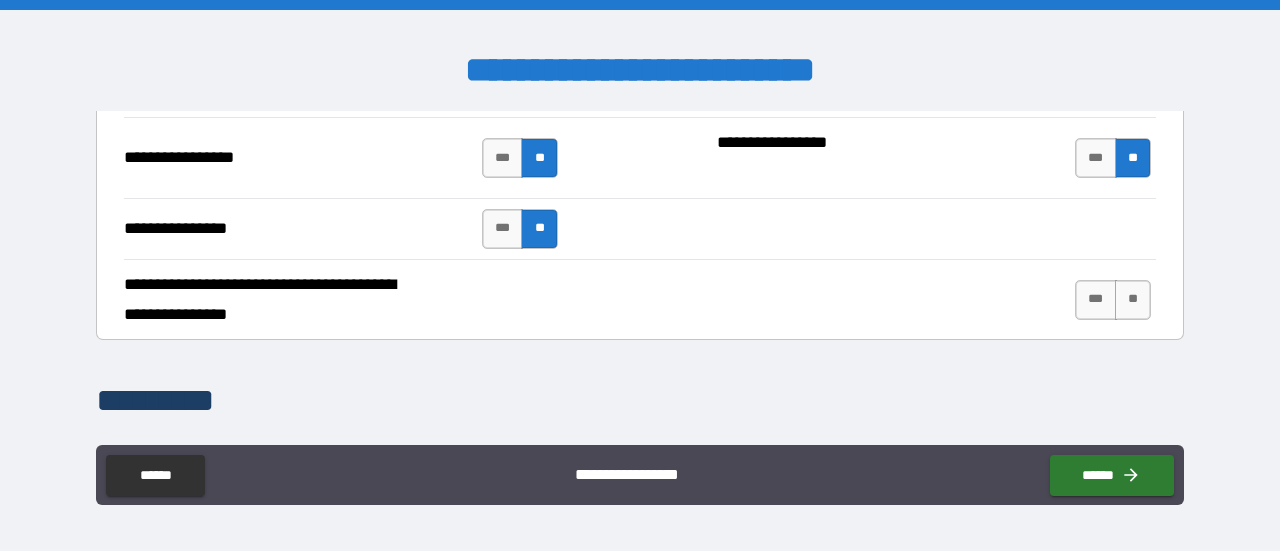 scroll, scrollTop: 4693, scrollLeft: 0, axis: vertical 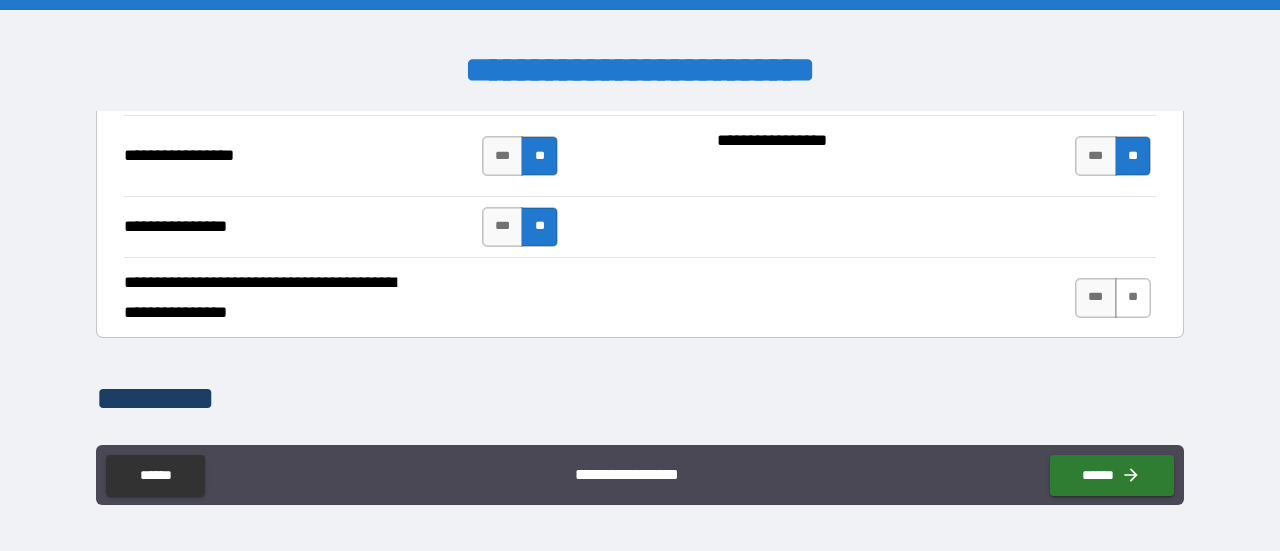 click on "**" at bounding box center (1133, 298) 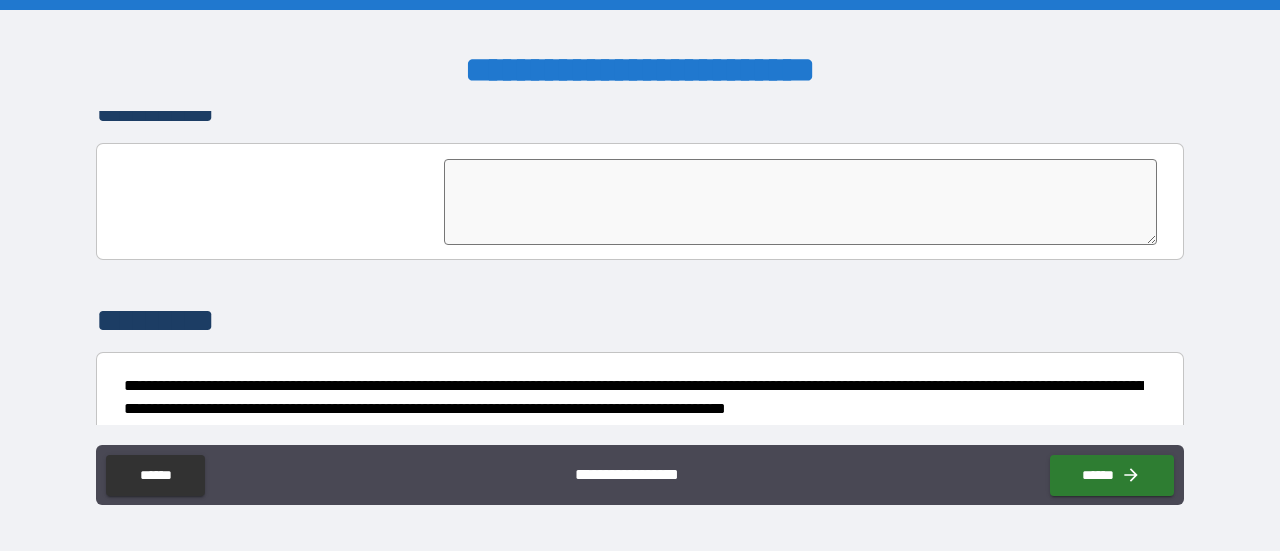 scroll, scrollTop: 5042, scrollLeft: 0, axis: vertical 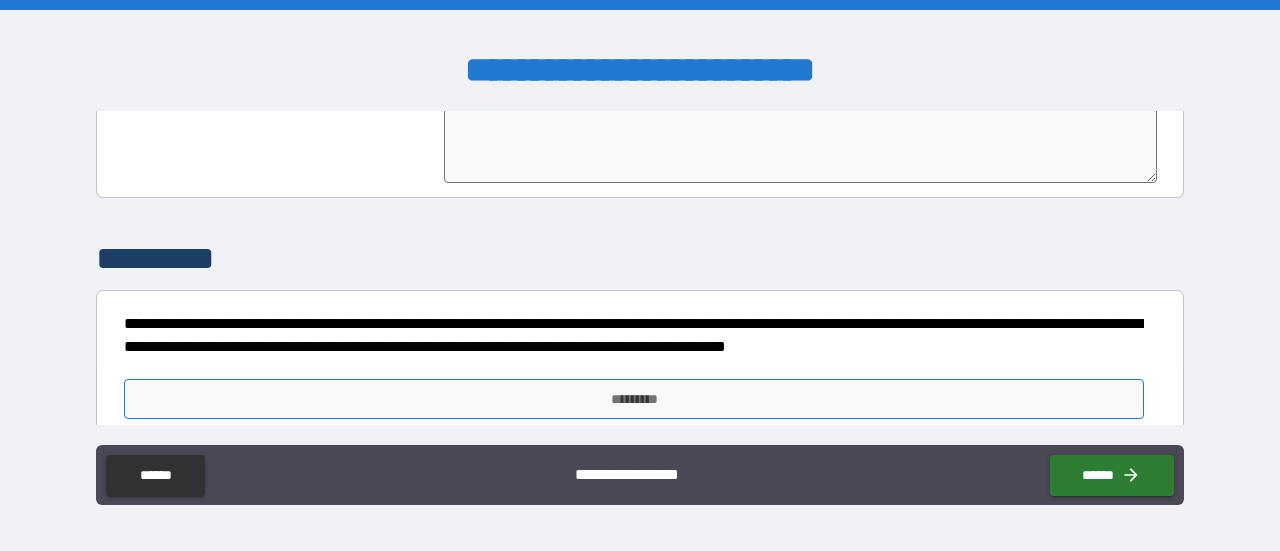 click on "*********" at bounding box center [634, 399] 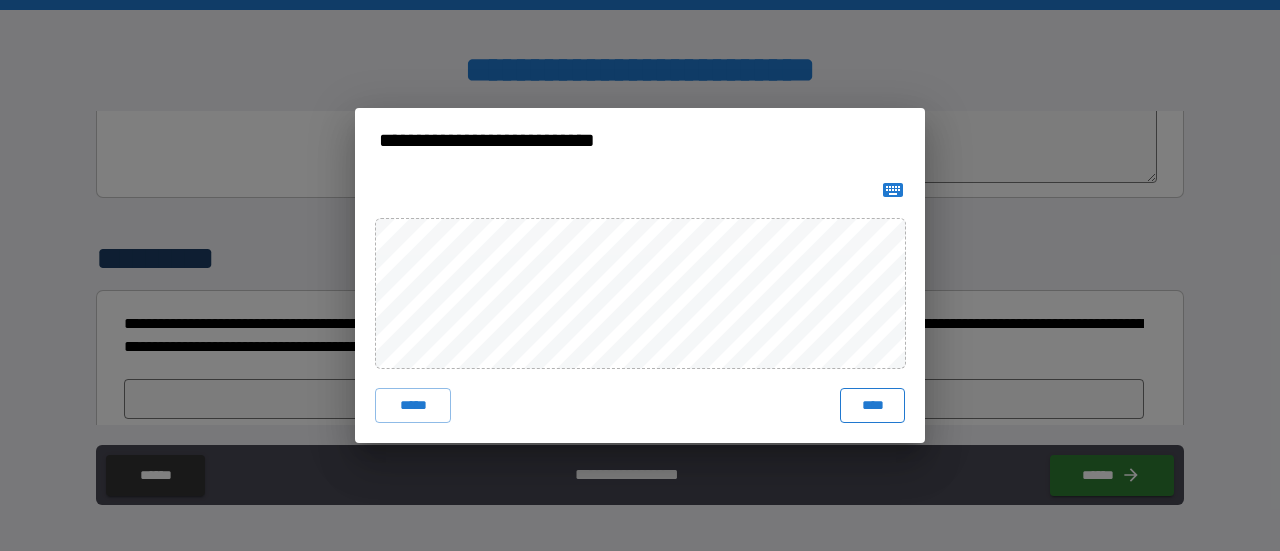 click on "****" at bounding box center (872, 406) 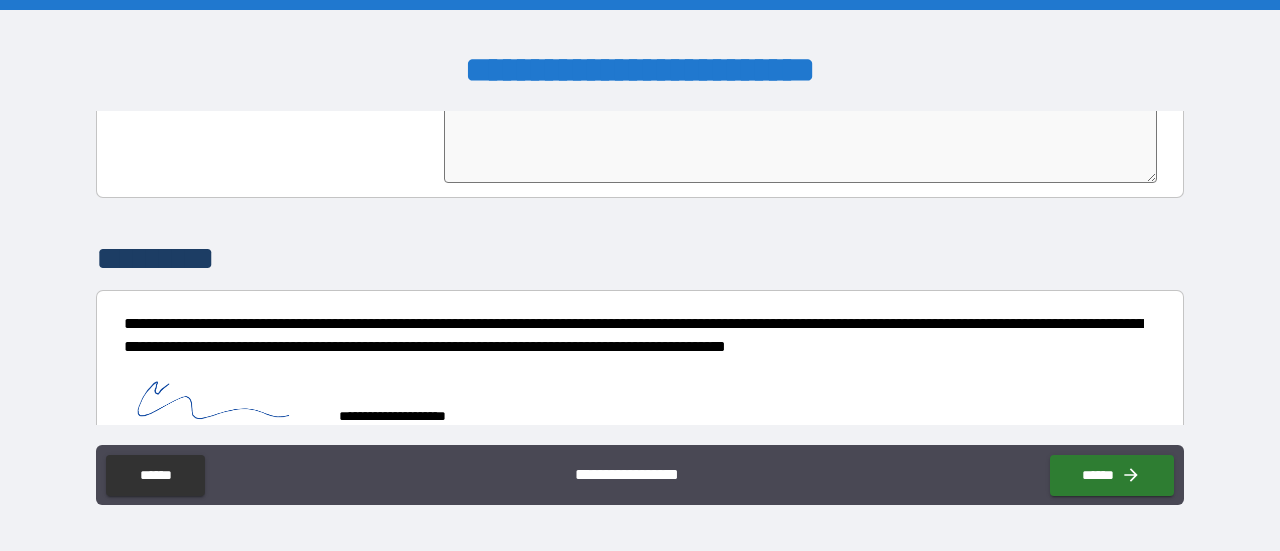 scroll, scrollTop: 5058, scrollLeft: 0, axis: vertical 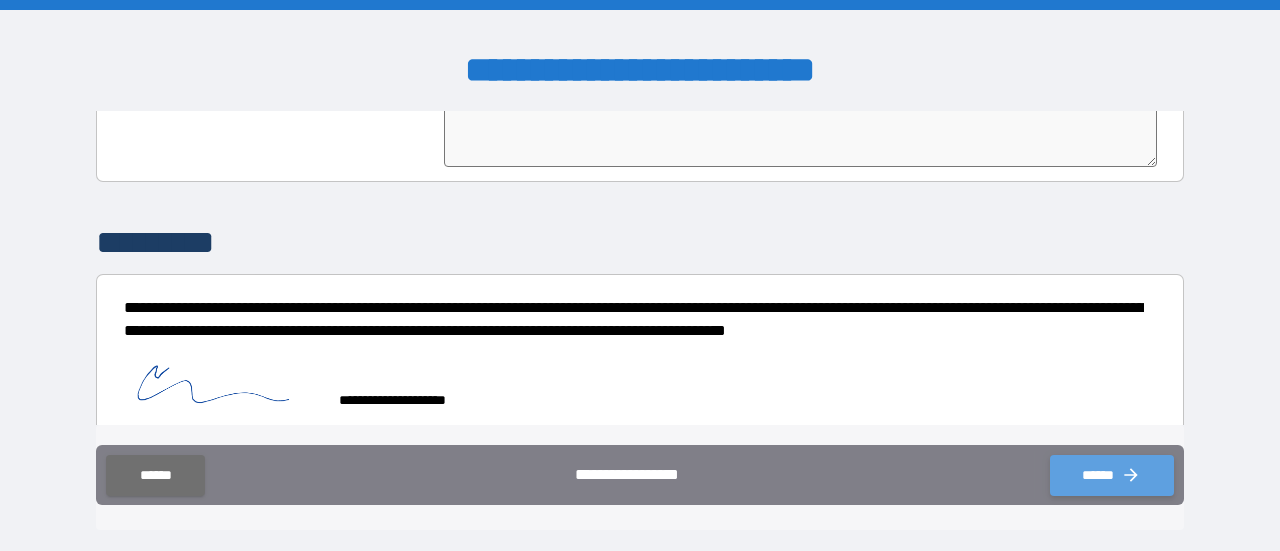 click on "******" at bounding box center (1112, 475) 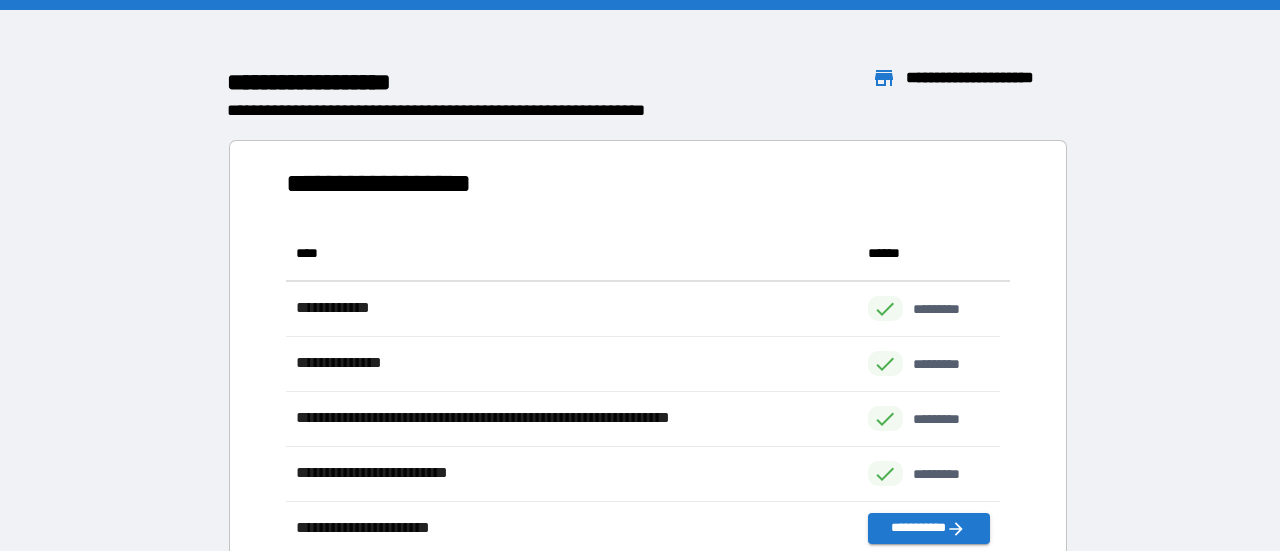 scroll, scrollTop: 16, scrollLeft: 16, axis: both 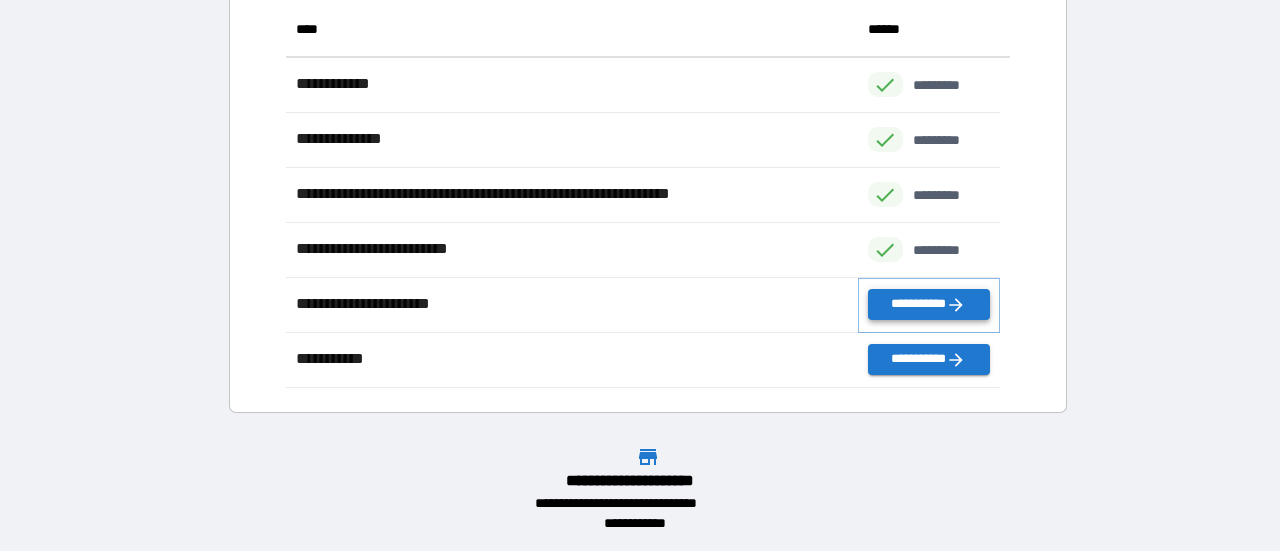 click on "**********" at bounding box center [929, 304] 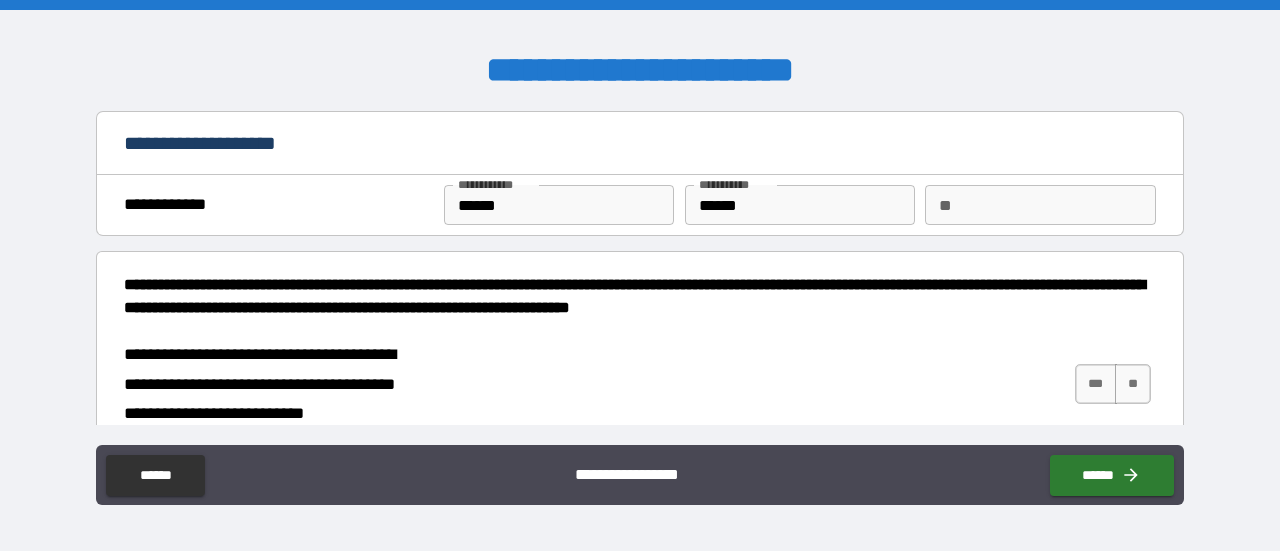 click on "******" at bounding box center (559, 205) 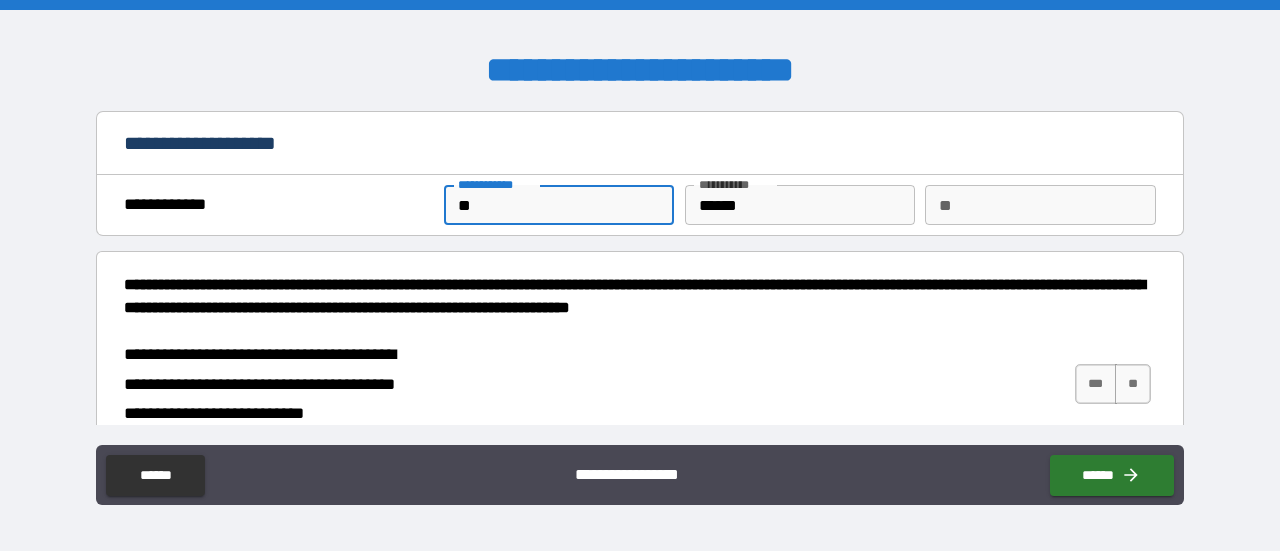 type on "*" 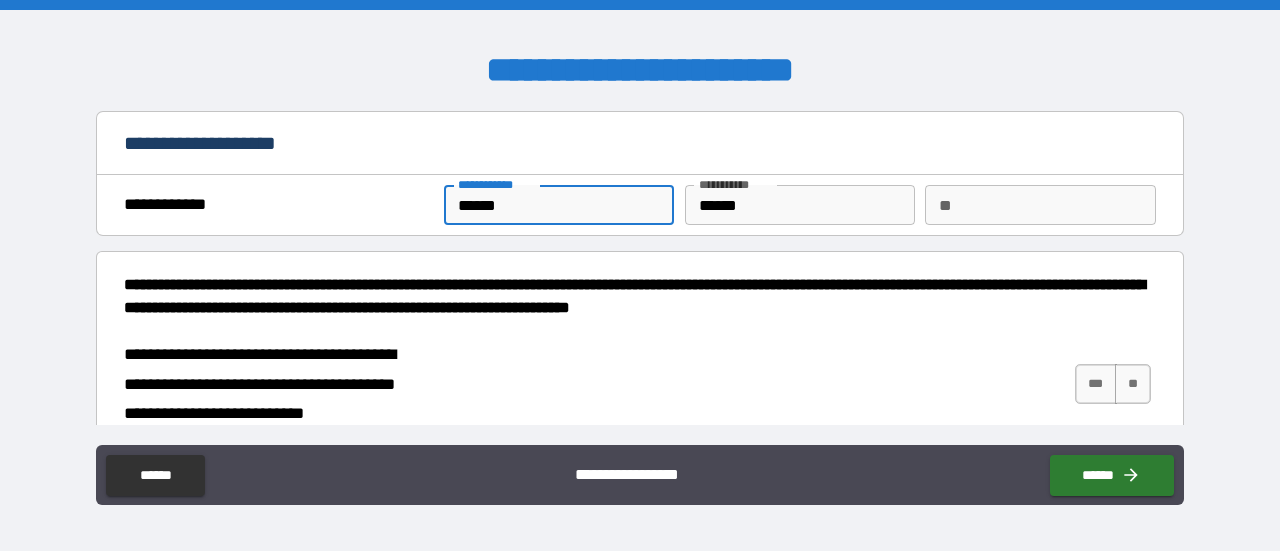 type on "******" 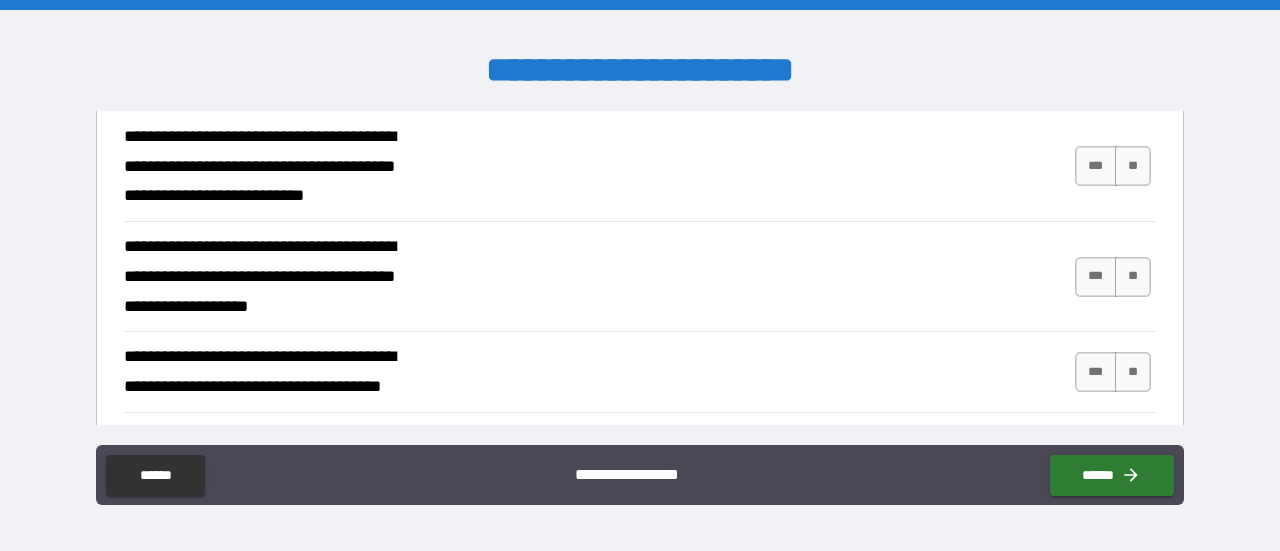 scroll, scrollTop: 220, scrollLeft: 0, axis: vertical 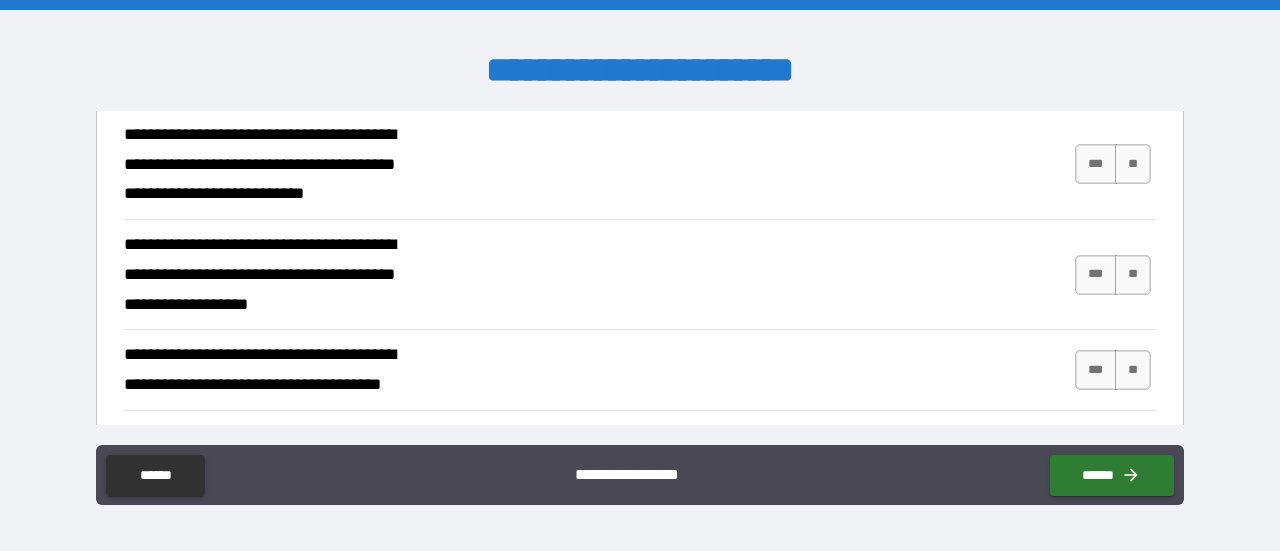 type on "*" 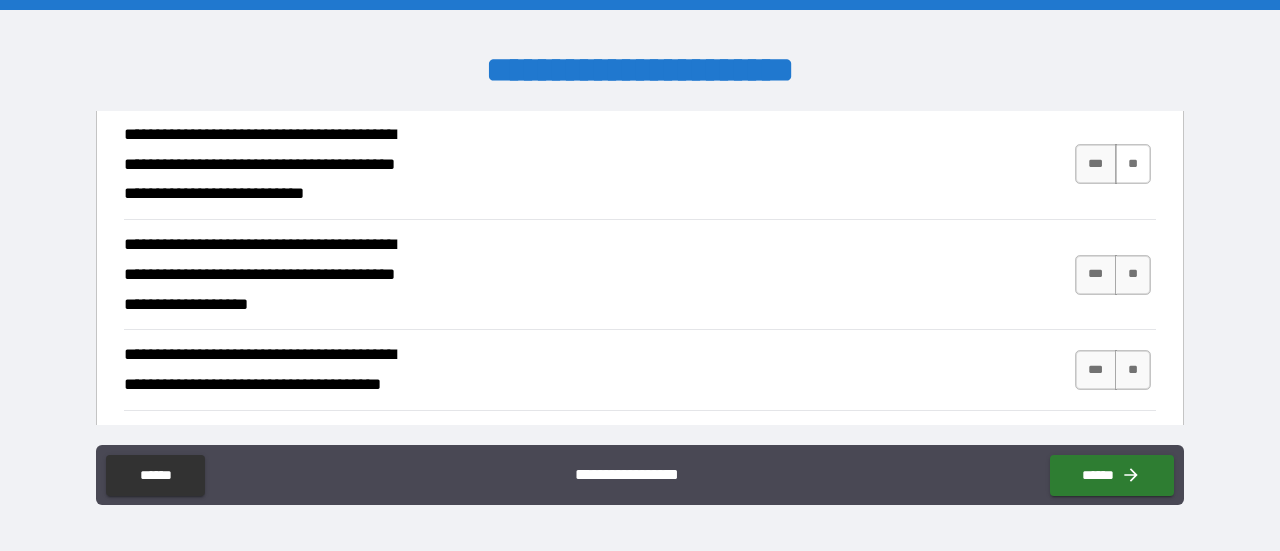 click on "**" at bounding box center [1133, 164] 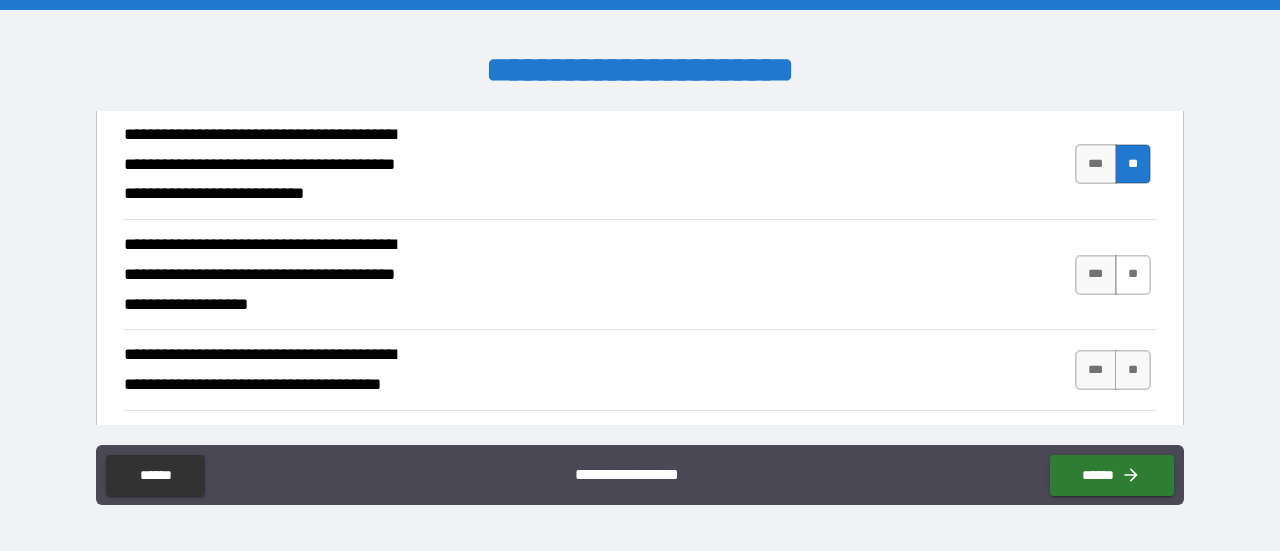 click on "**" at bounding box center [1133, 275] 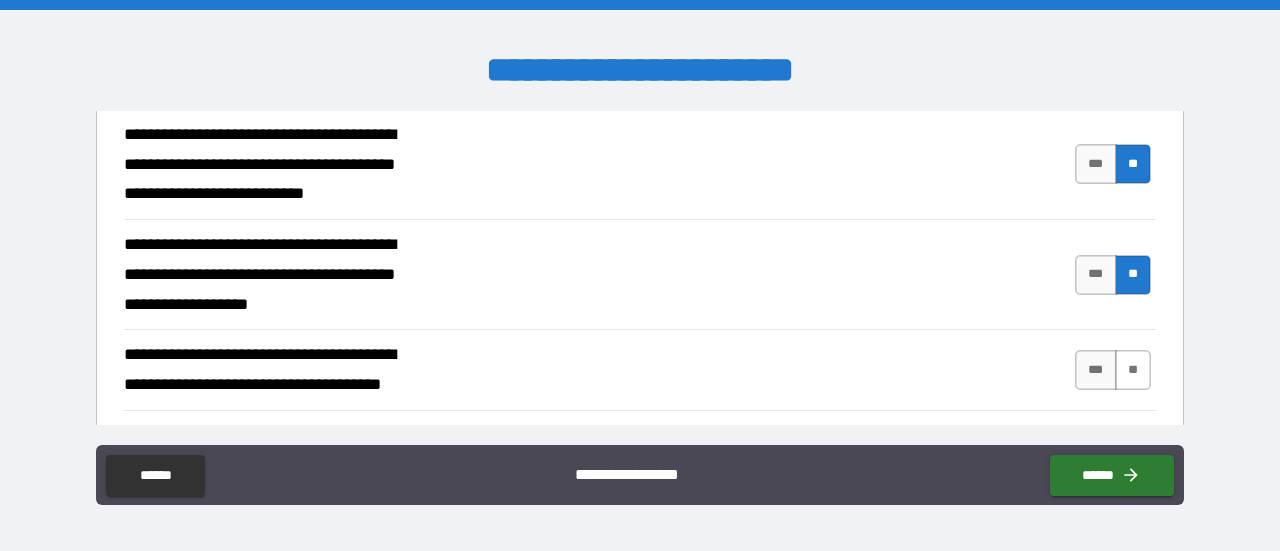 click on "**" at bounding box center (1133, 370) 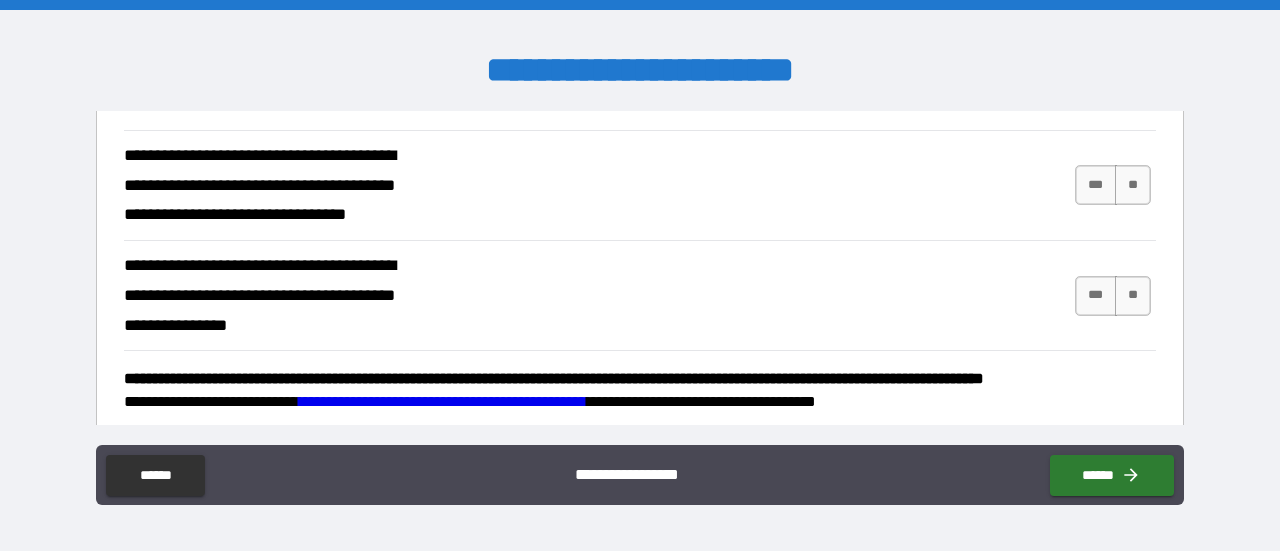 scroll, scrollTop: 501, scrollLeft: 0, axis: vertical 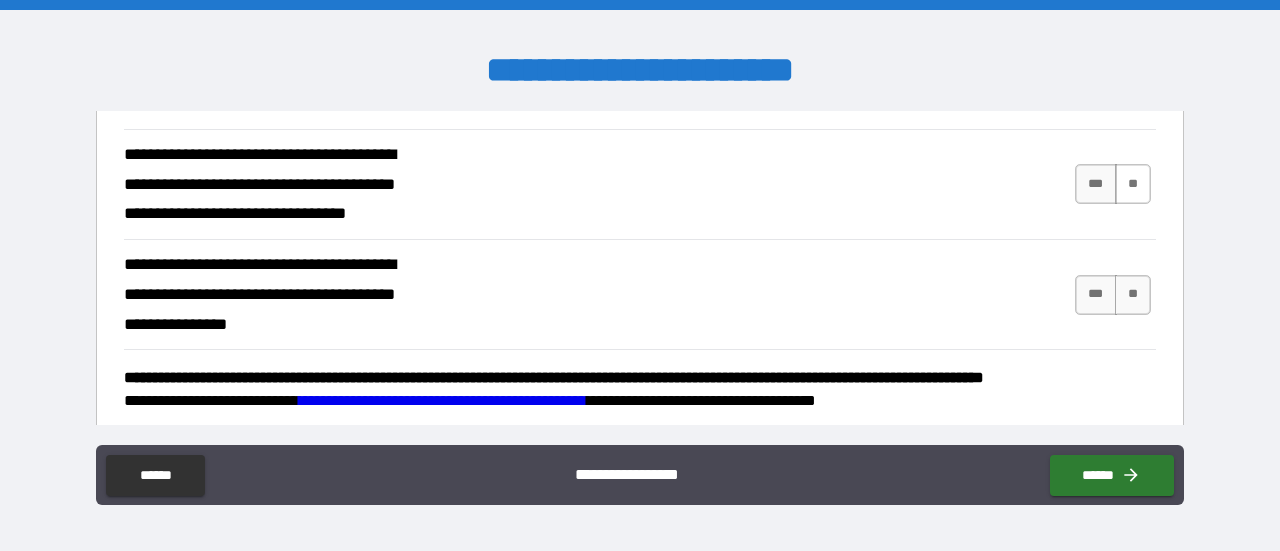 click on "**" at bounding box center (1133, 184) 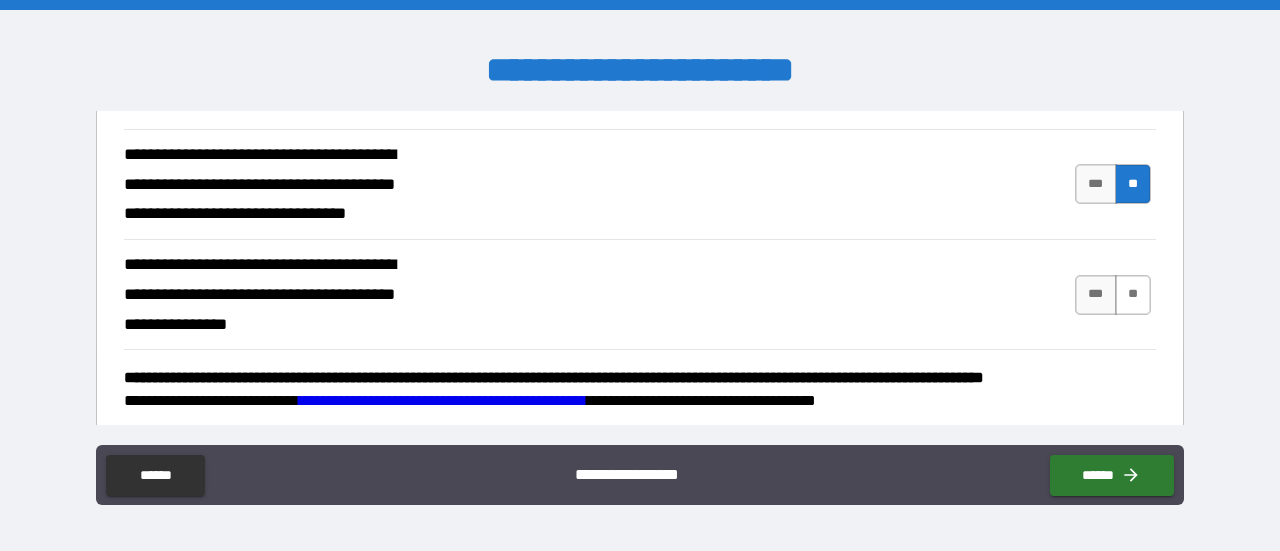 click on "**" at bounding box center (1133, 295) 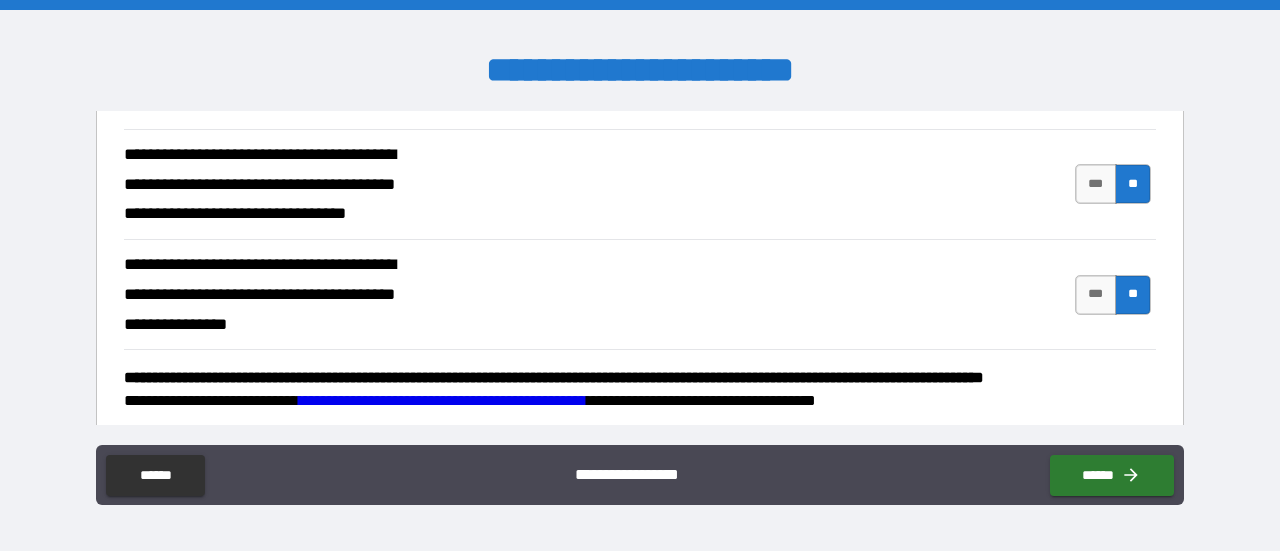 scroll, scrollTop: 516, scrollLeft: 0, axis: vertical 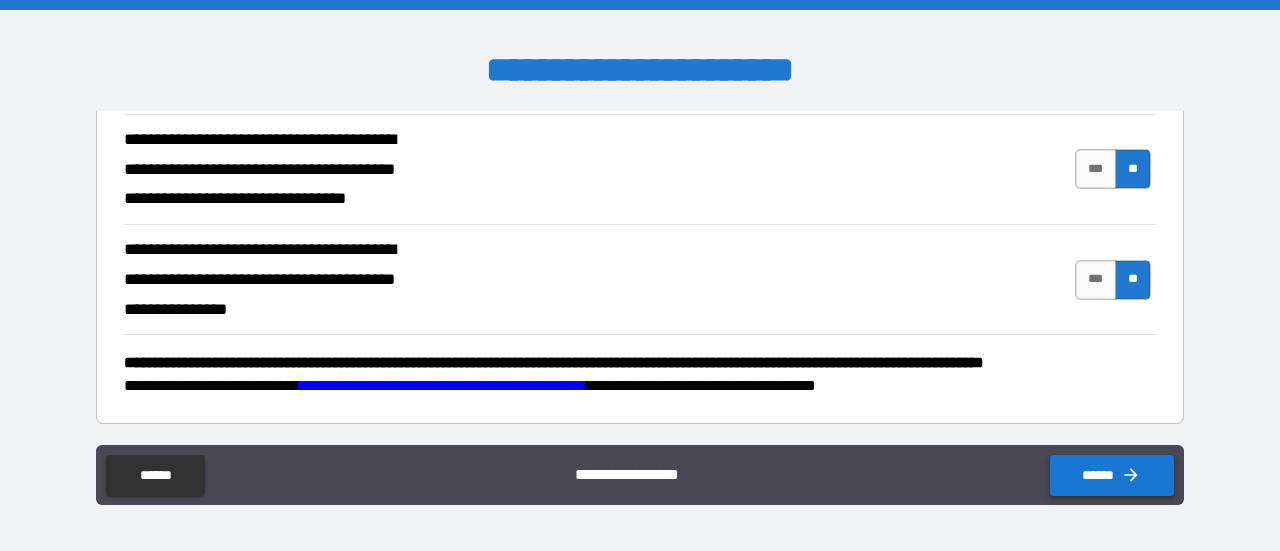 click on "******" at bounding box center [1112, 475] 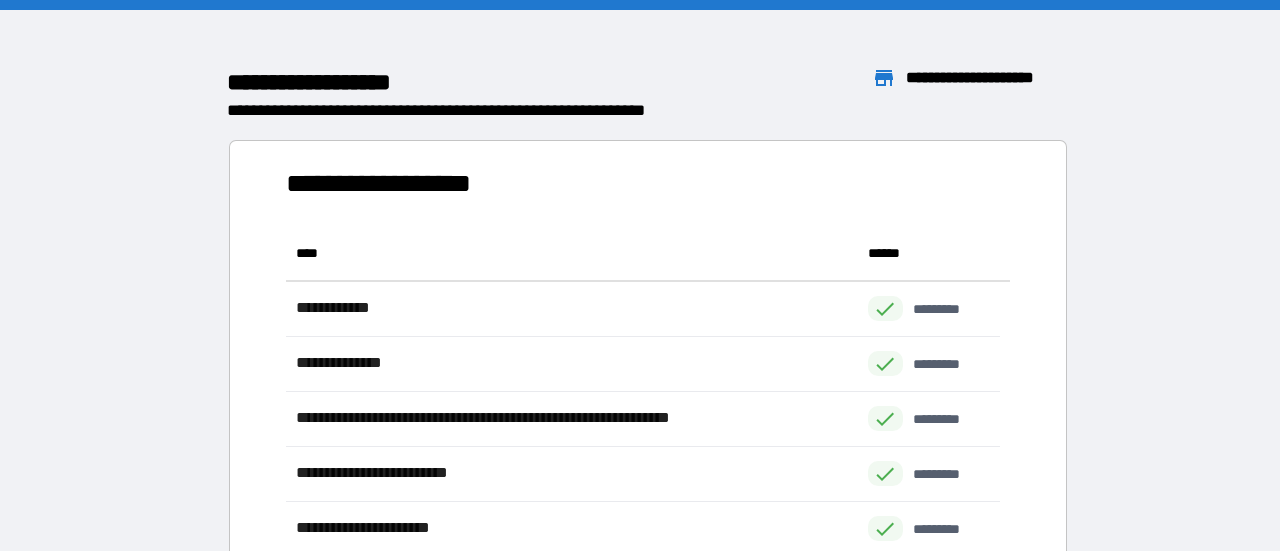 scroll, scrollTop: 16, scrollLeft: 16, axis: both 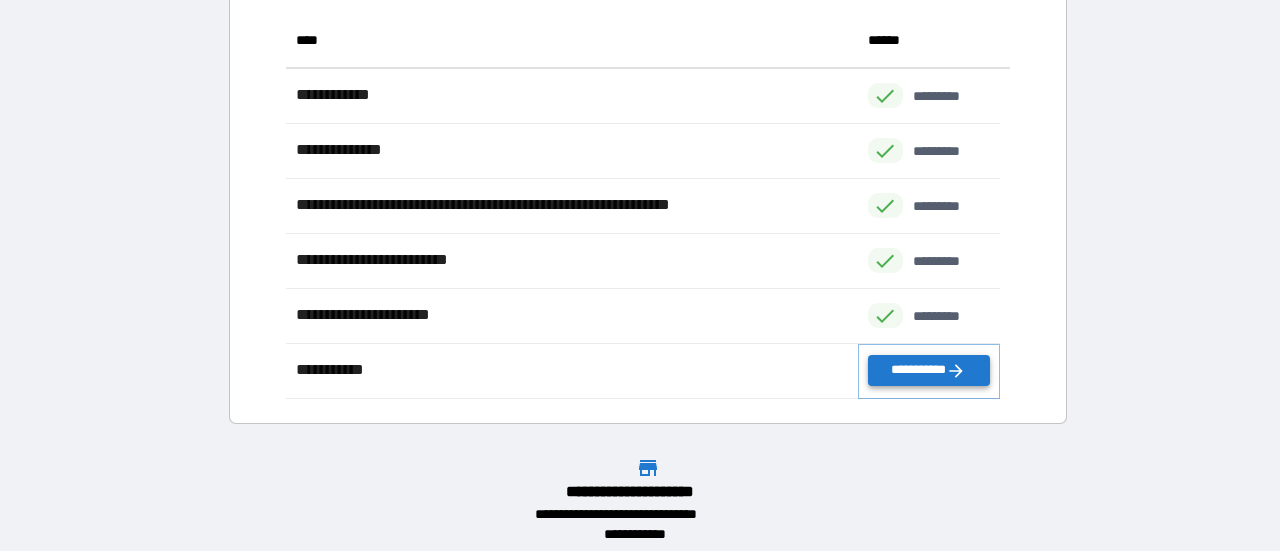 click on "**********" at bounding box center [929, 370] 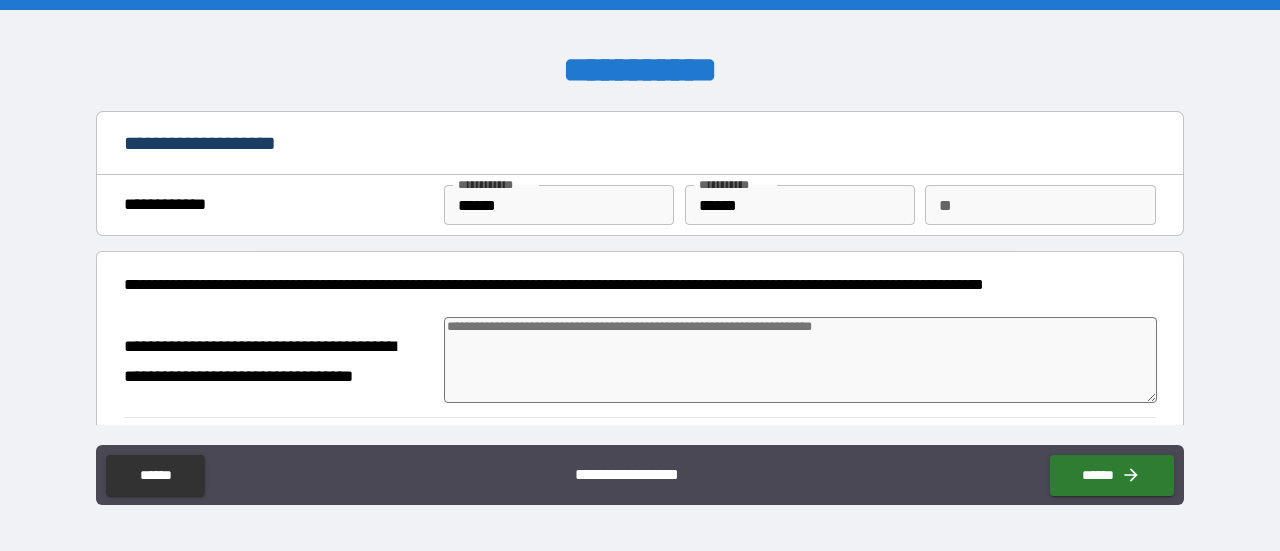 type on "*" 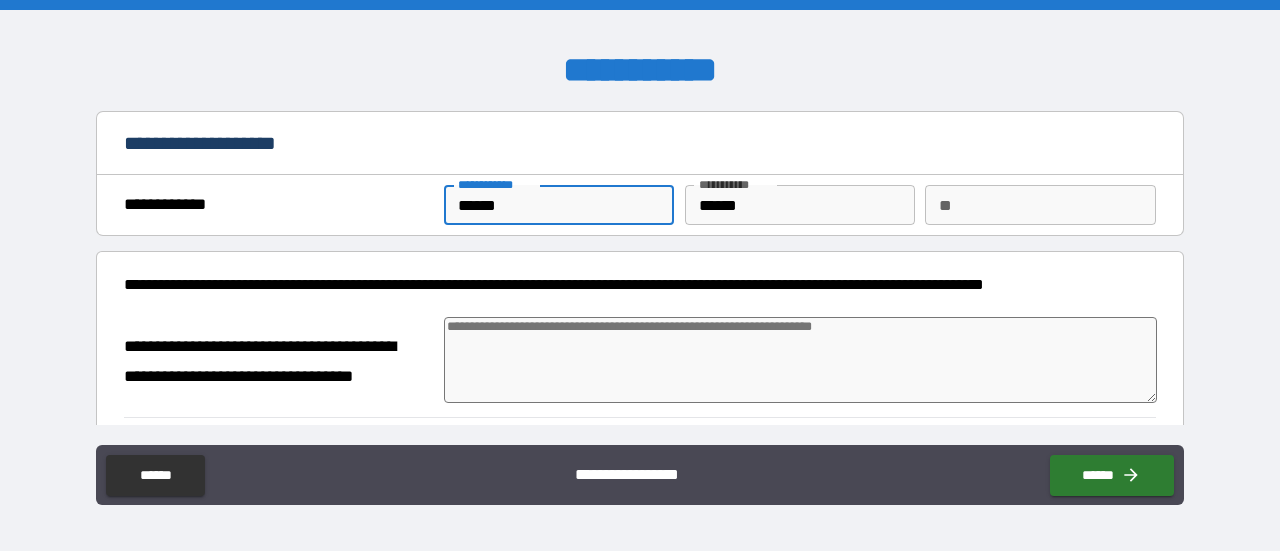 type on "*****" 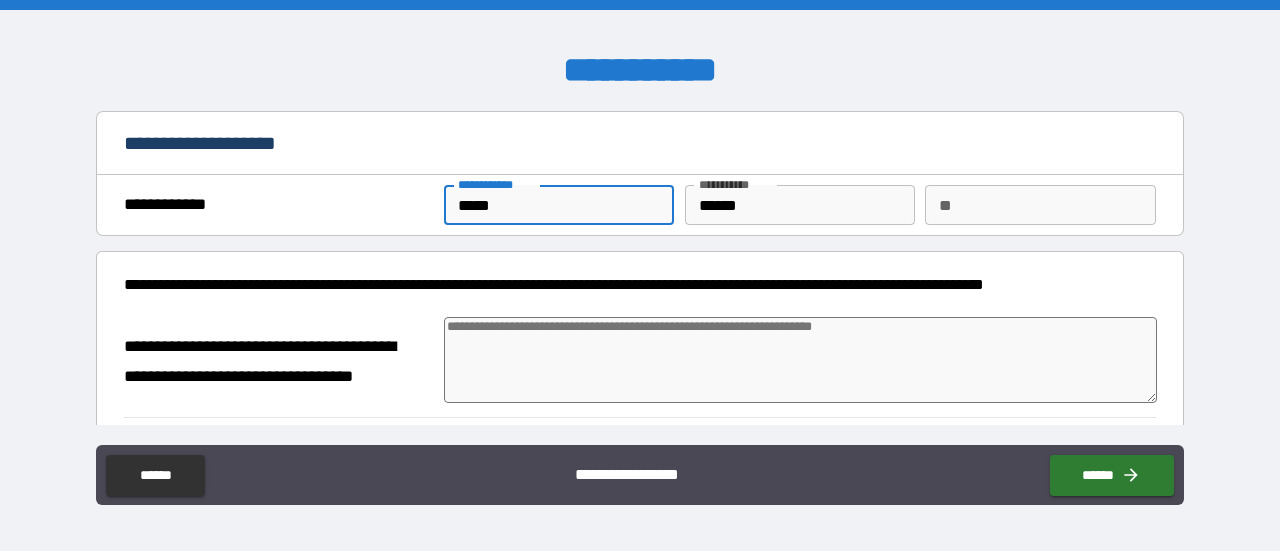 type on "*" 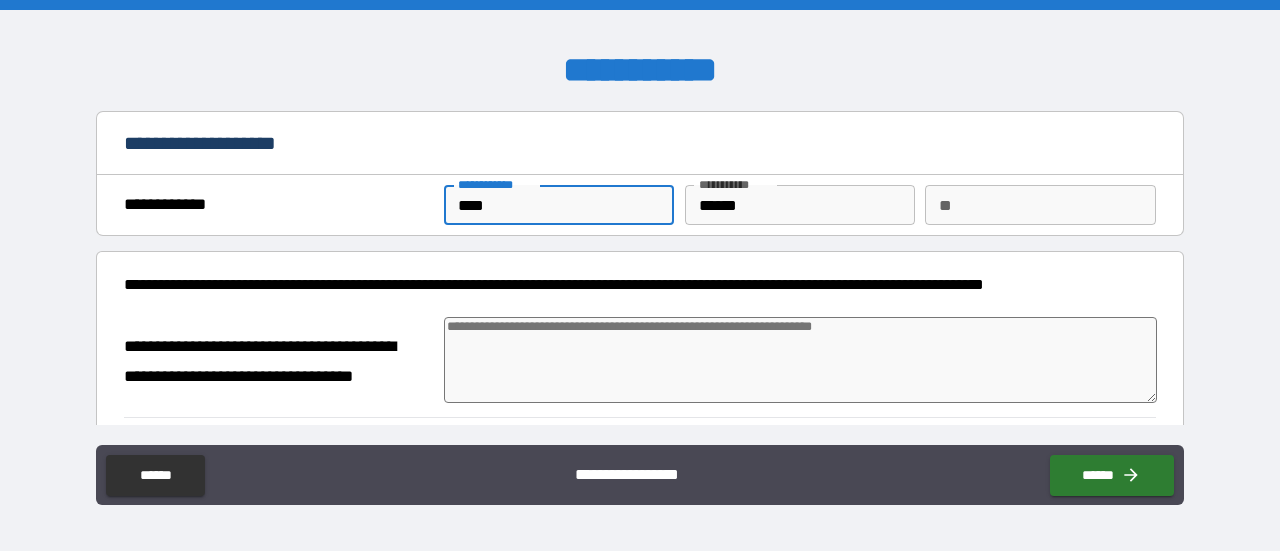 type on "*" 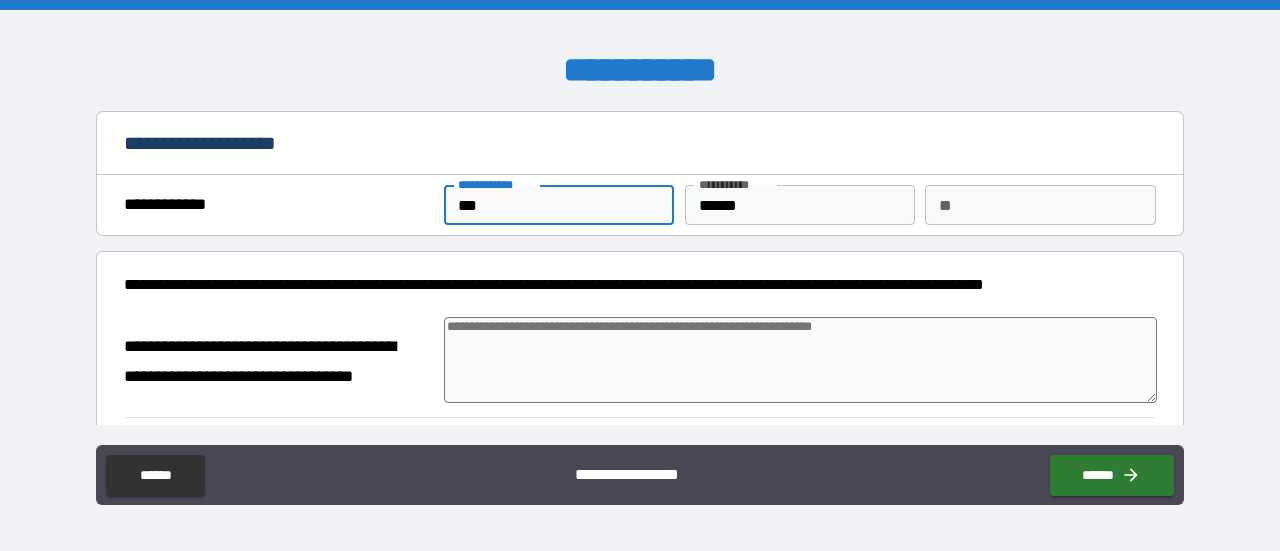 type on "*" 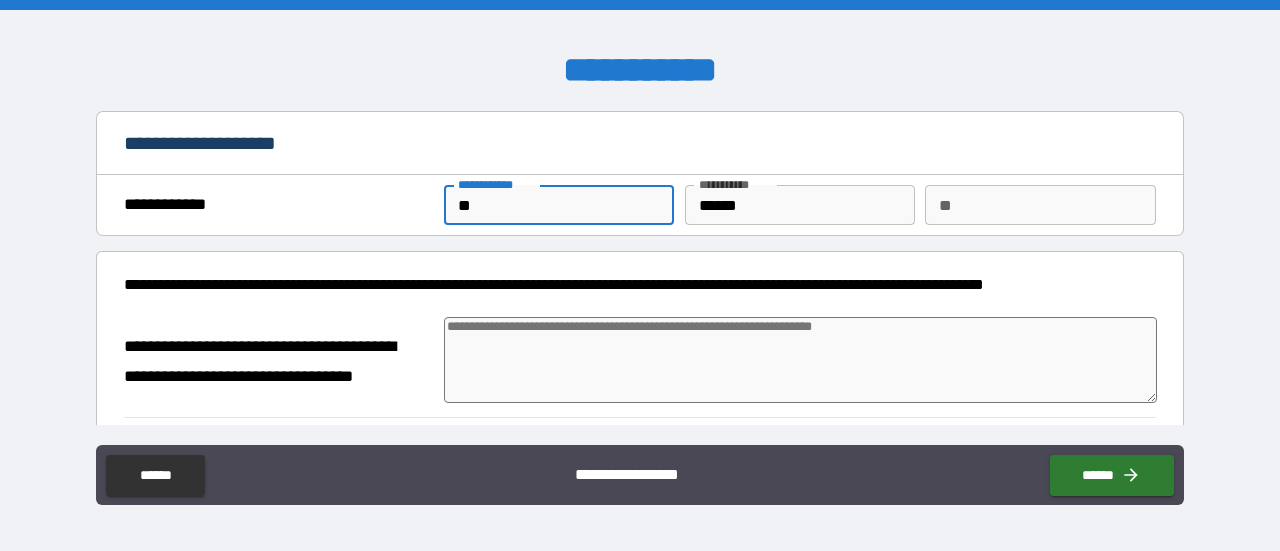 type on "*" 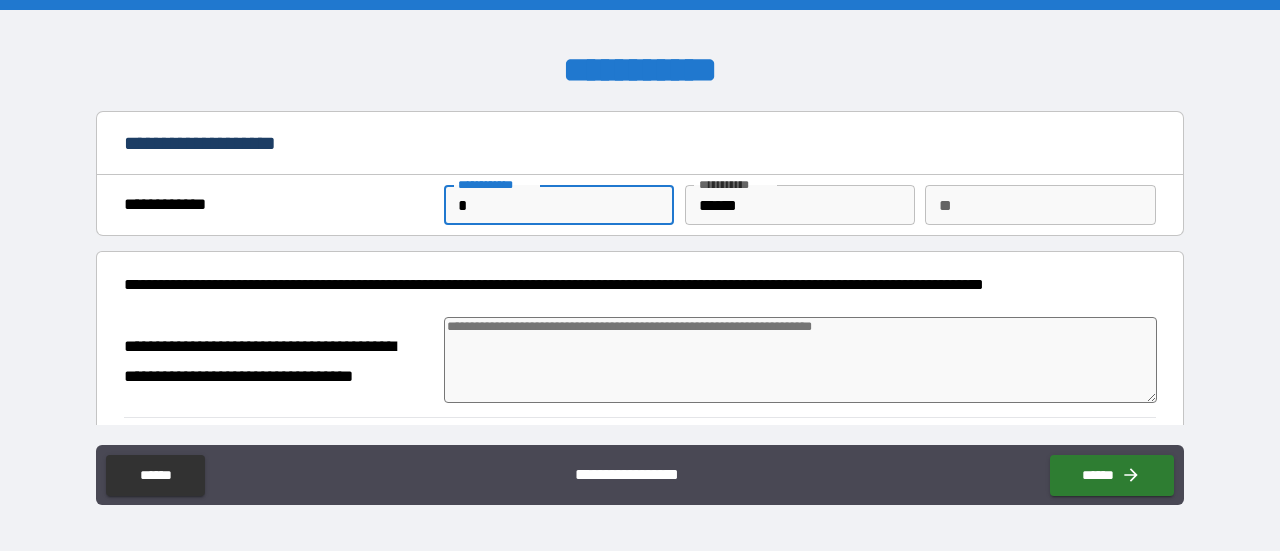 type 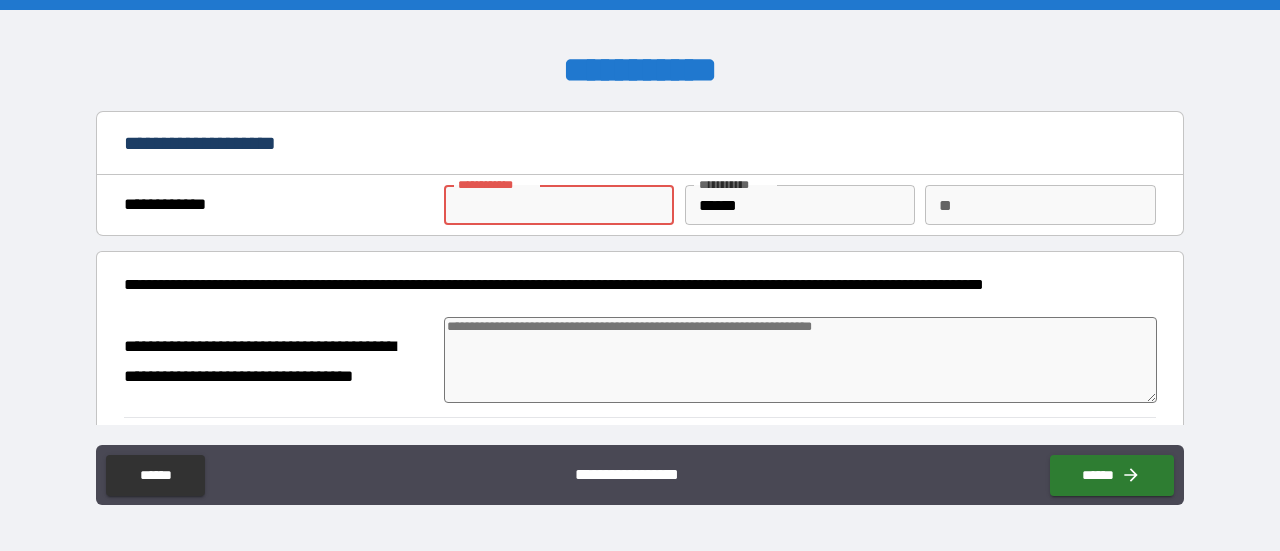 type on "*" 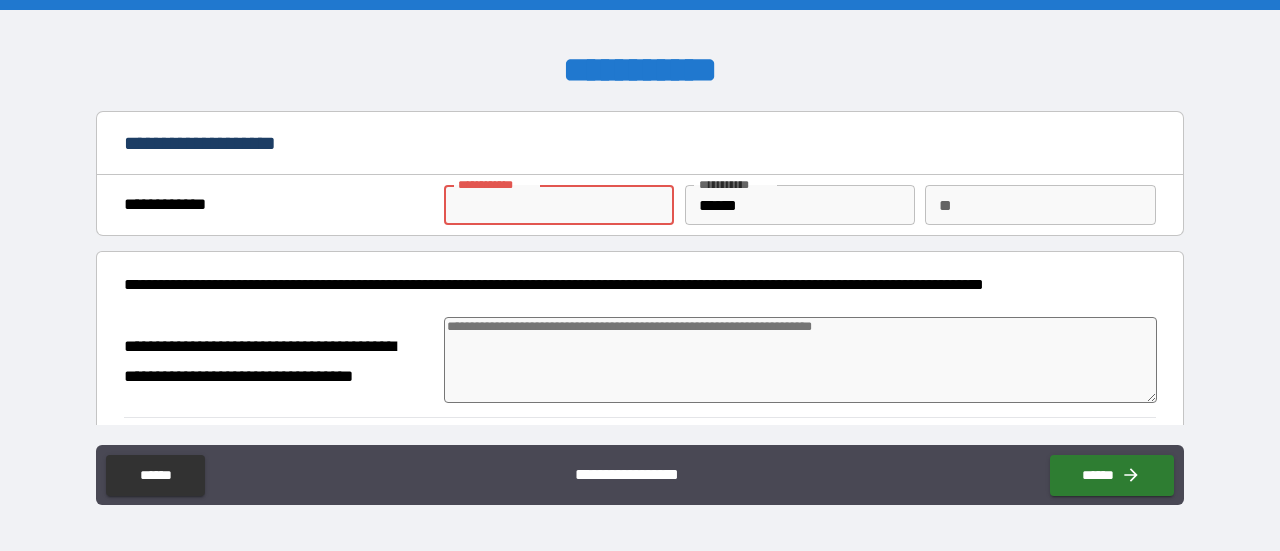 type on "*" 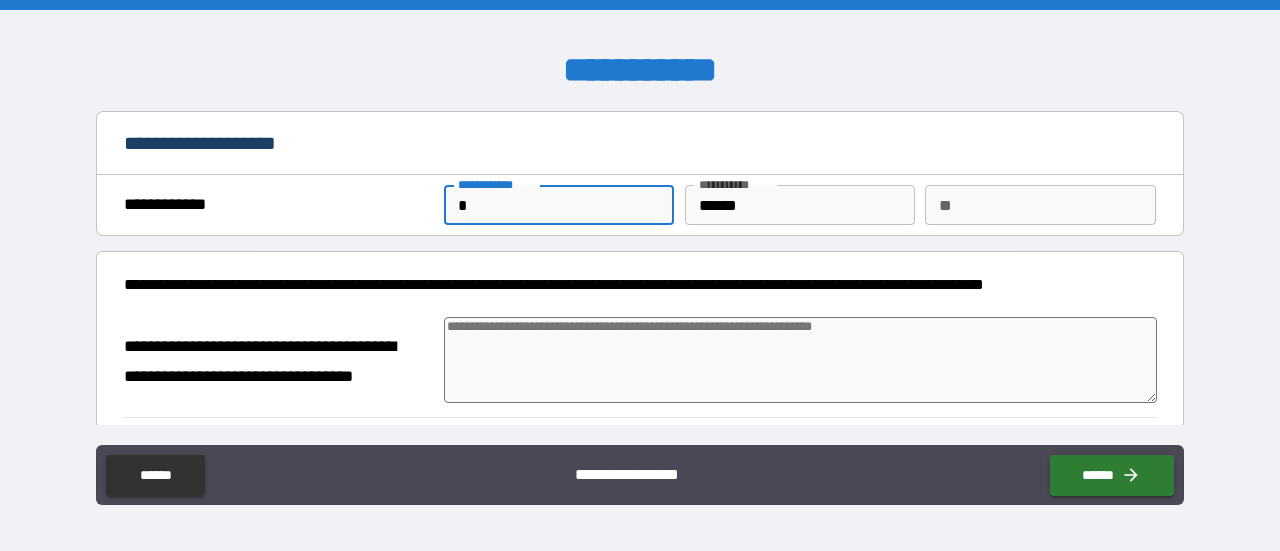 type on "**" 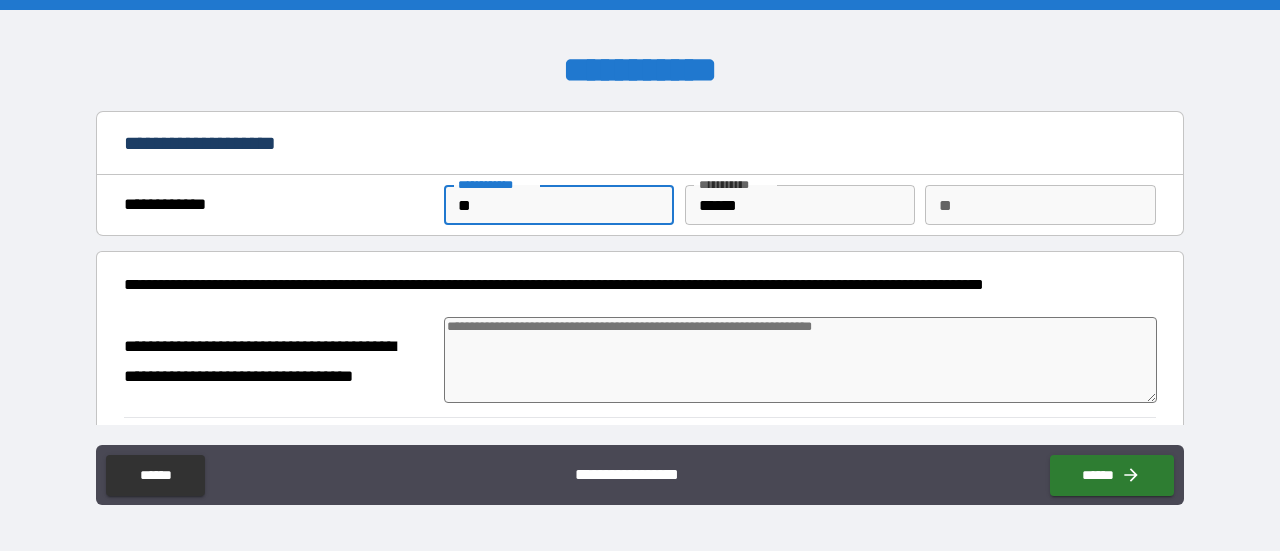 type on "***" 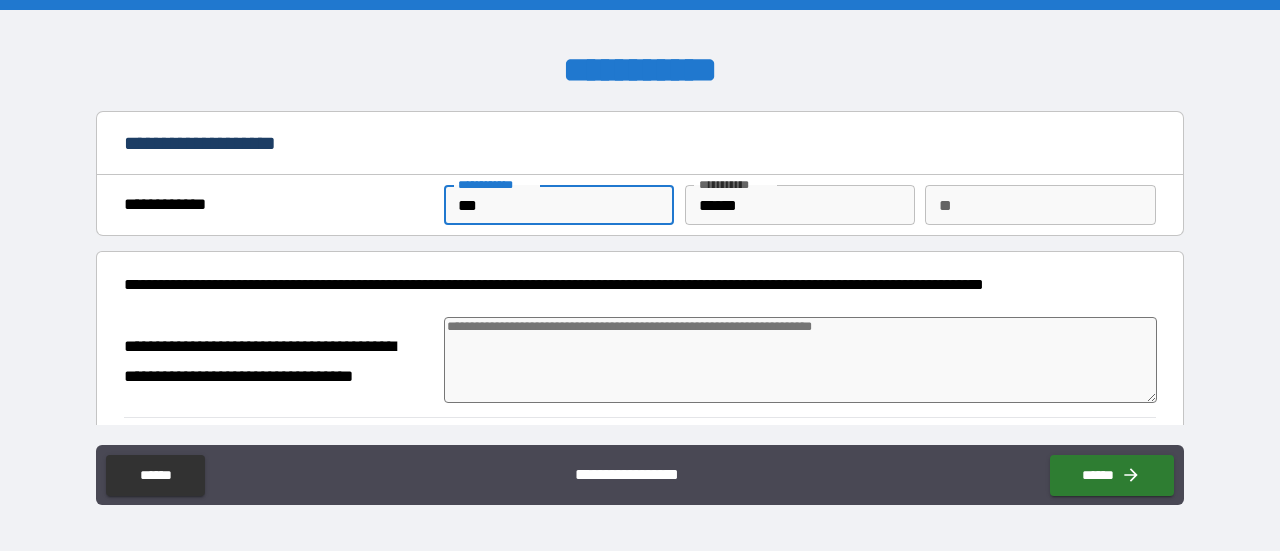 type on "*" 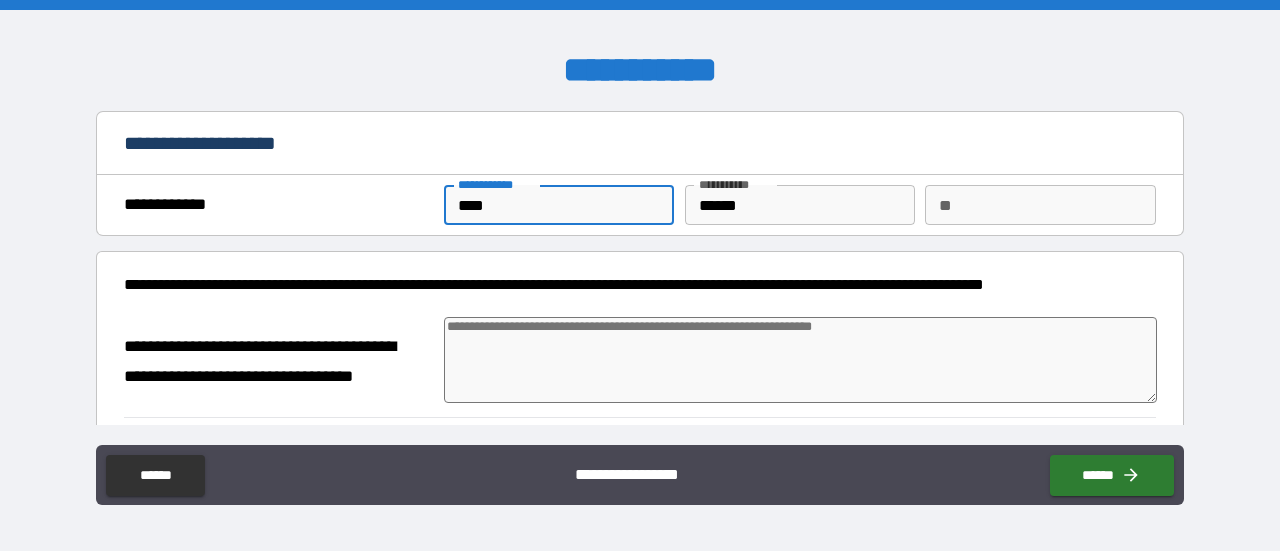 type on "*****" 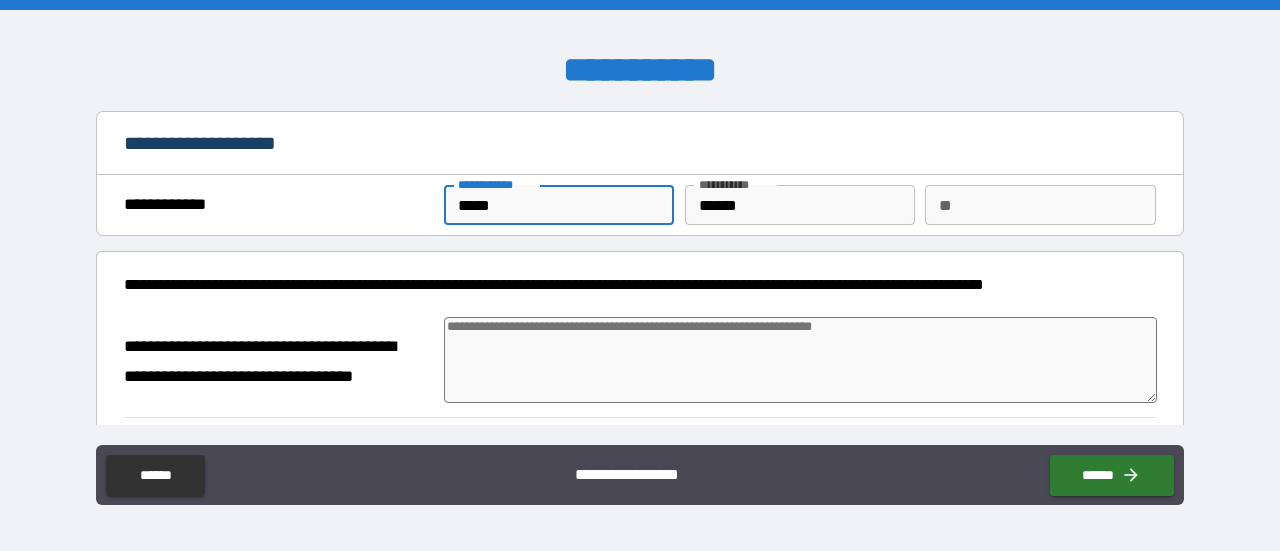 type on "*" 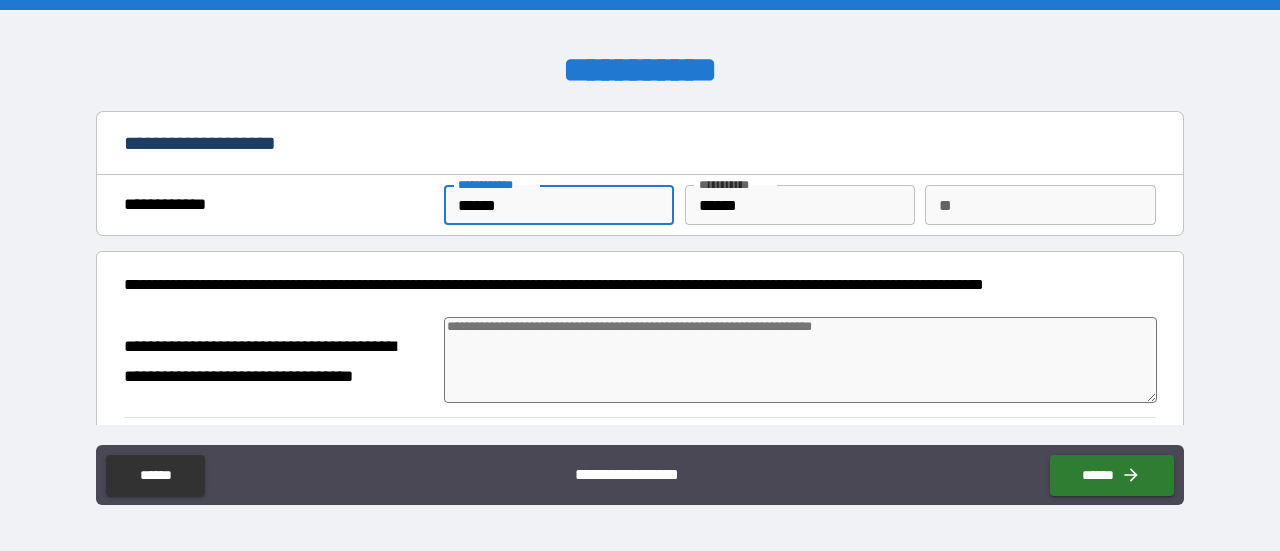 type on "*" 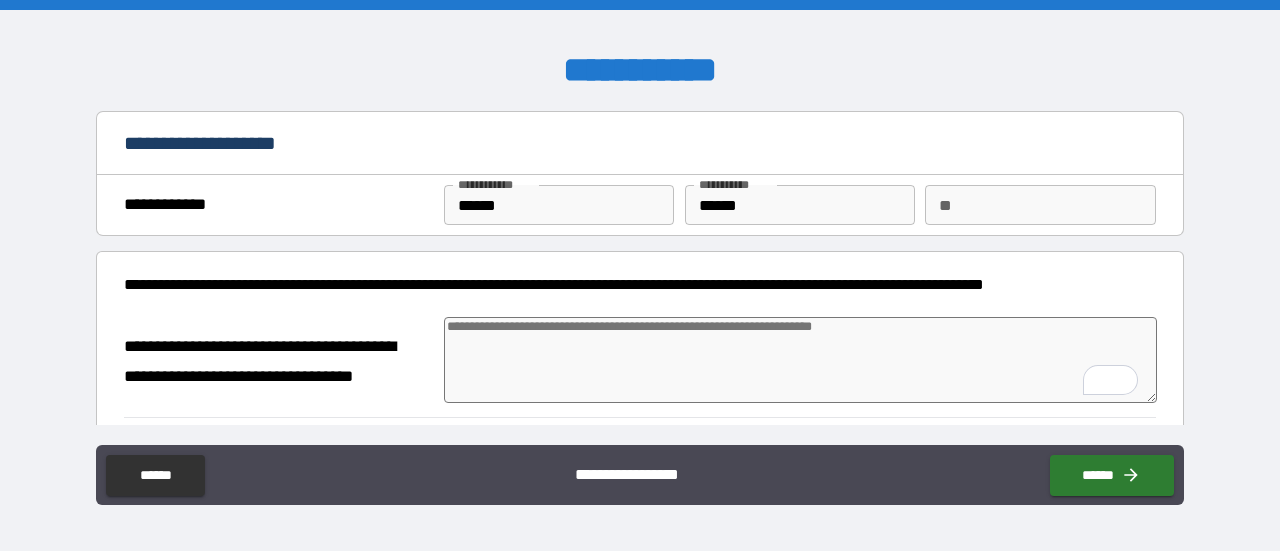 scroll, scrollTop: 42, scrollLeft: 0, axis: vertical 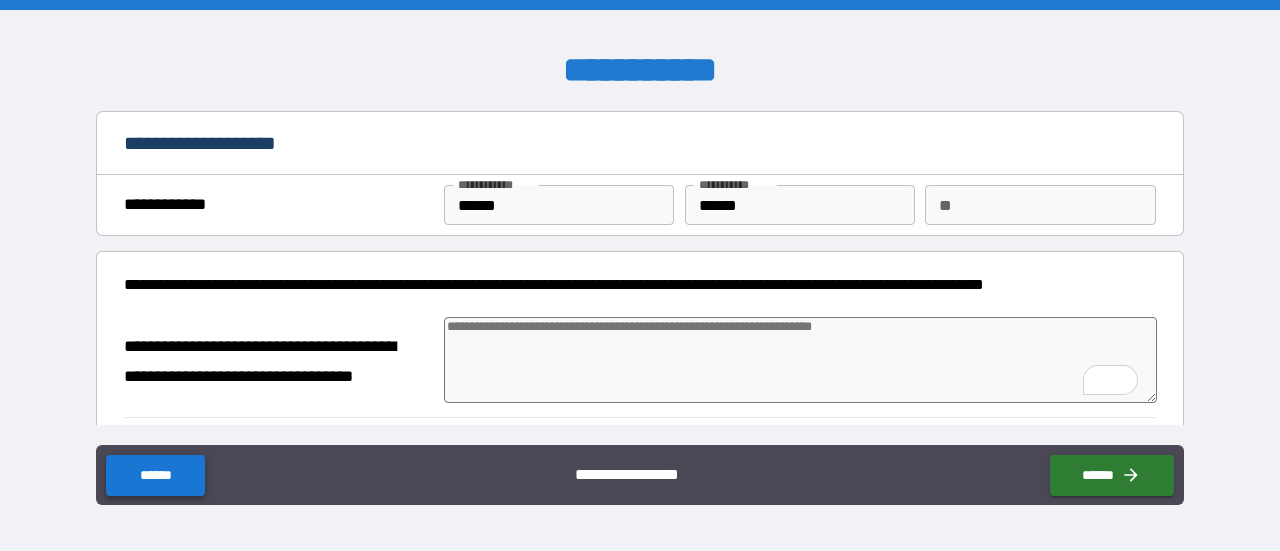 click on "******" at bounding box center [155, 475] 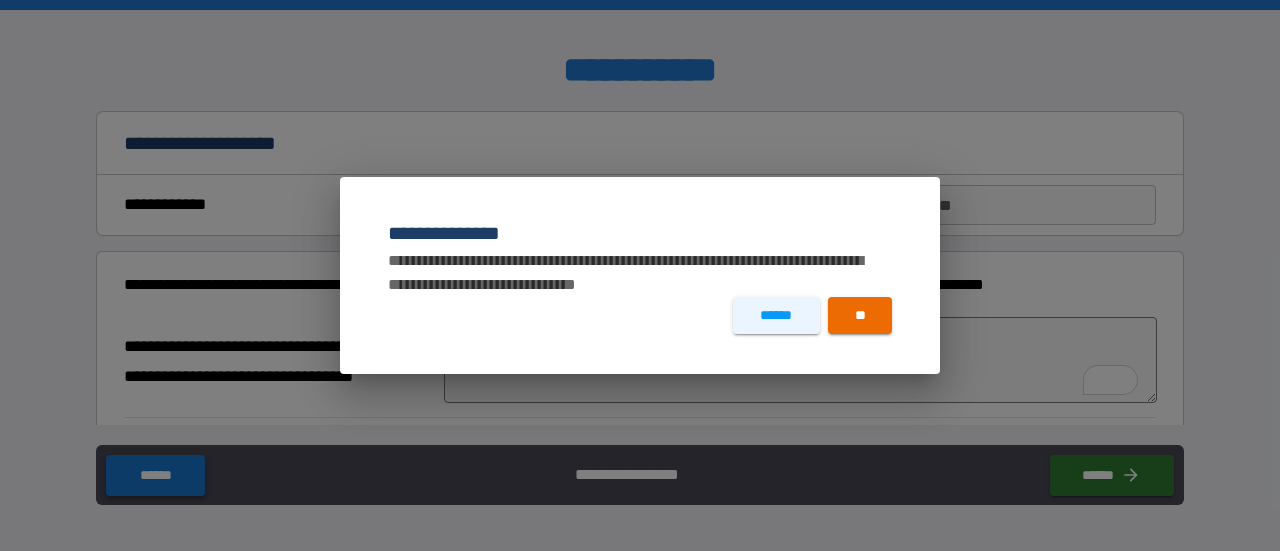 type on "*" 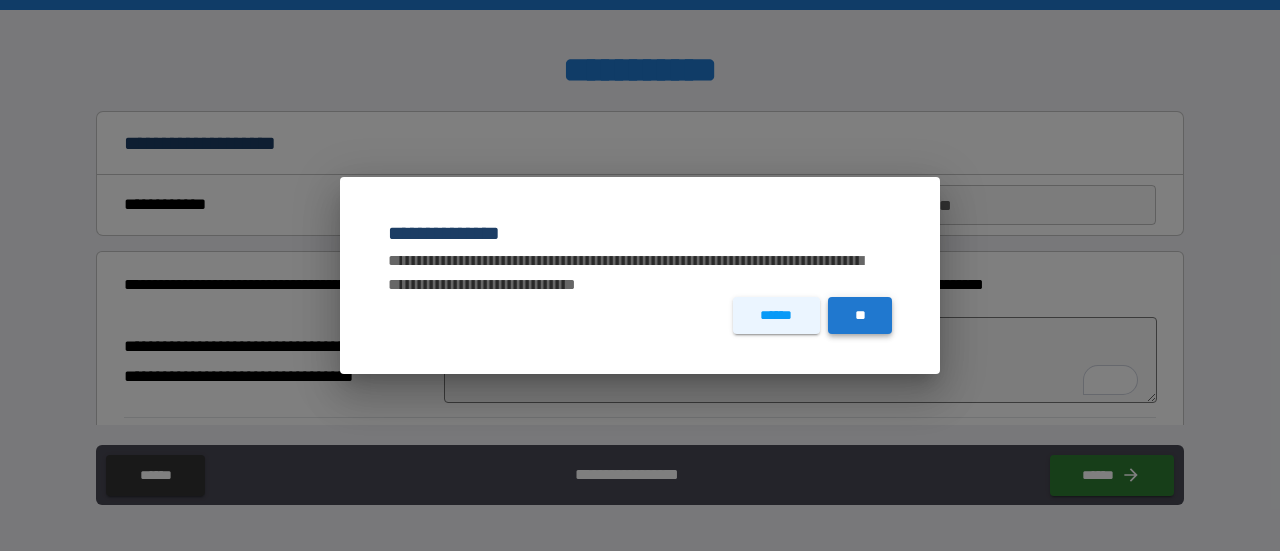 click on "**" at bounding box center [860, 315] 